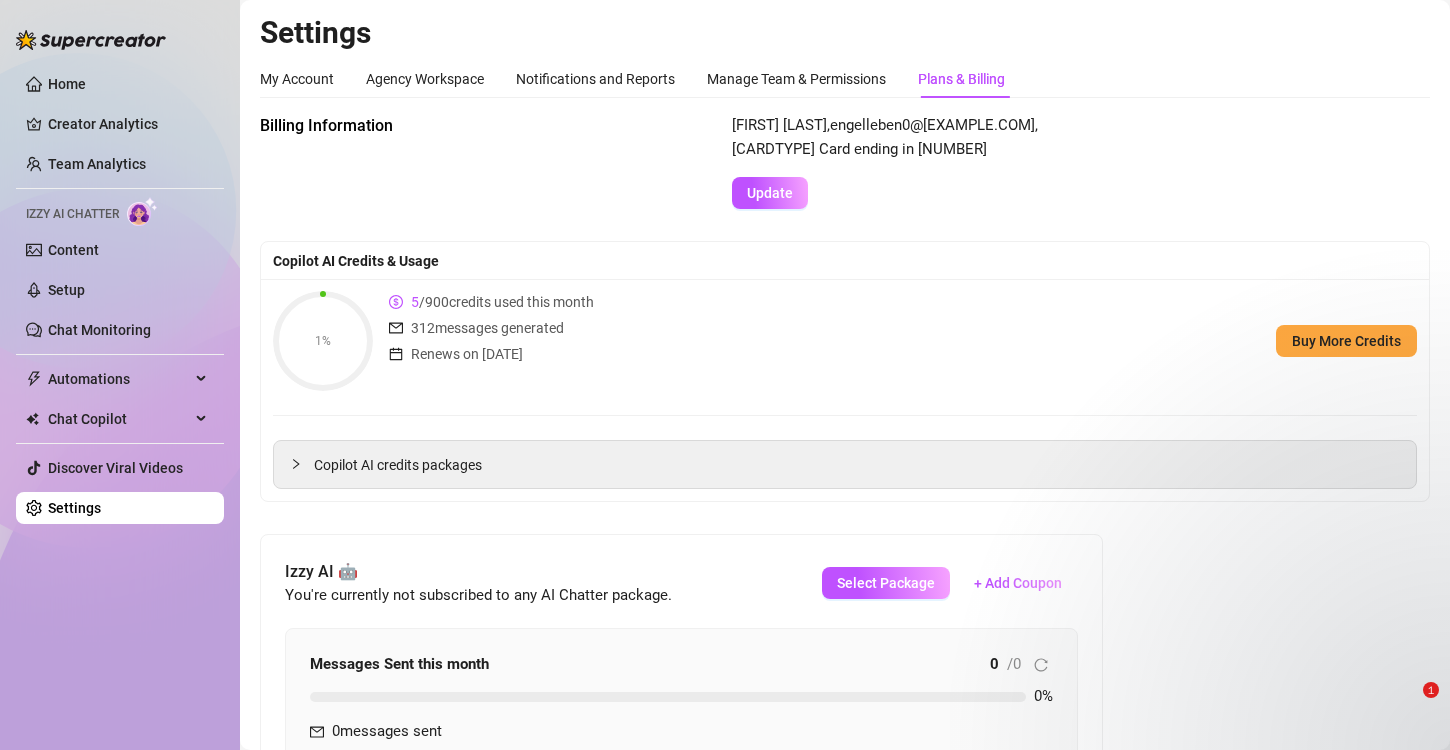 scroll, scrollTop: 0, scrollLeft: 0, axis: both 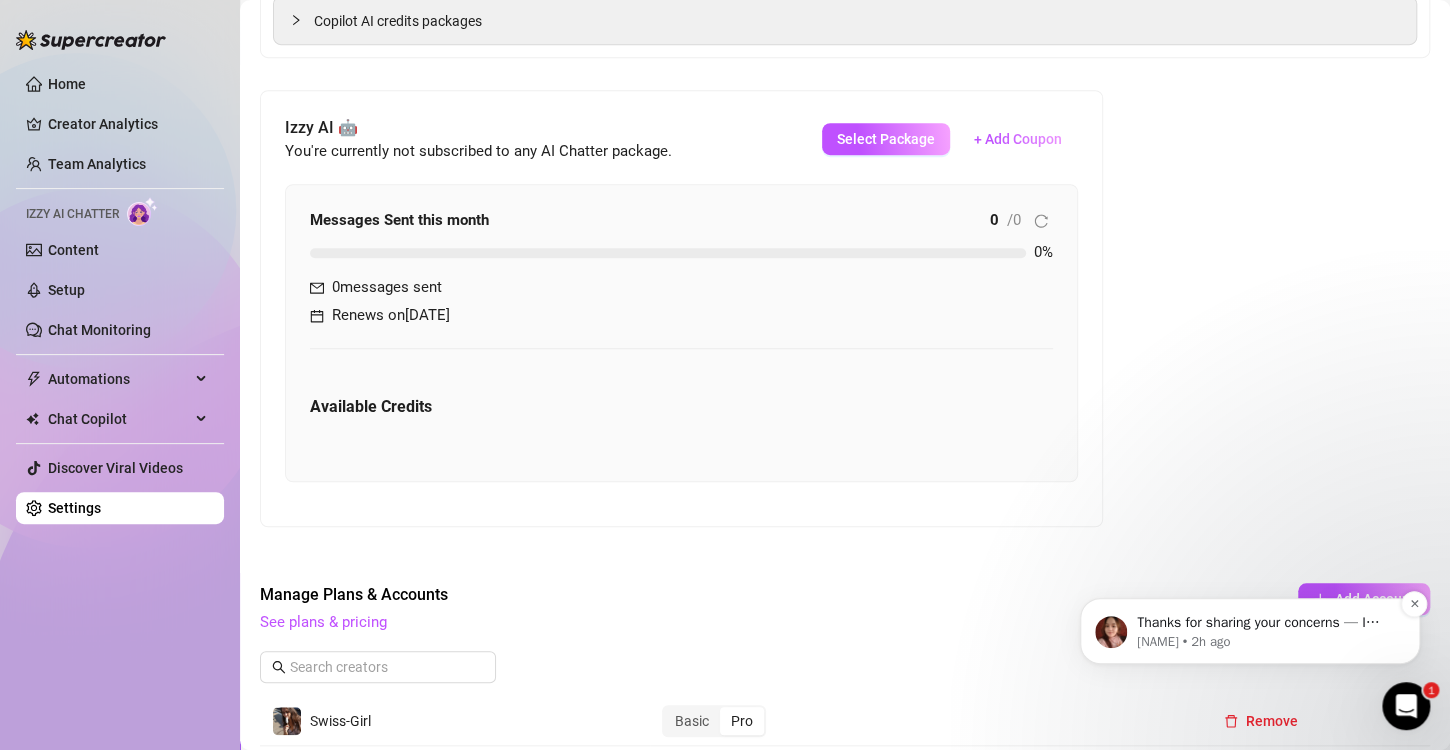 click on "[NAME] • 2h ago" at bounding box center (1266, 642) 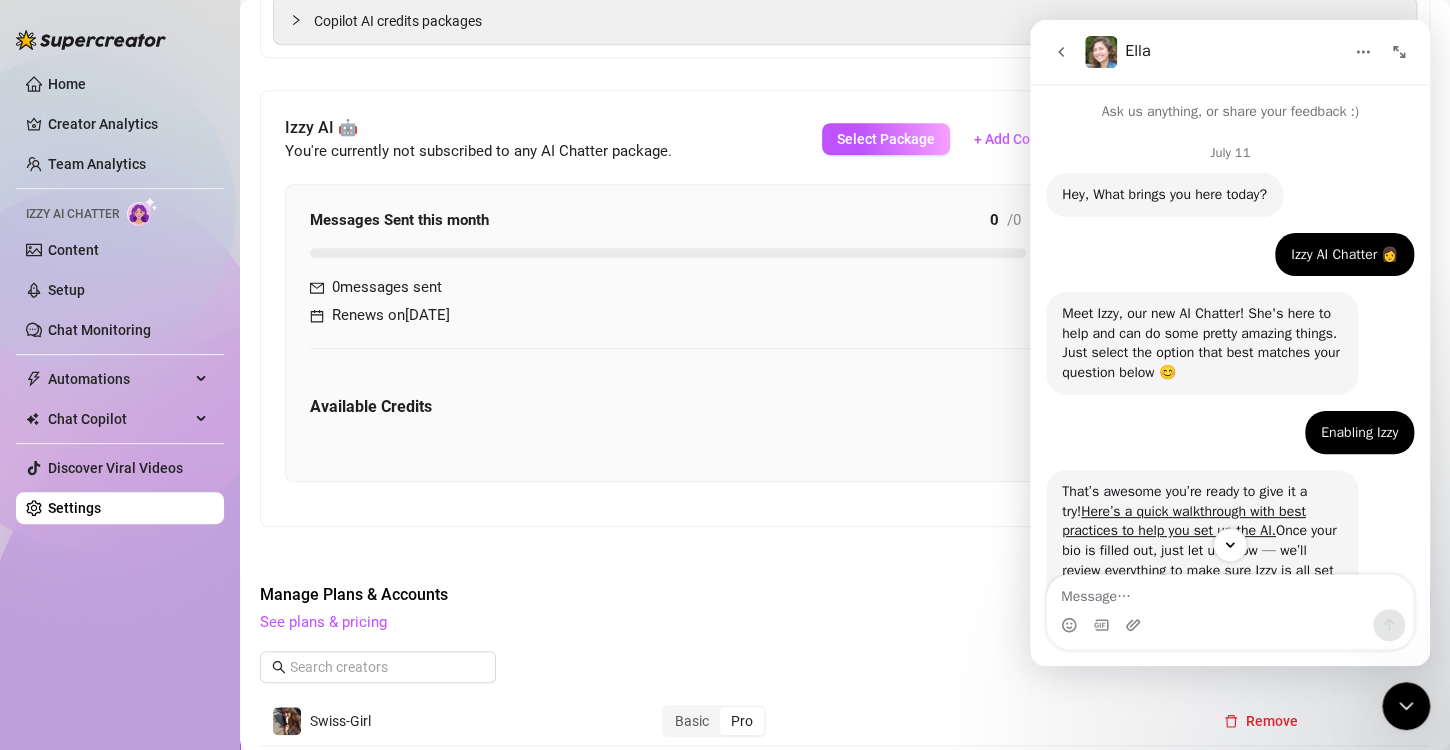 scroll, scrollTop: 1976, scrollLeft: 0, axis: vertical 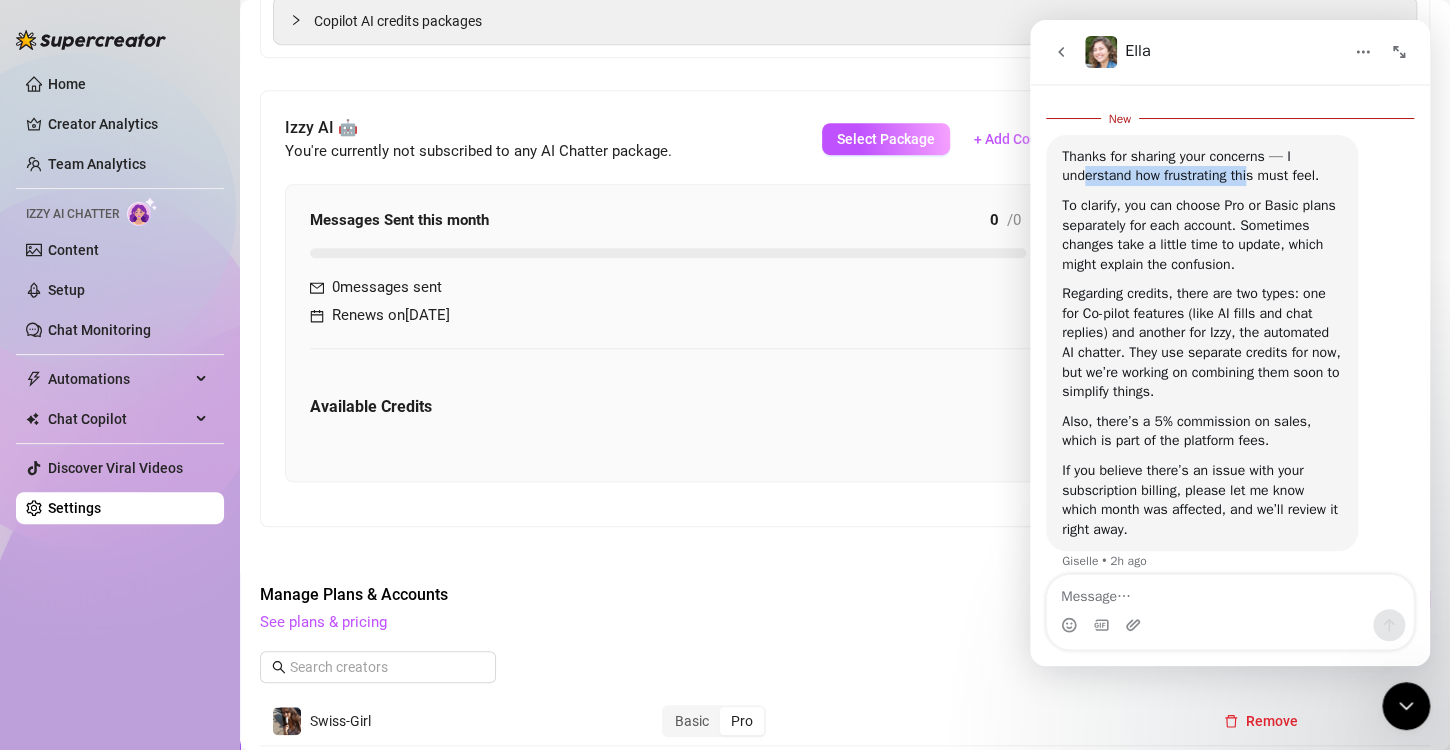 drag, startPoint x: 1084, startPoint y: 180, endPoint x: 1256, endPoint y: 176, distance: 172.04651 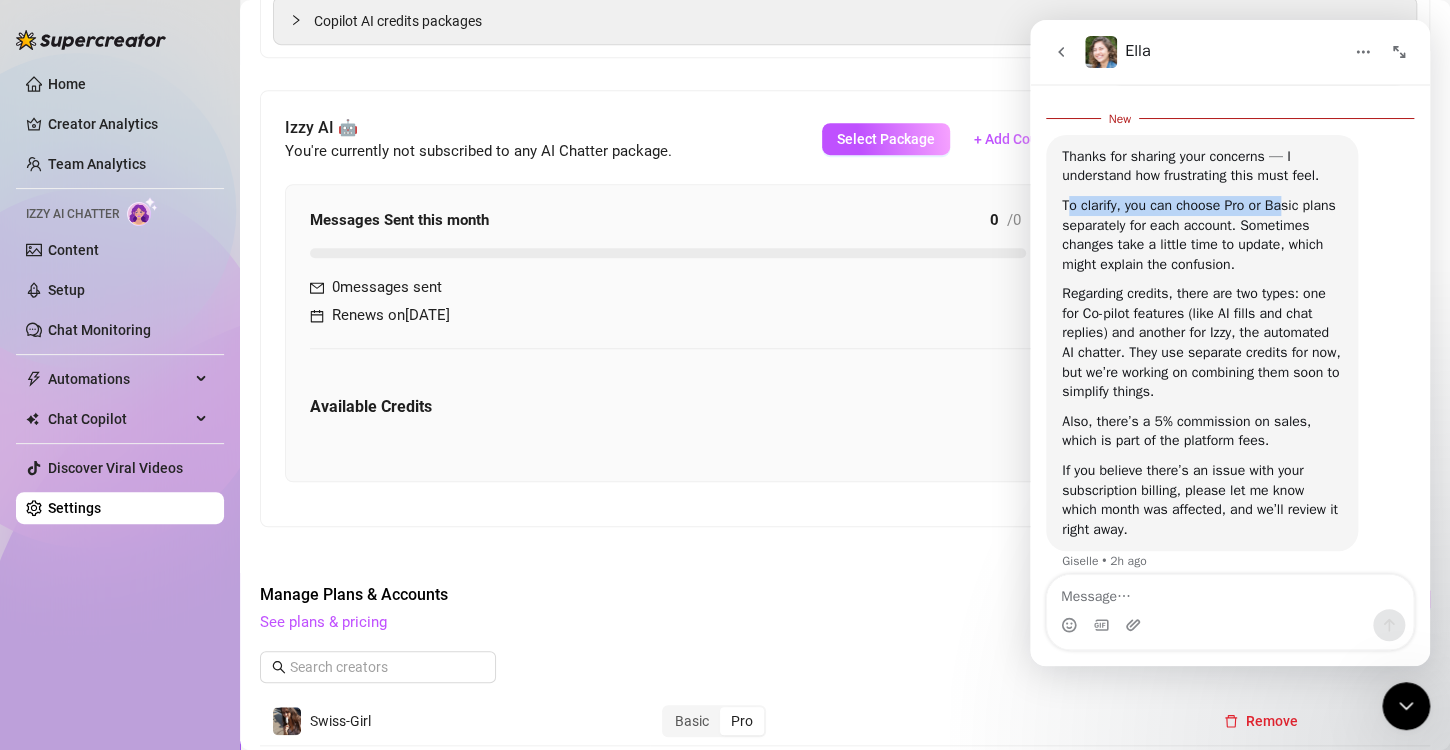 drag, startPoint x: 1065, startPoint y: 207, endPoint x: 1278, endPoint y: 202, distance: 213.05867 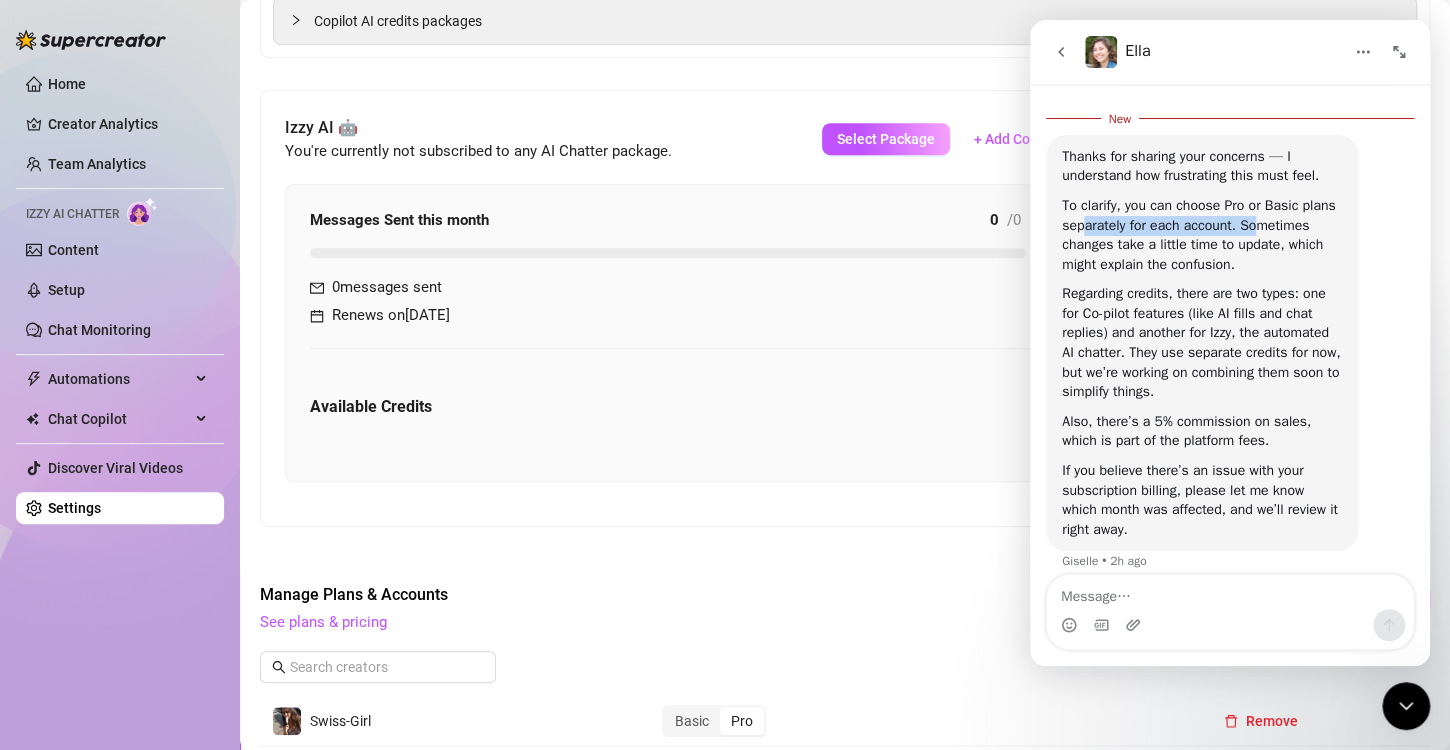 drag, startPoint x: 1084, startPoint y: 227, endPoint x: 1253, endPoint y: 230, distance: 169.02663 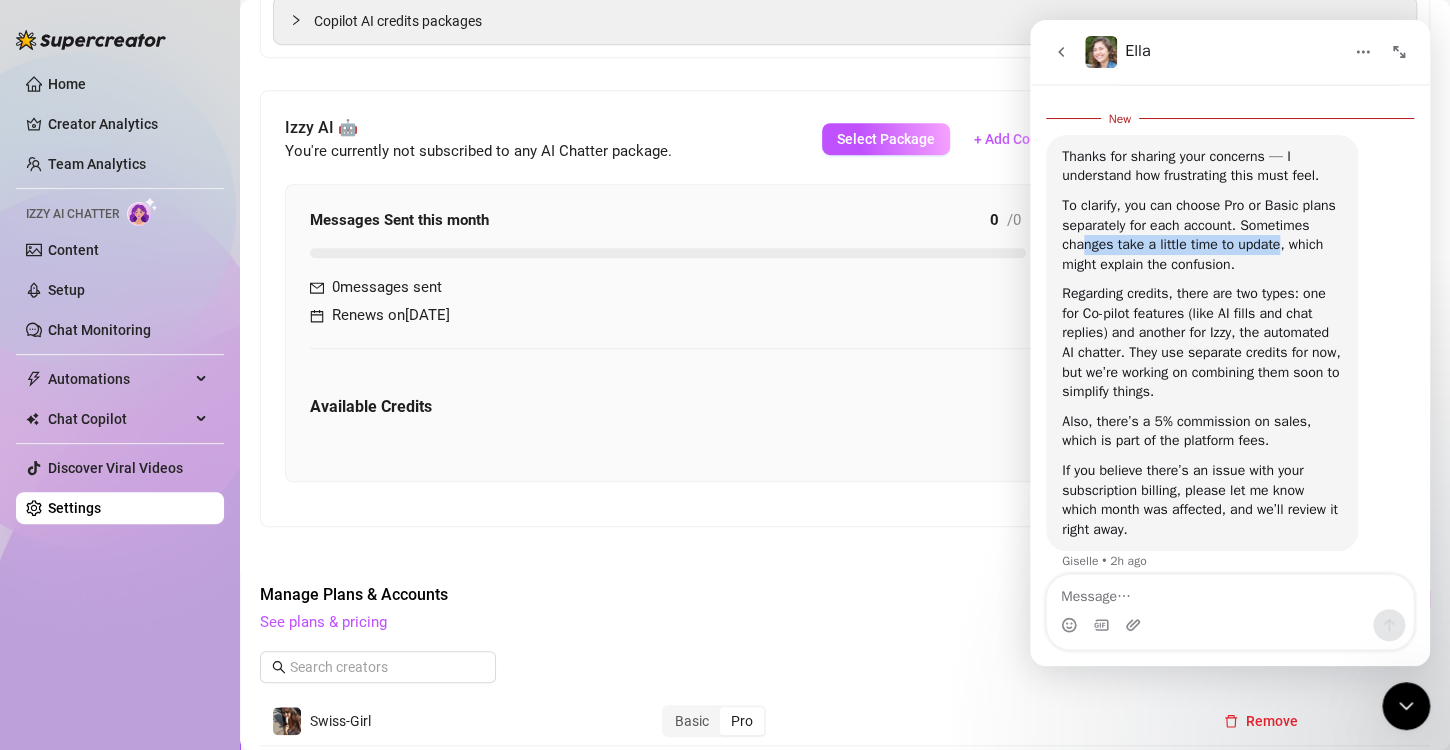 drag, startPoint x: 1081, startPoint y: 248, endPoint x: 1281, endPoint y: 246, distance: 200.01 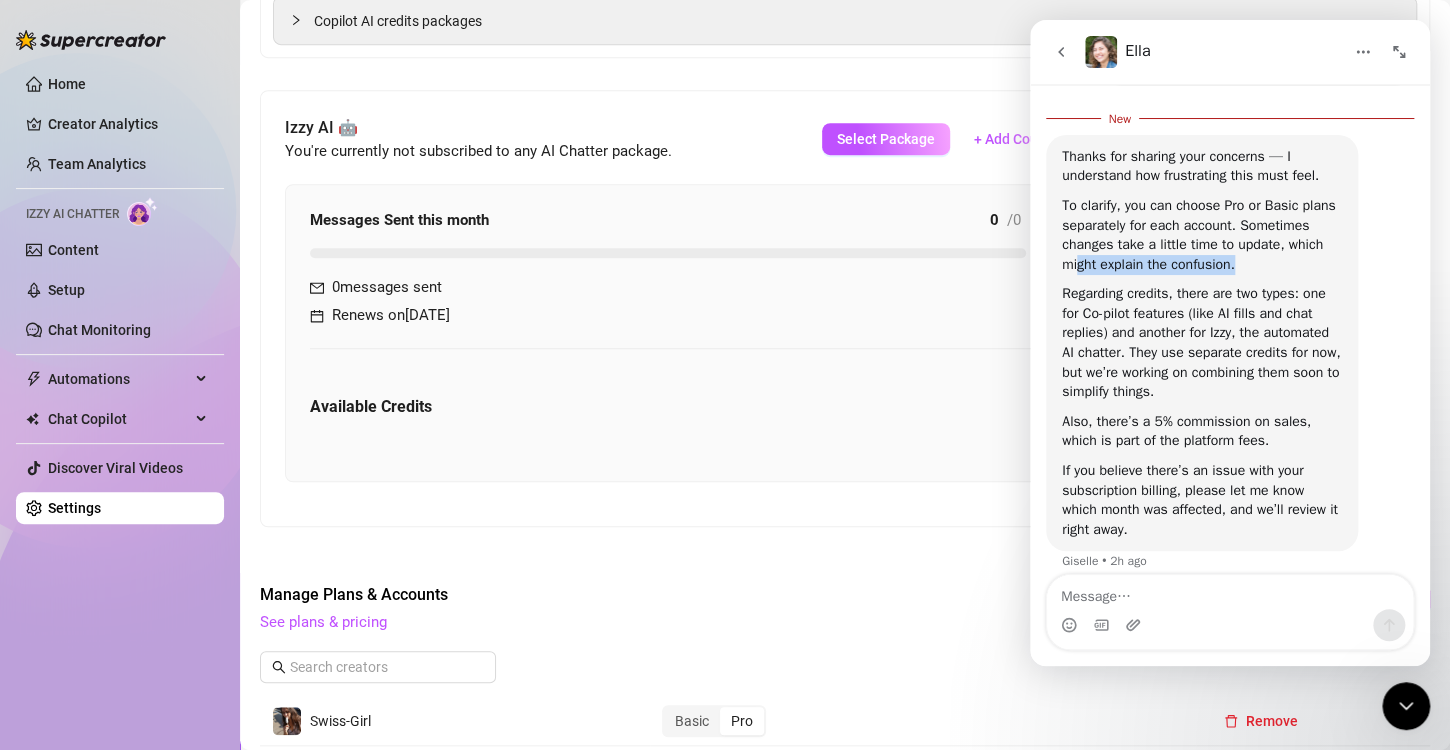 drag, startPoint x: 1079, startPoint y: 265, endPoint x: 1247, endPoint y: 270, distance: 168.07439 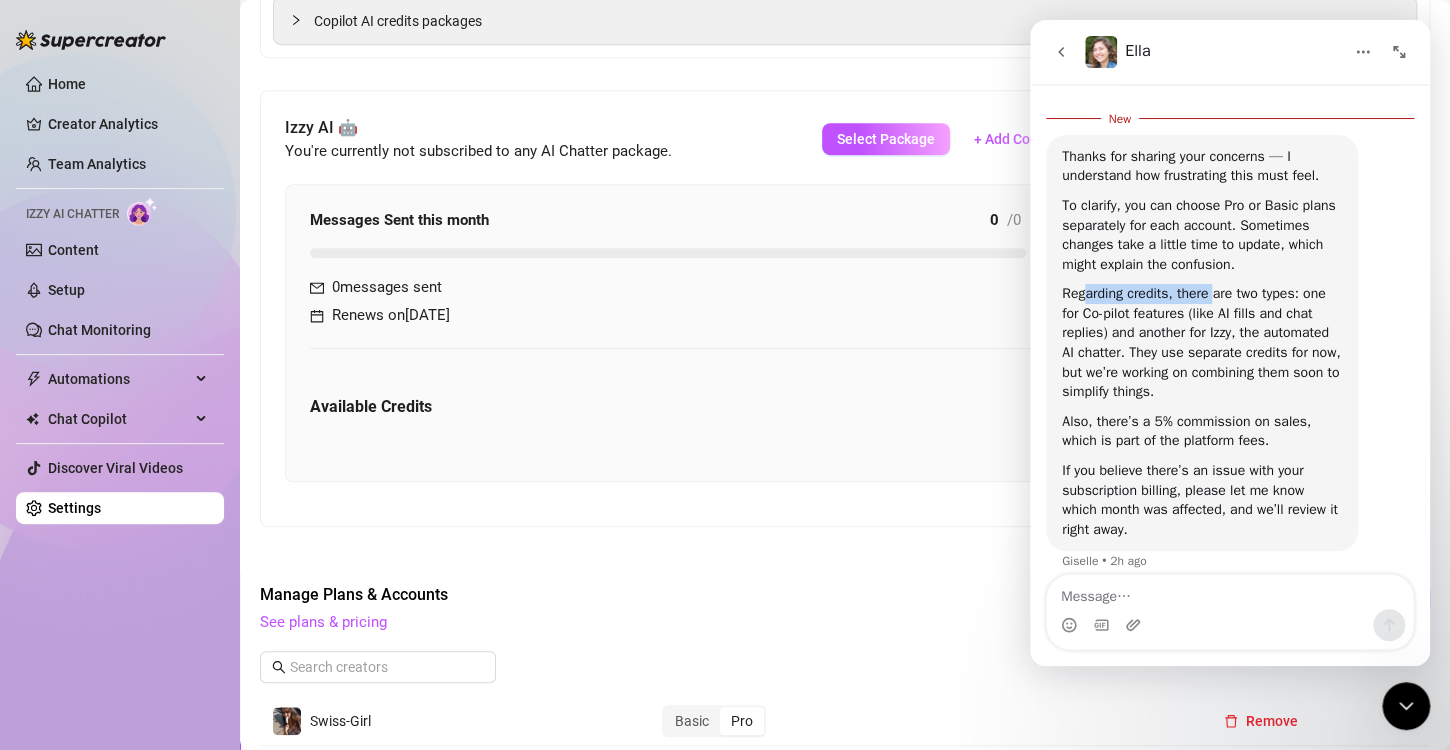 drag, startPoint x: 1088, startPoint y: 298, endPoint x: 1217, endPoint y: 297, distance: 129.00388 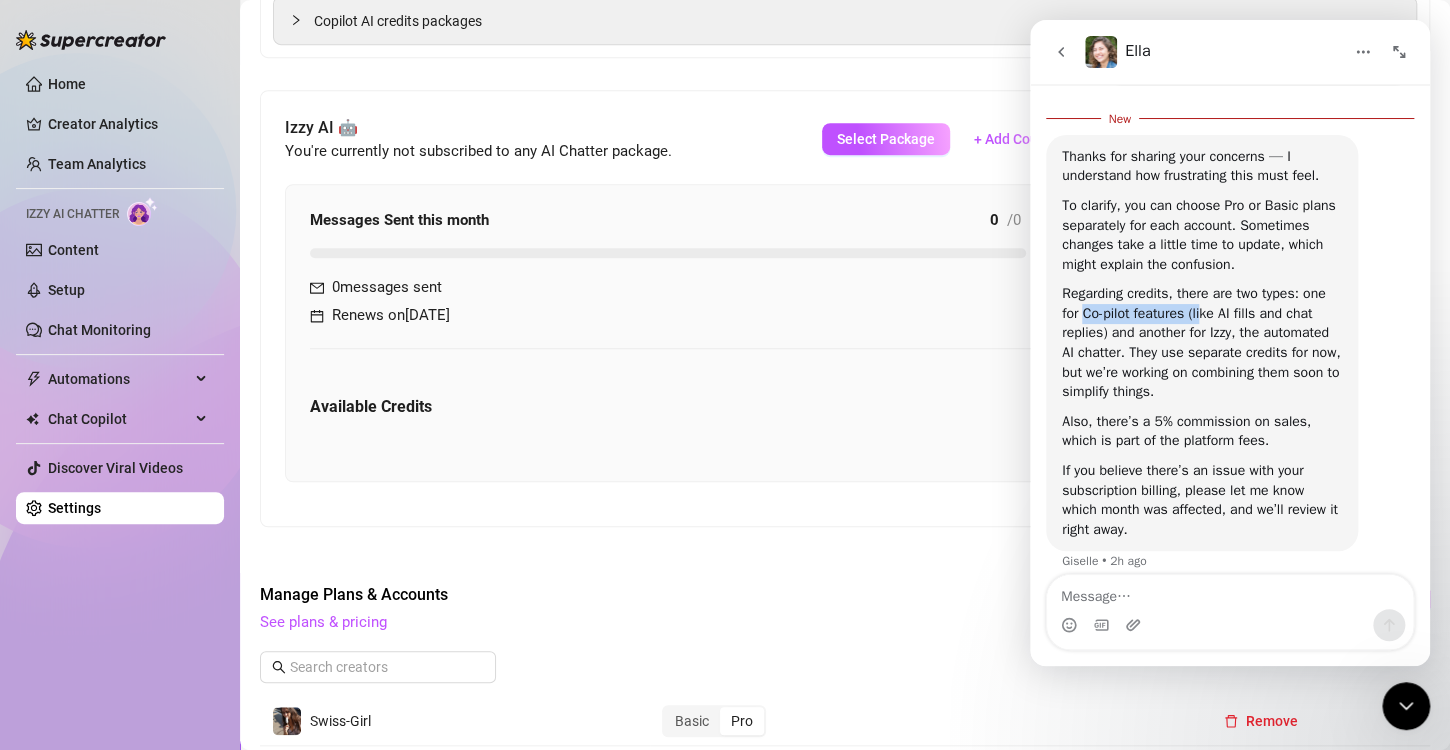 drag, startPoint x: 1082, startPoint y: 314, endPoint x: 1206, endPoint y: 319, distance: 124.10077 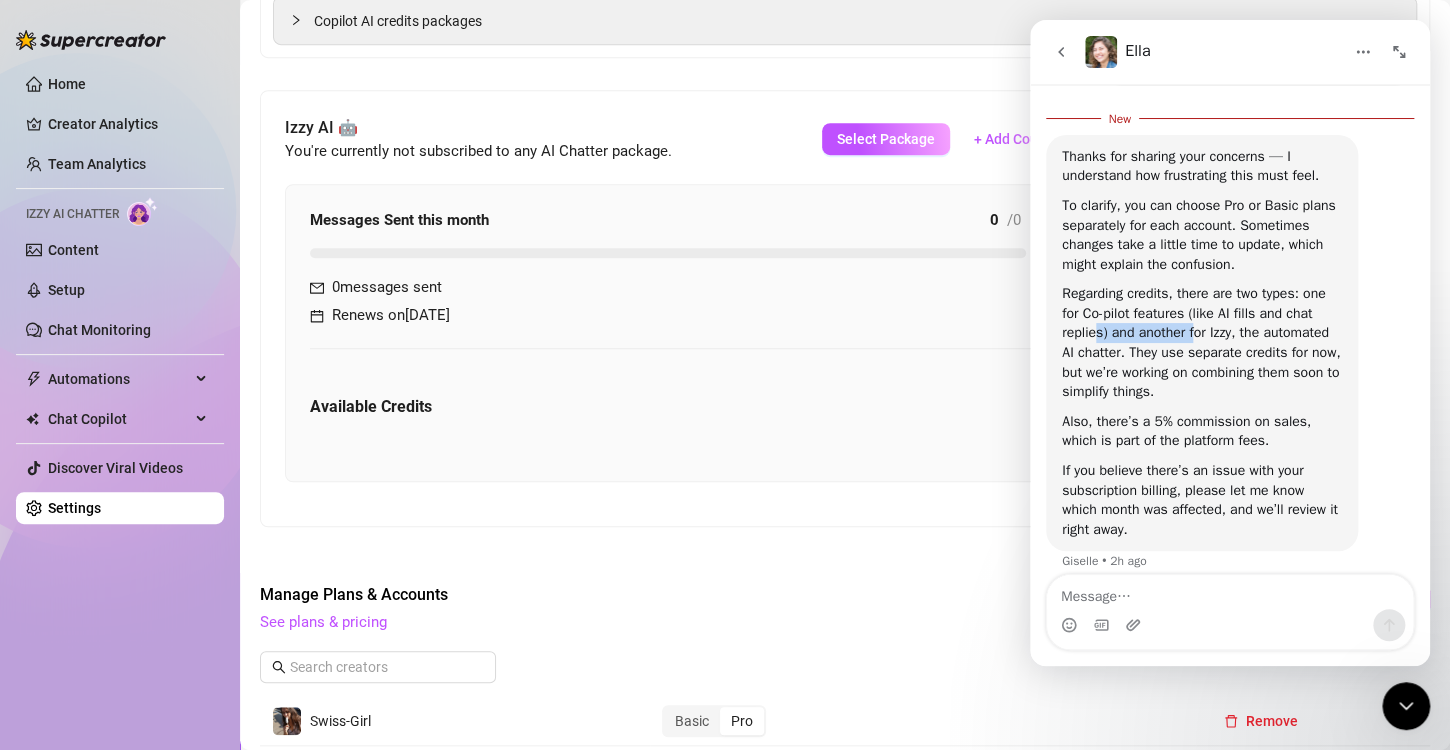 drag, startPoint x: 1100, startPoint y: 336, endPoint x: 1215, endPoint y: 328, distance: 115.27792 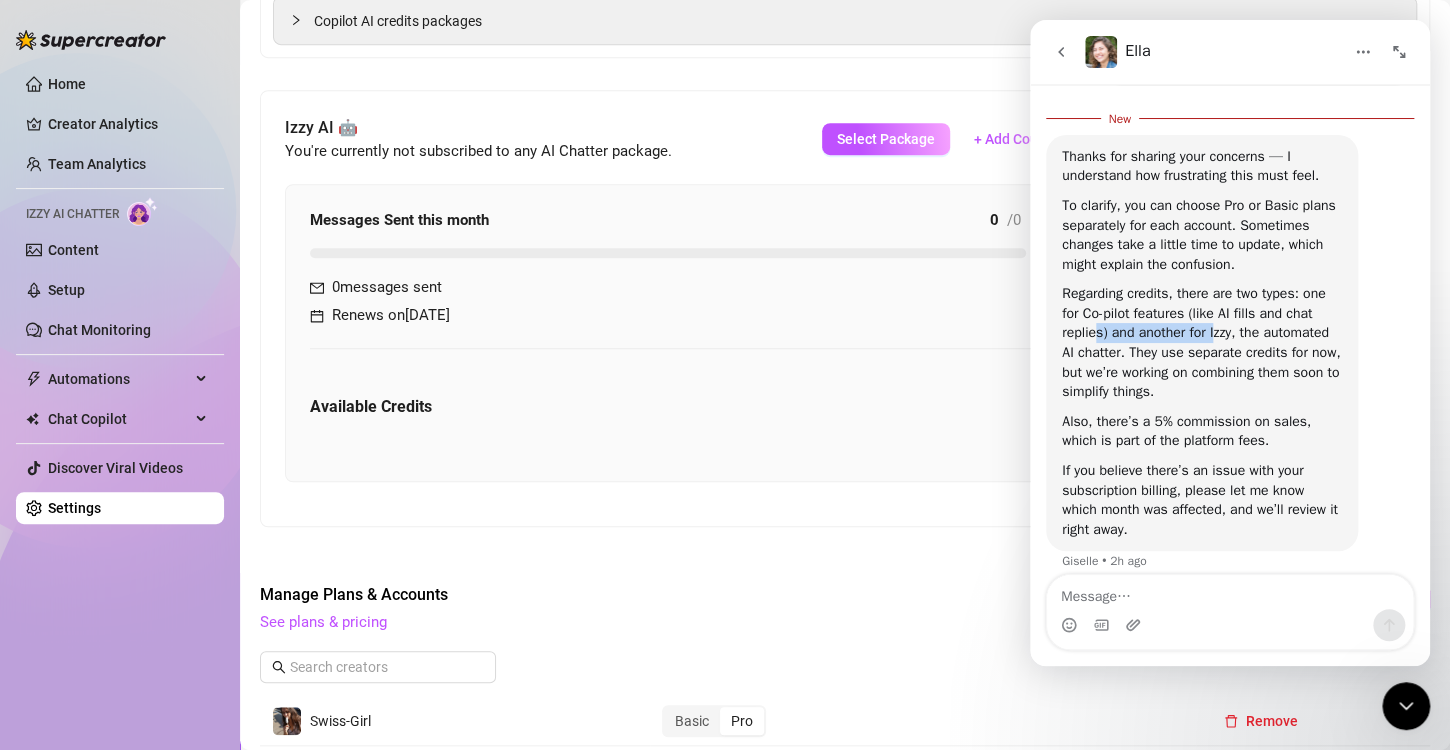 scroll, scrollTop: 1956, scrollLeft: 0, axis: vertical 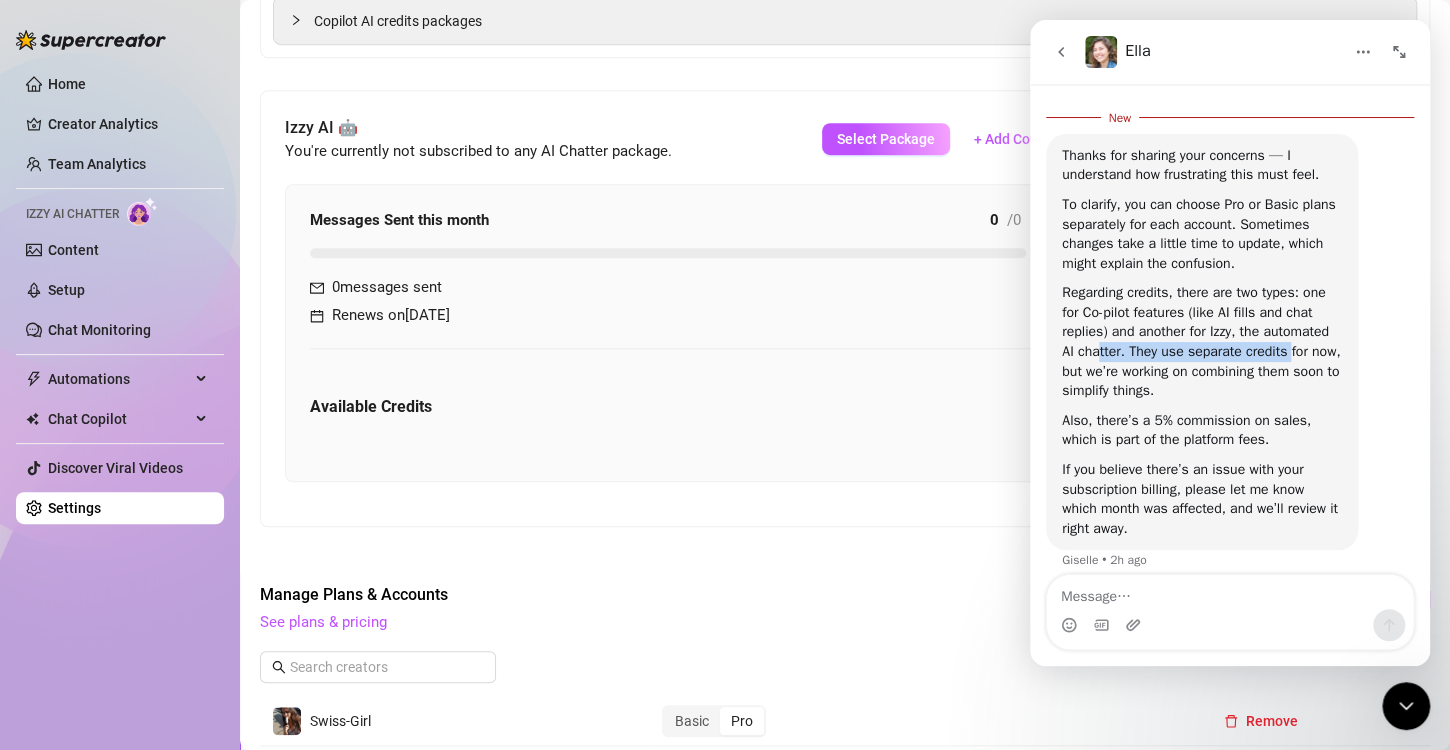 drag, startPoint x: 1101, startPoint y: 360, endPoint x: 1289, endPoint y: 356, distance: 188.04254 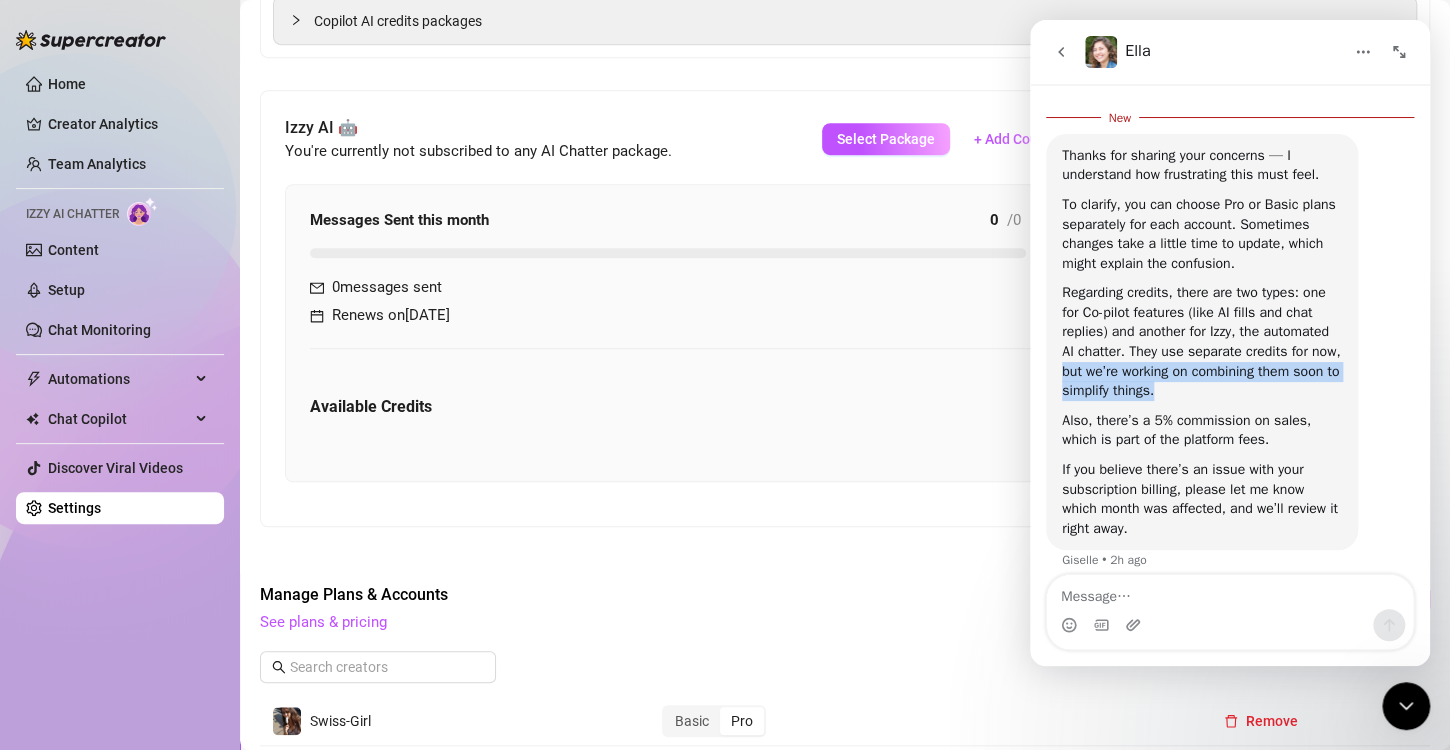 drag, startPoint x: 1064, startPoint y: 368, endPoint x: 1284, endPoint y: 386, distance: 220.73514 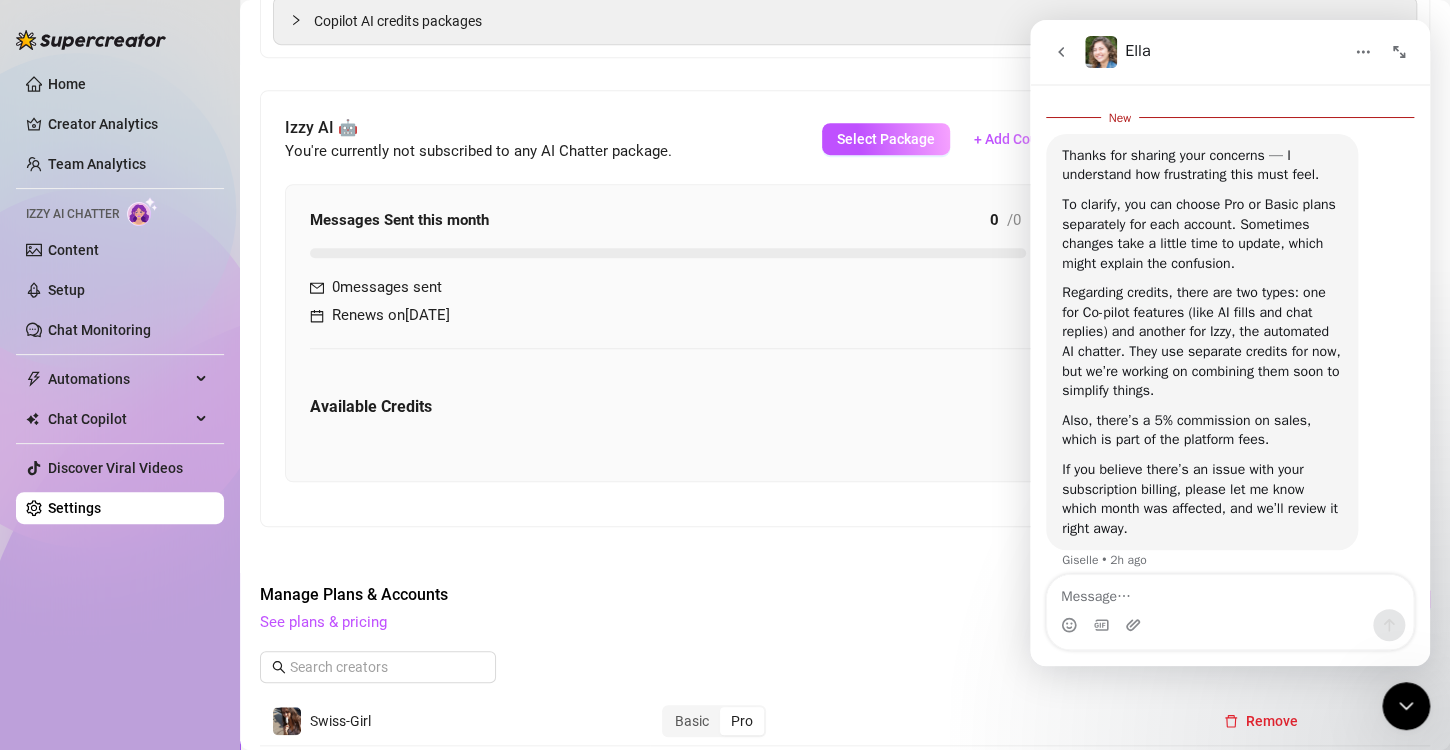 click on "Regarding credits, there are two types: one for Co-pilot features (like AI fills and chat replies) and another for Izzy, the automated AI chatter. They use separate credits for now, but we’re working on combining them soon to simplify things." at bounding box center [1202, 342] 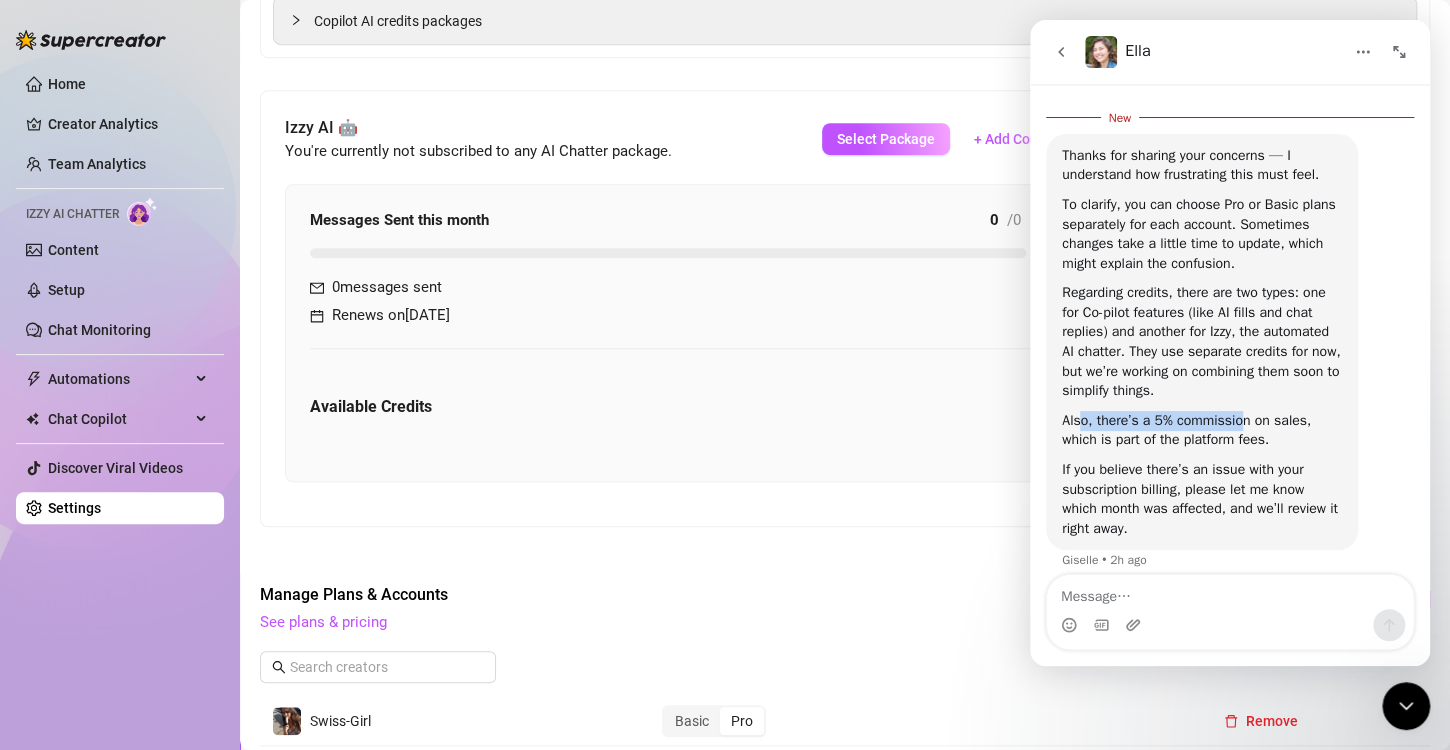 drag, startPoint x: 1083, startPoint y: 420, endPoint x: 1242, endPoint y: 420, distance: 159 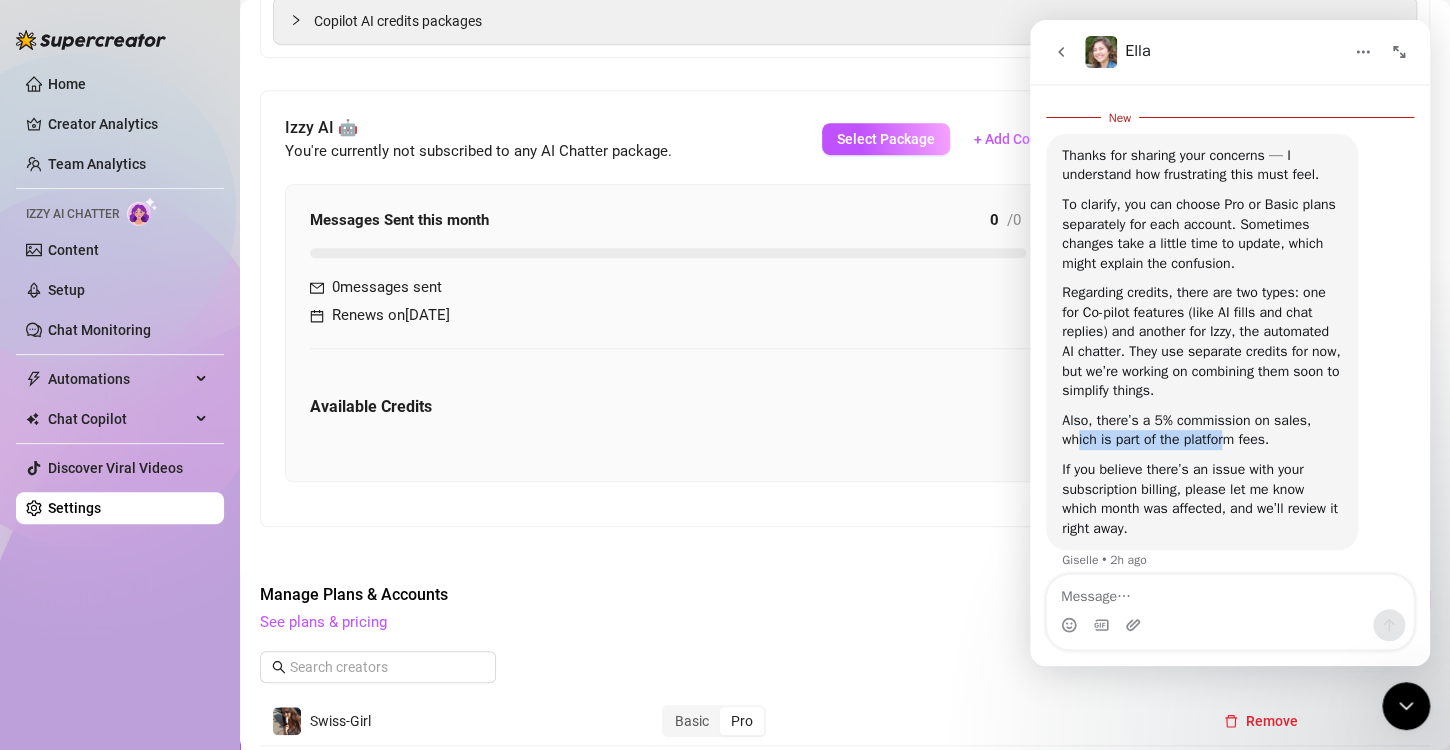 drag, startPoint x: 1080, startPoint y: 440, endPoint x: 1226, endPoint y: 448, distance: 146.21901 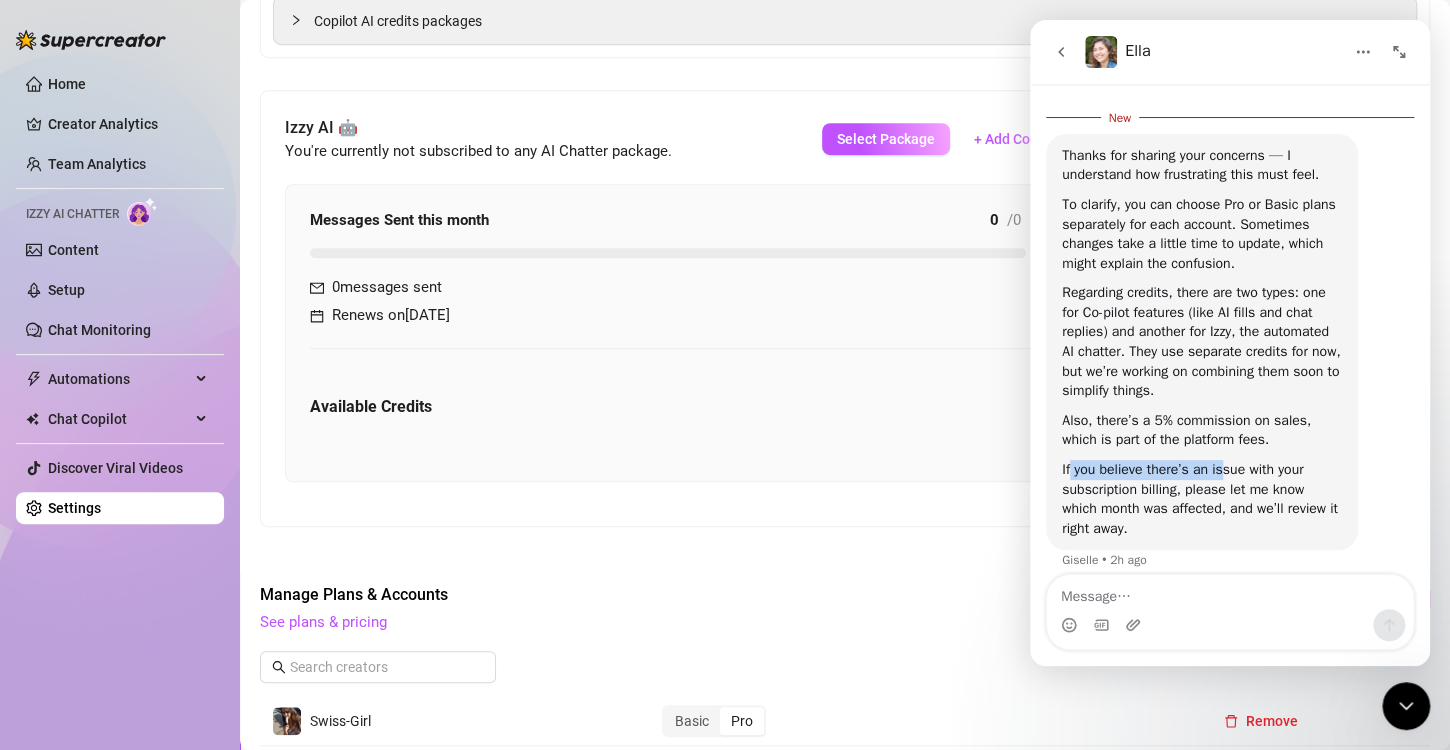 drag, startPoint x: 1071, startPoint y: 473, endPoint x: 1225, endPoint y: 474, distance: 154.00325 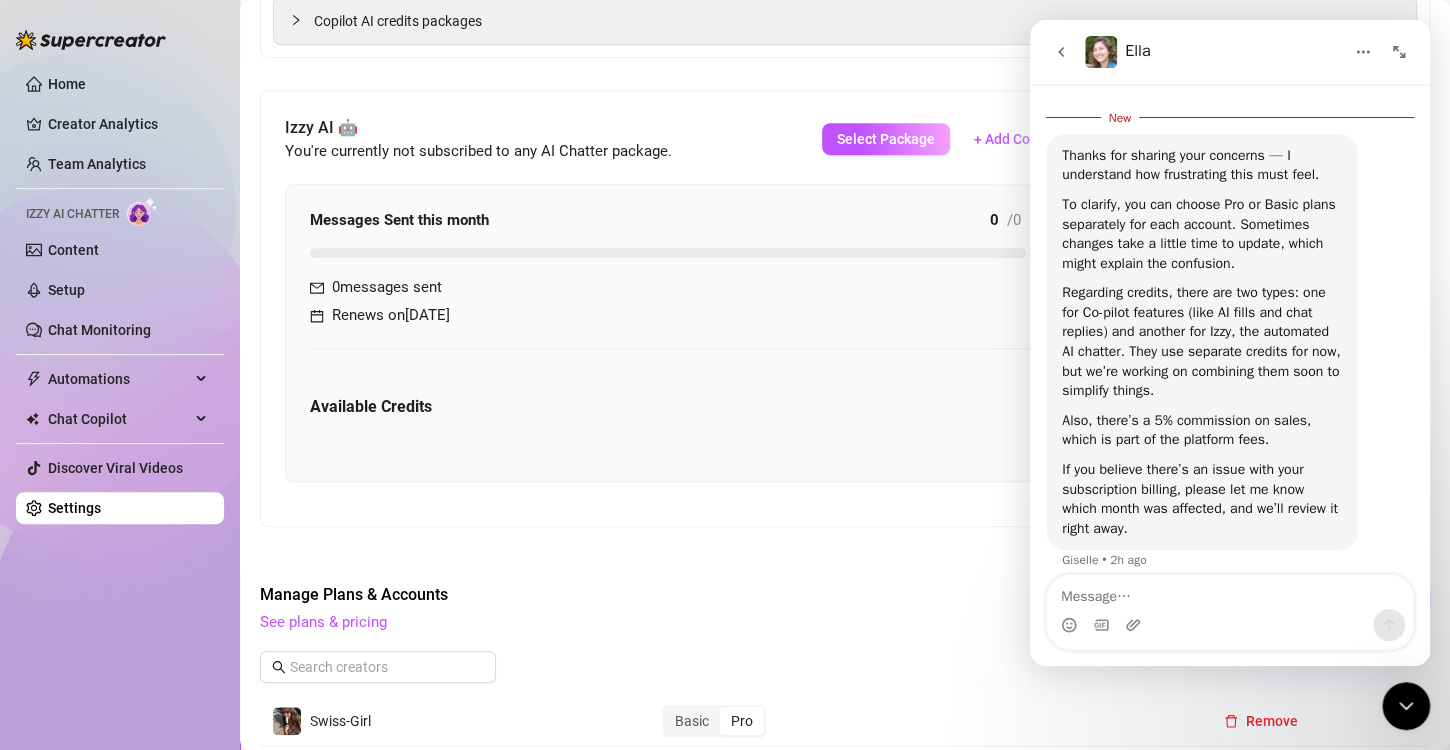 click on "If you believe there’s an issue with your subscription billing, please let me know which month was affected, and we’ll review it right away." at bounding box center [1202, 499] 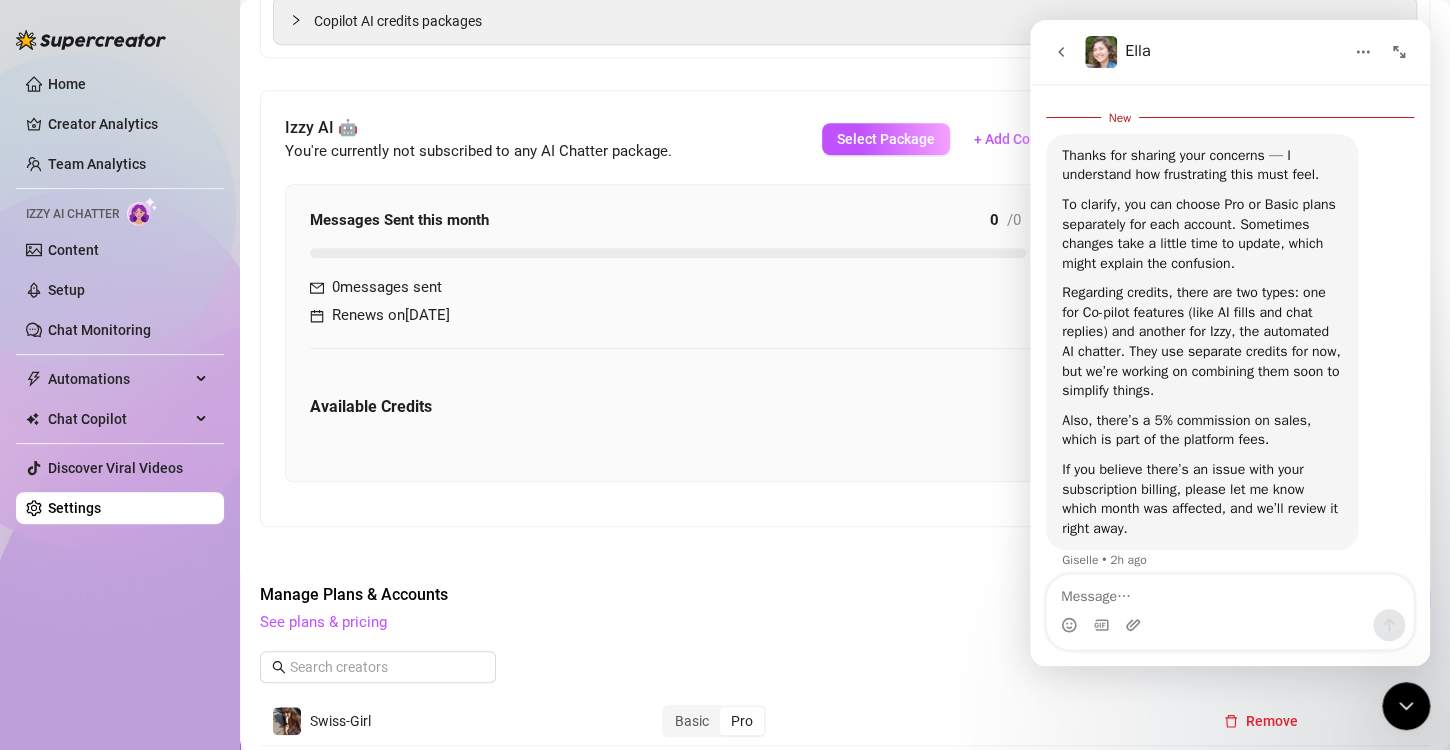 drag, startPoint x: 1093, startPoint y: 484, endPoint x: 1205, endPoint y: 492, distance: 112.28535 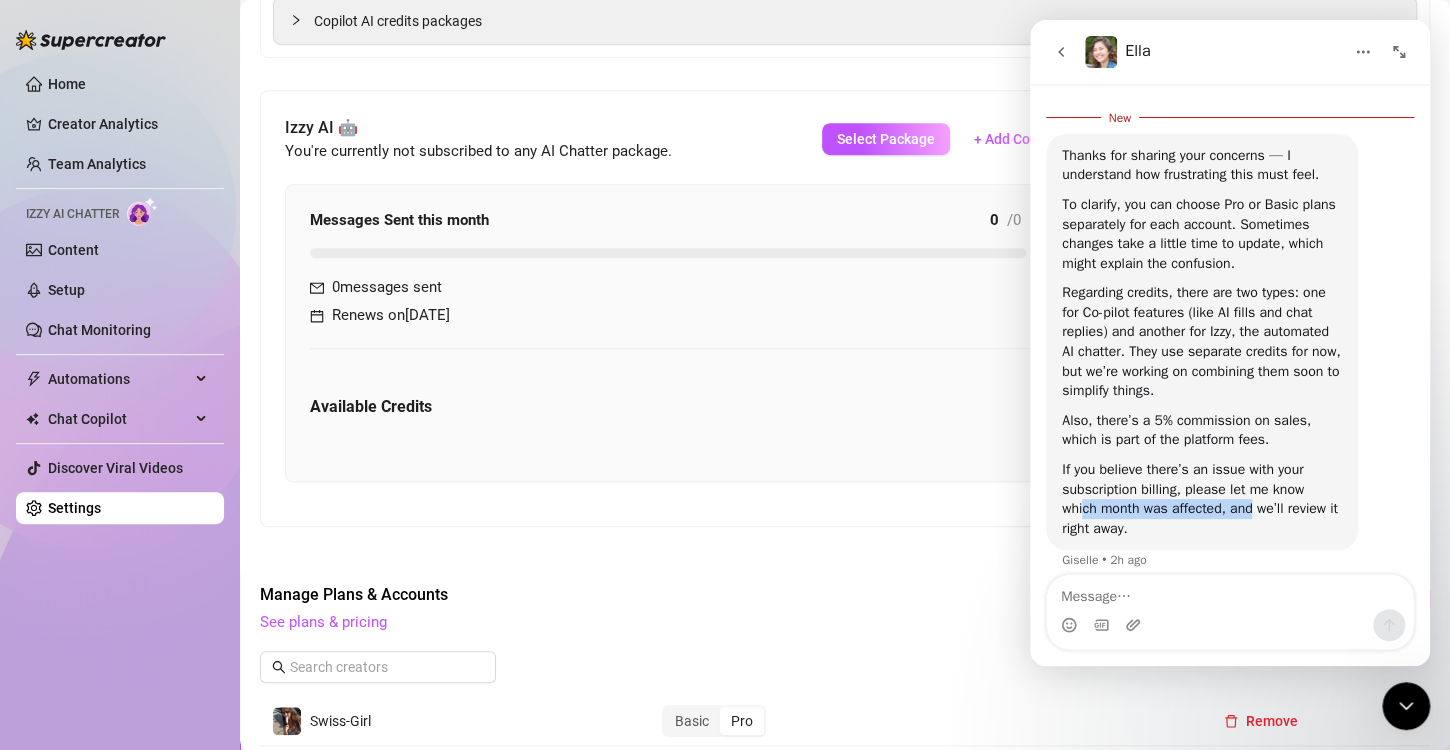 drag, startPoint x: 1084, startPoint y: 508, endPoint x: 1254, endPoint y: 516, distance: 170.18813 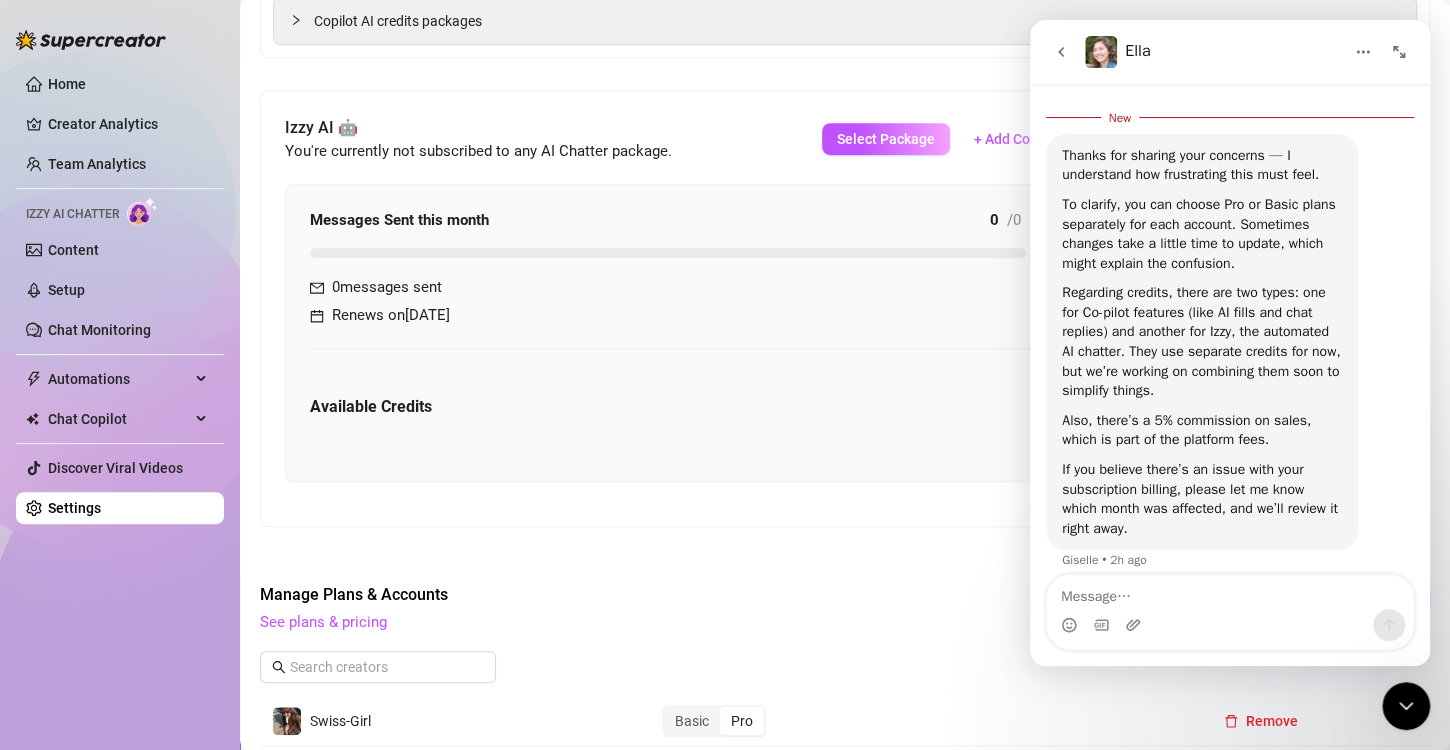 click on "Izzy AI 🤖 You're currently not subscribed to any AI Chatter package. Select Package + Add Coupon Messages Sent this month 0 /  0 0 % 0  messages sent Renews on  [DATE] Available Credits" at bounding box center [681, 308] 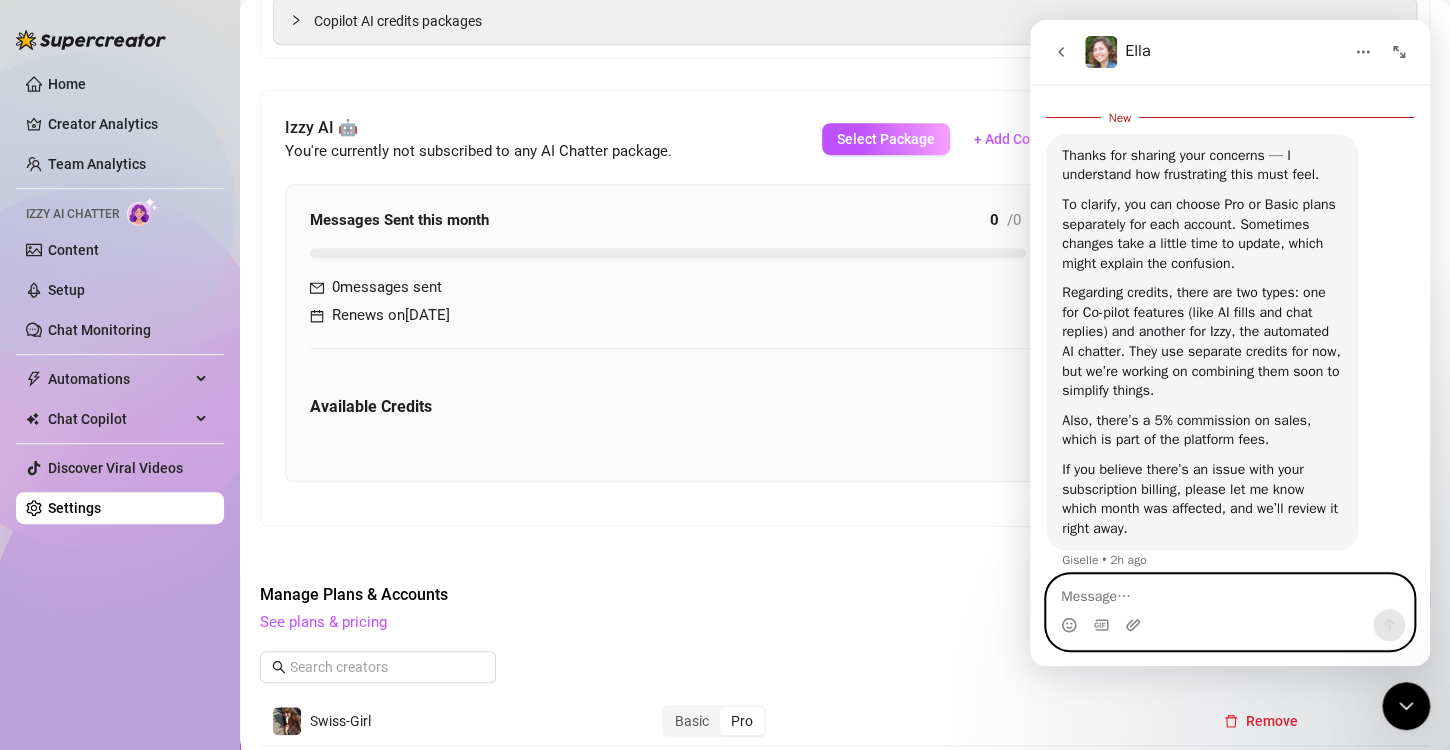 click at bounding box center [1230, 592] 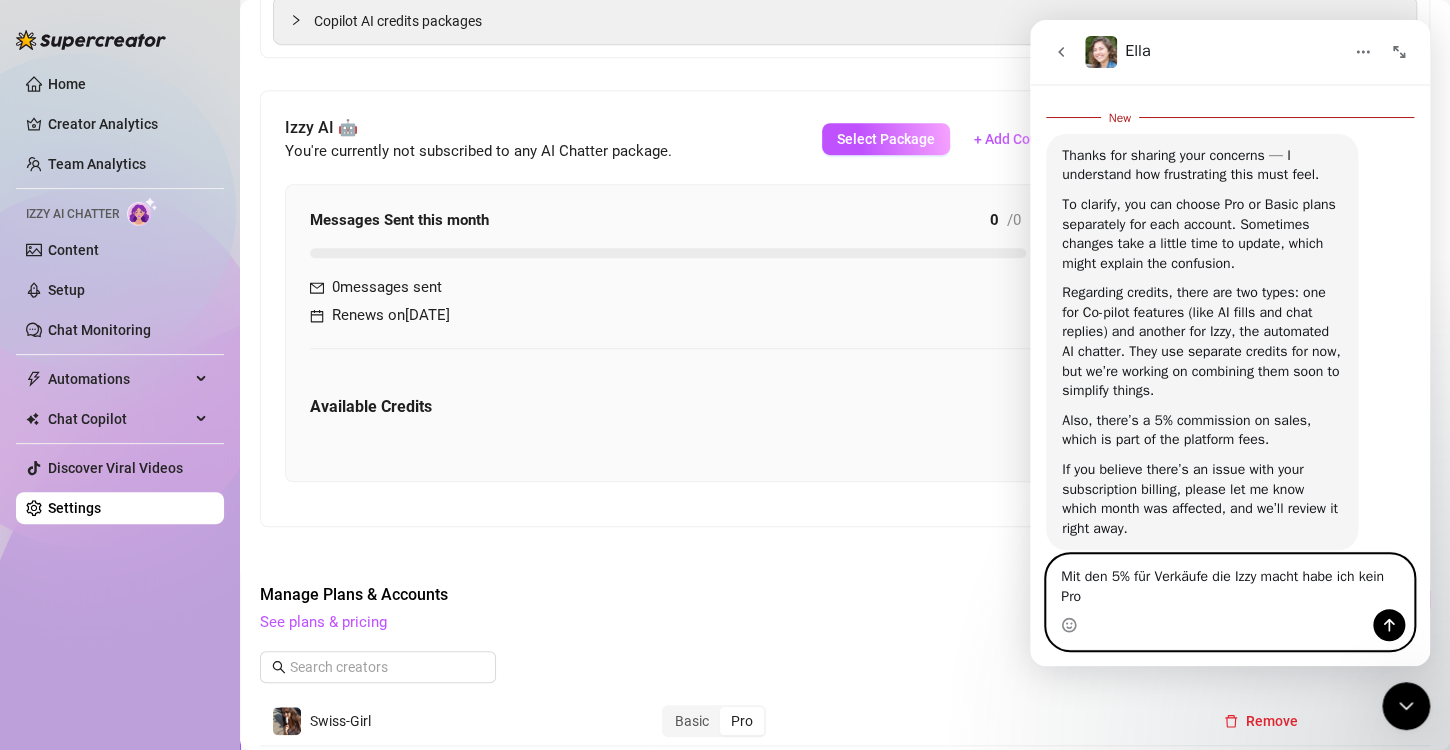 scroll, scrollTop: 1977, scrollLeft: 0, axis: vertical 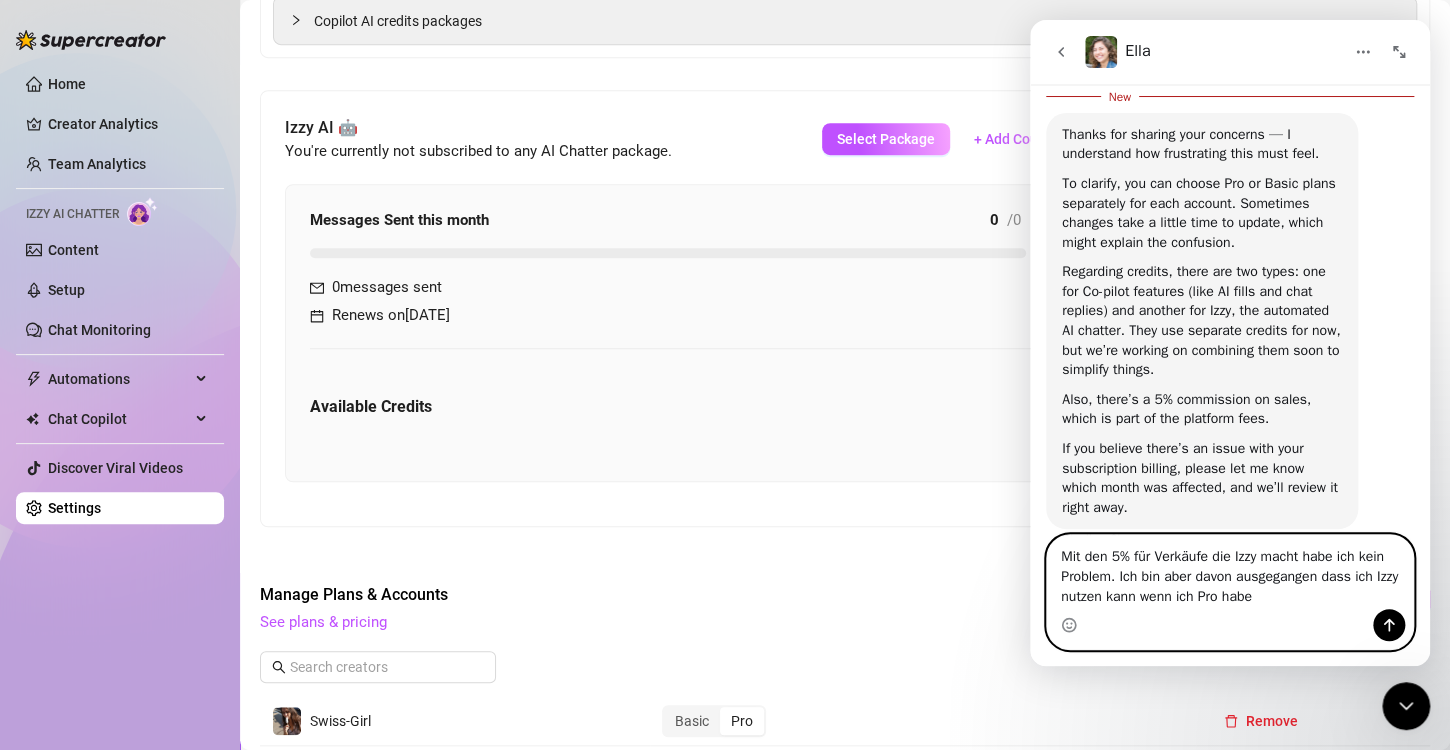 drag, startPoint x: 1120, startPoint y: 577, endPoint x: 1271, endPoint y: 612, distance: 155.00322 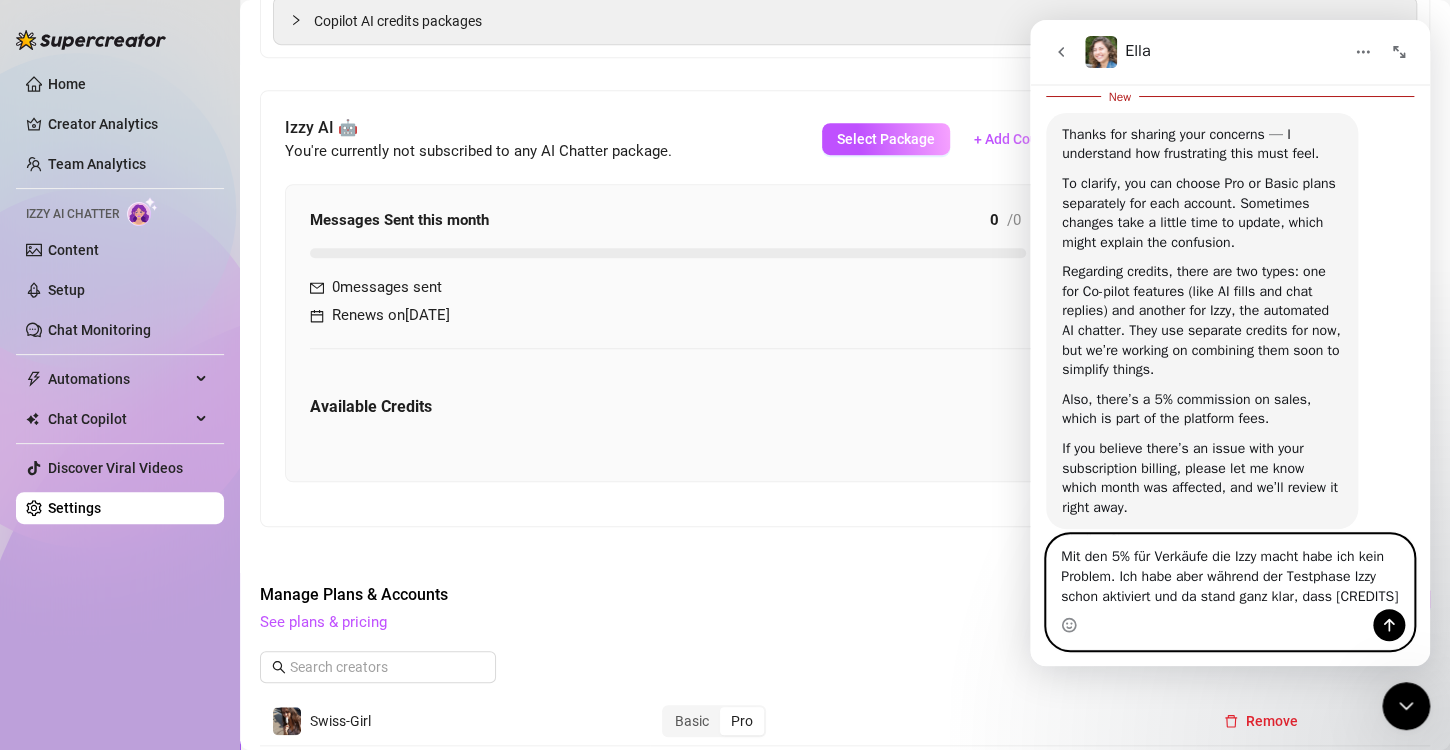 drag, startPoint x: 1241, startPoint y: 597, endPoint x: 1298, endPoint y: 600, distance: 57.07889 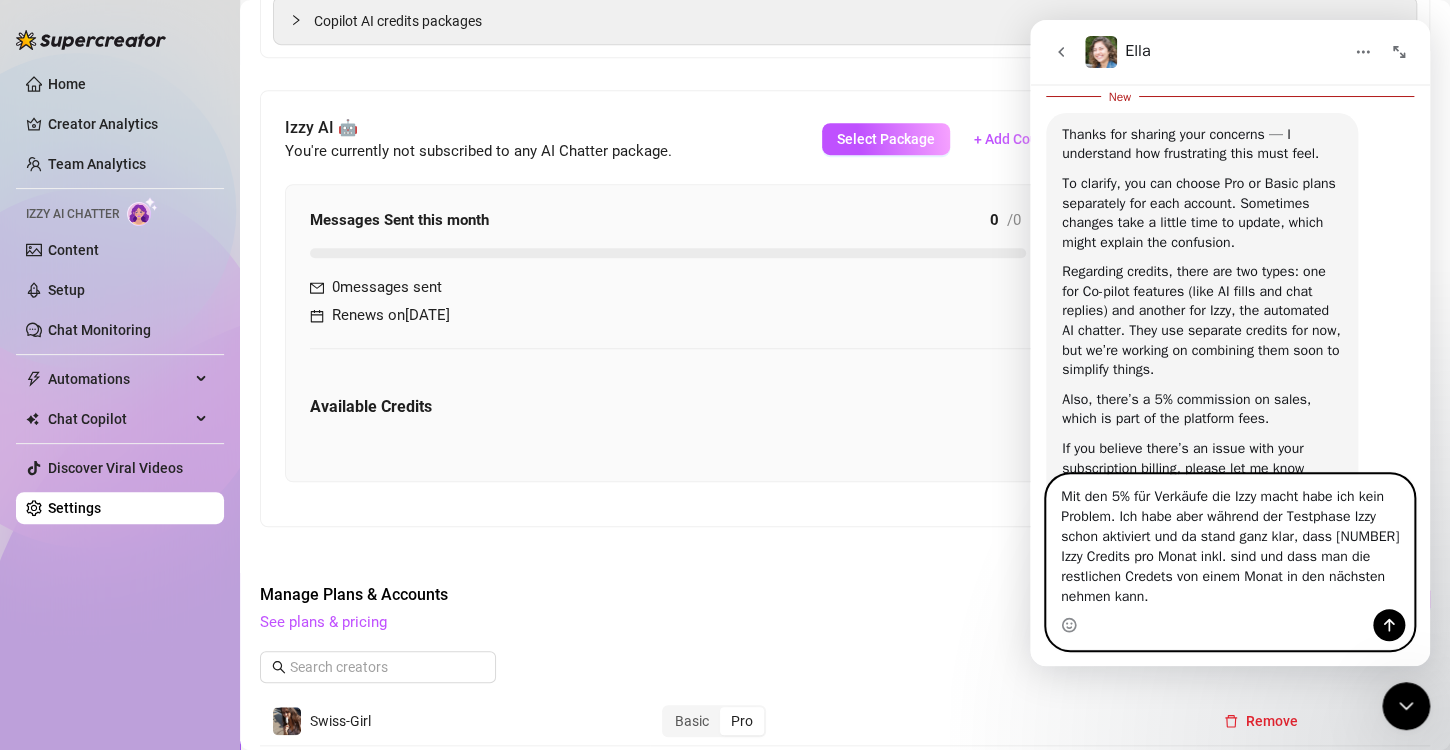 drag, startPoint x: 1249, startPoint y: 496, endPoint x: 1333, endPoint y: 504, distance: 84.38009 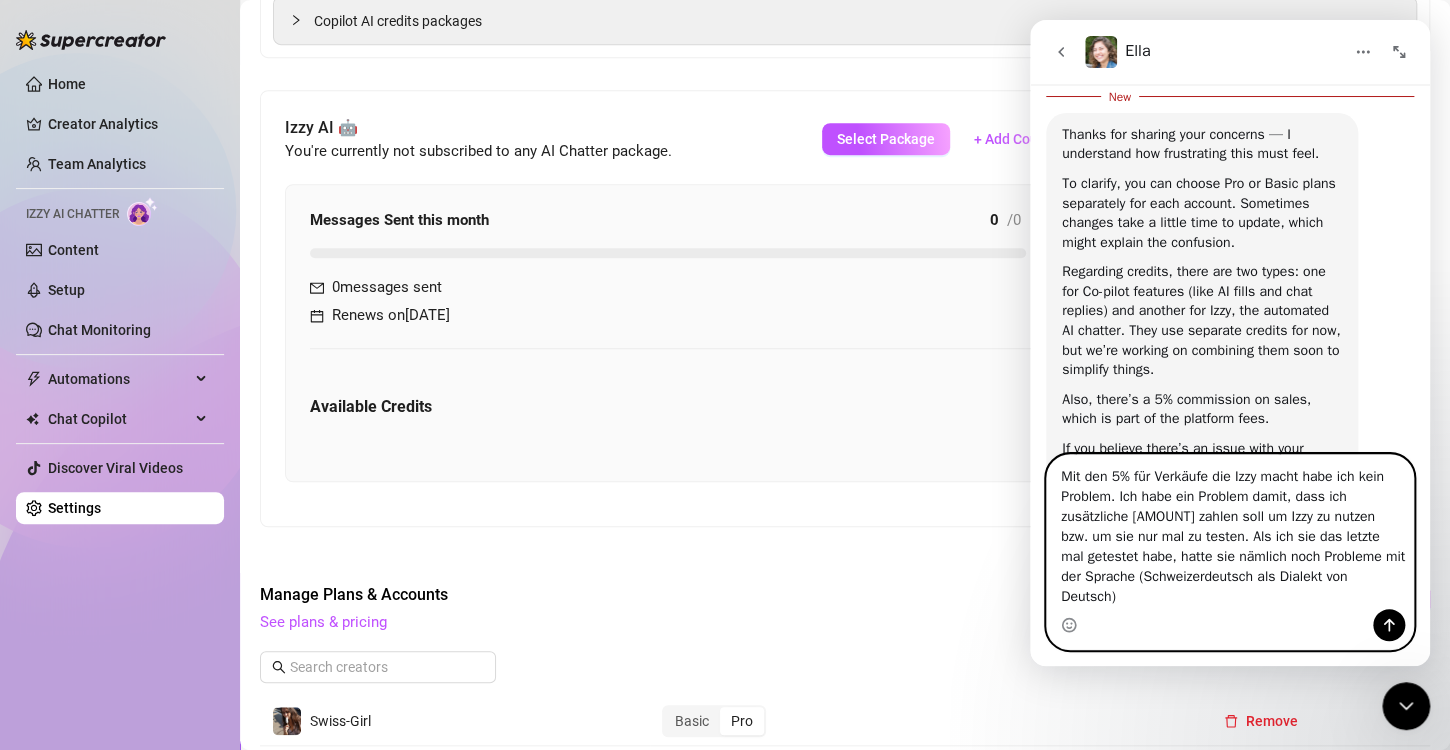 drag, startPoint x: 1117, startPoint y: 517, endPoint x: 1281, endPoint y: 514, distance: 164.02744 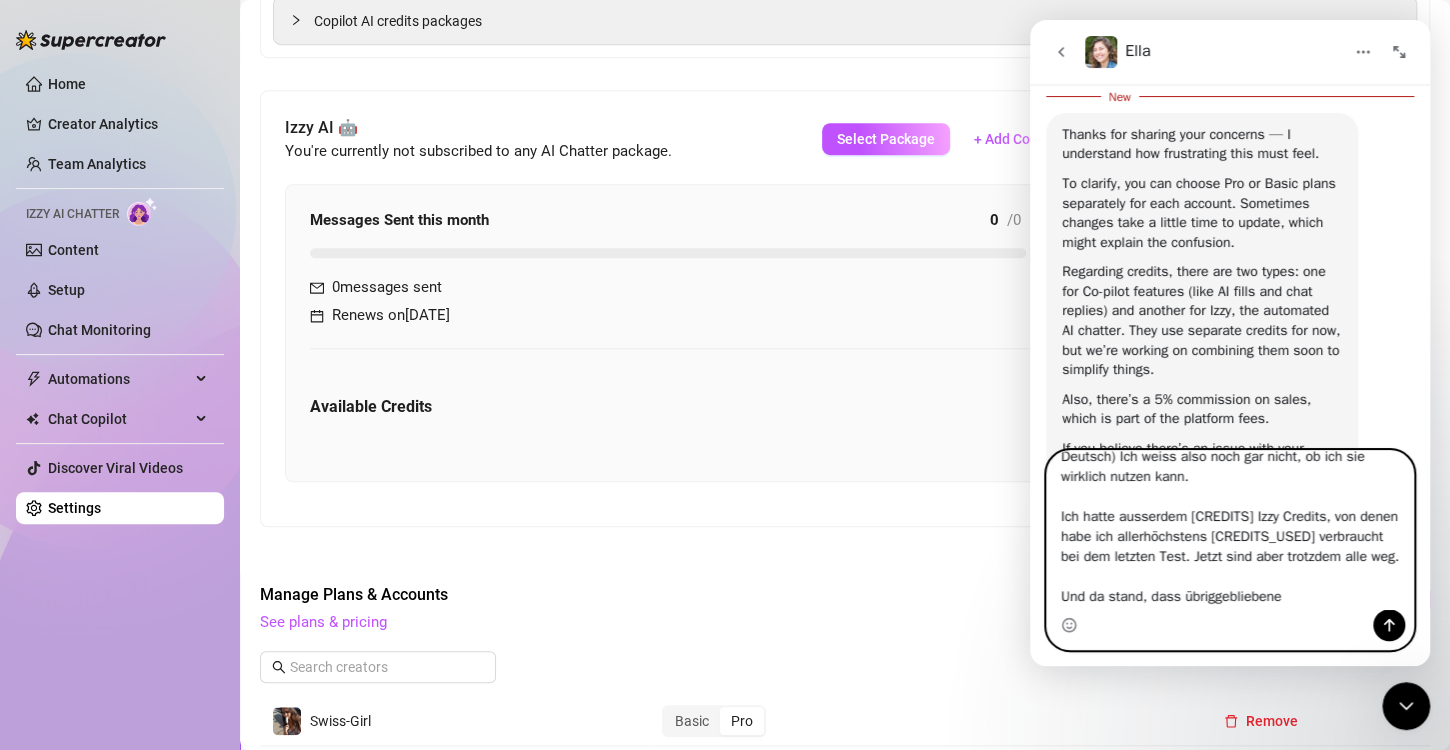 scroll, scrollTop: 193, scrollLeft: 0, axis: vertical 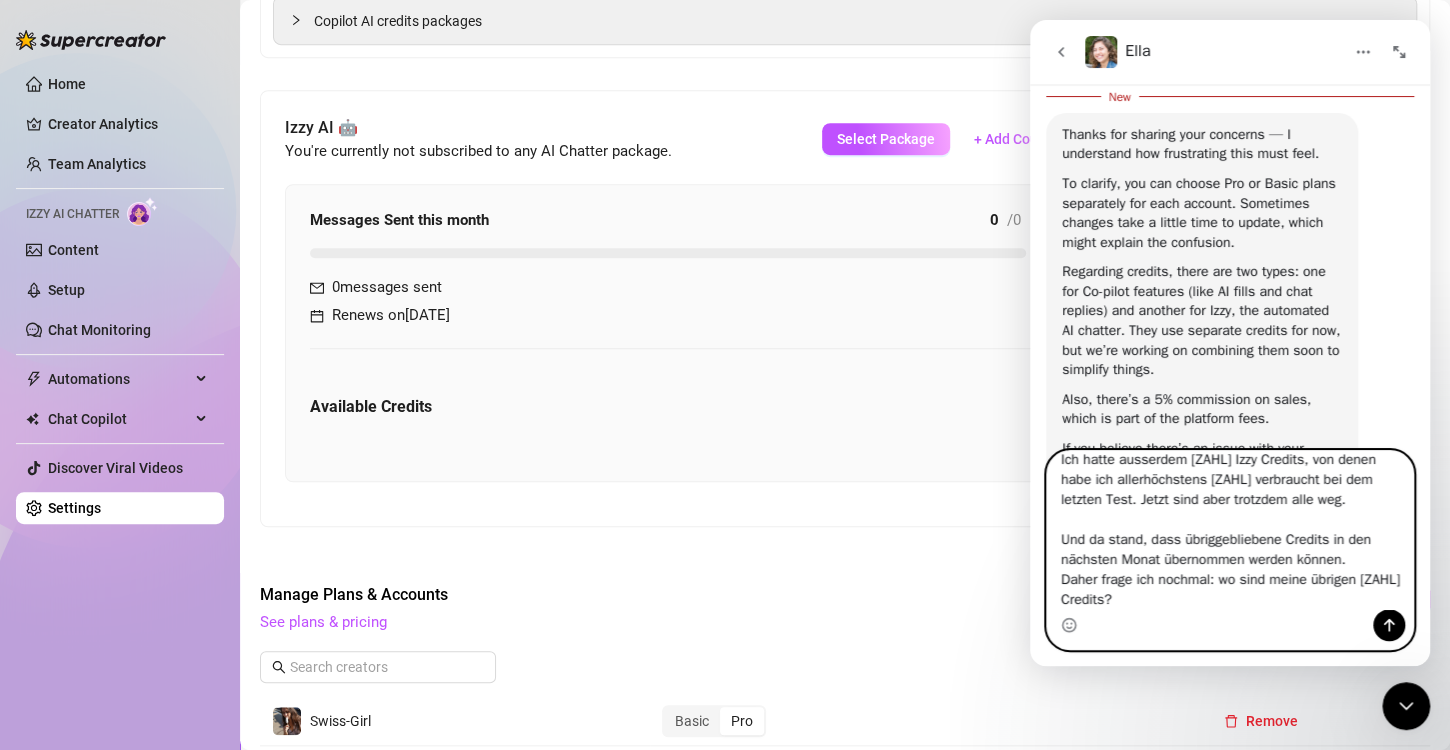 click on "Mit den 5% für Verkäufe die Izzy macht habe ich kein Problem. Ich habe ein Problem damit, dass ich zusätzliche [ZAHL] zahlen soll um Izzy zu nutzen bzw. um sie nur mal zu testen. Als ich sie das letzte mal getestet habe, hatte sie nämlich noch Probleme mit der Sprache (Schweizerdeutsch als Dialekt von Deutsch) Ich weiss also noch gar nicht, ob ich sie wirklich nutzen kann.
Ich hatte ausserdem [ZAHL] Izzy Credits, von denen habe ich allerhöchstens [ZAHL] verbraucht bei dem letzten Test. Jetzt sind aber trotzdem alle weg.
Und da stand, dass übriggebliebene Credits in den nächsten Monat übernommen werden können.
Daher frage ich nochmal: wo sind meine übrigen [ZAHL] Credits?" at bounding box center [1230, 530] 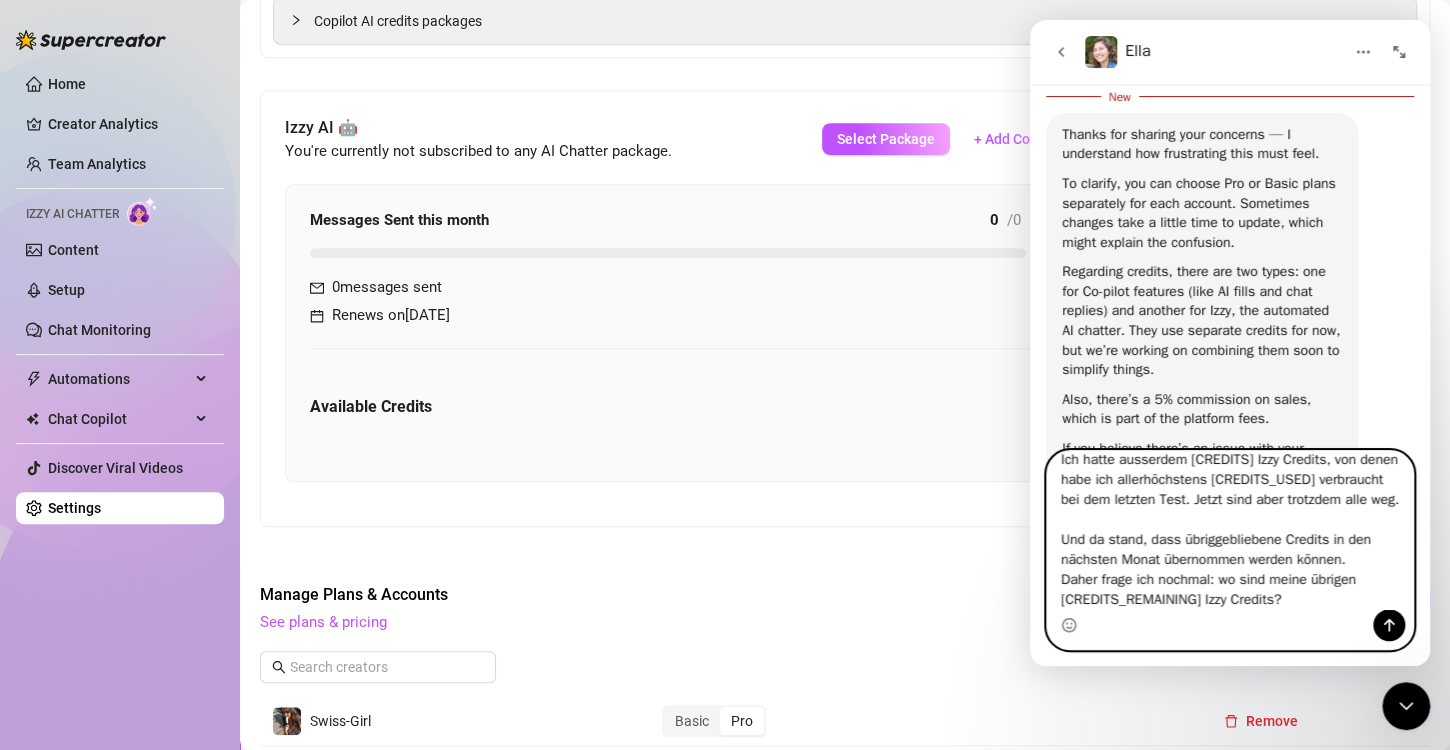 click on "Mit den 5% für Verkäufe die Izzy macht habe ich kein Problem. Ich habe ein Problem damit, dass ich zusätzliche [AMOUNT] zahlen soll um Izzy zu nutzen bzw. um sie nur mal zu testen. Als ich sie das letzte mal getestet habe, hatte sie nämlich noch Probleme mit der Sprache (Schweizerdeutsch als Dialekt von Deutsch) Ich weiss also noch gar nicht, ob ich sie wirklich nutzen kann.
Ich hatte ausserdem [CREDITS] Izzy Credits, von denen habe ich allerhöchstens [CREDITS_USED] verbraucht bei dem letzten Test. Jetzt sind aber trotzdem alle weg.
Und da stand, dass übriggebliebene Credits in den nächsten Monat übernommen werden können.
Daher frage ich nochmal: wo sind meine übrigen [CREDITS_REMAINING] Izzy Credits?" at bounding box center (1230, 530) 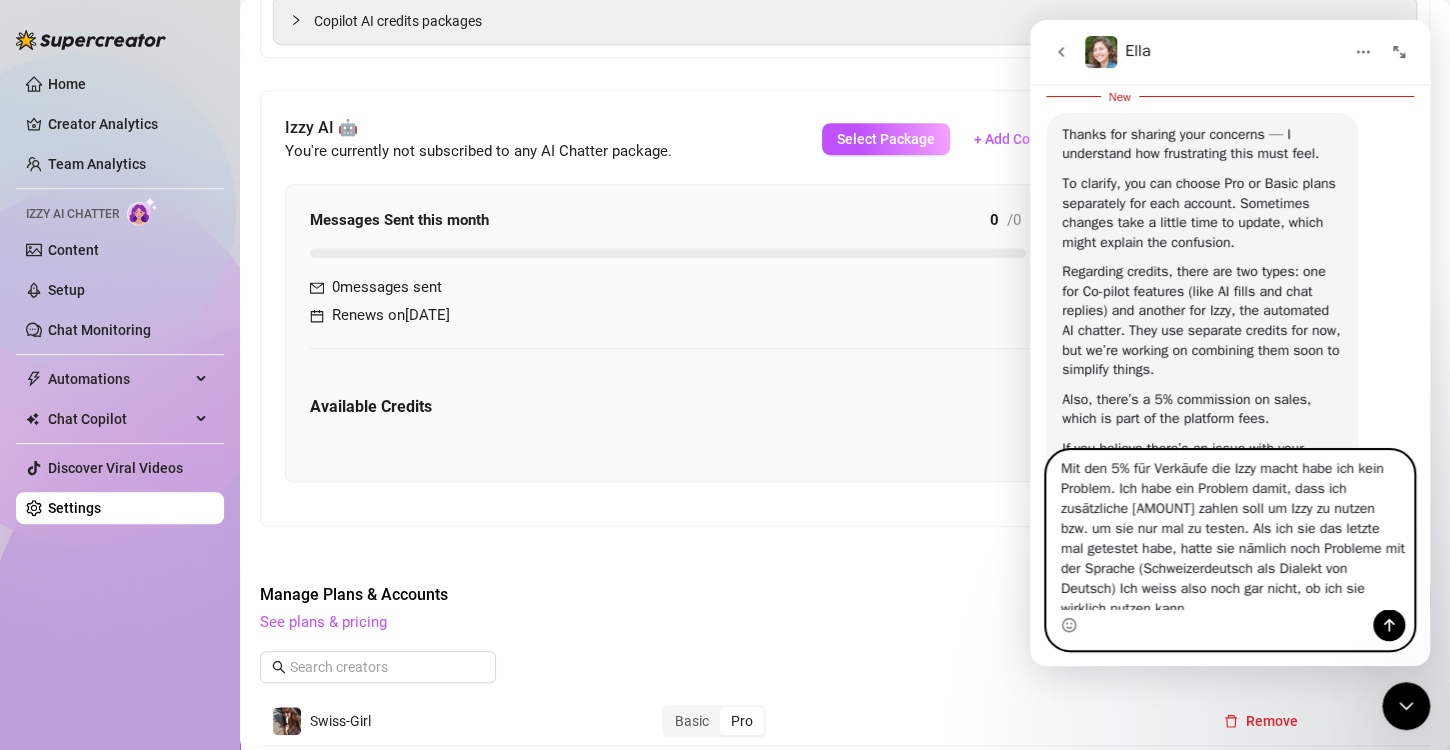 scroll, scrollTop: 0, scrollLeft: 0, axis: both 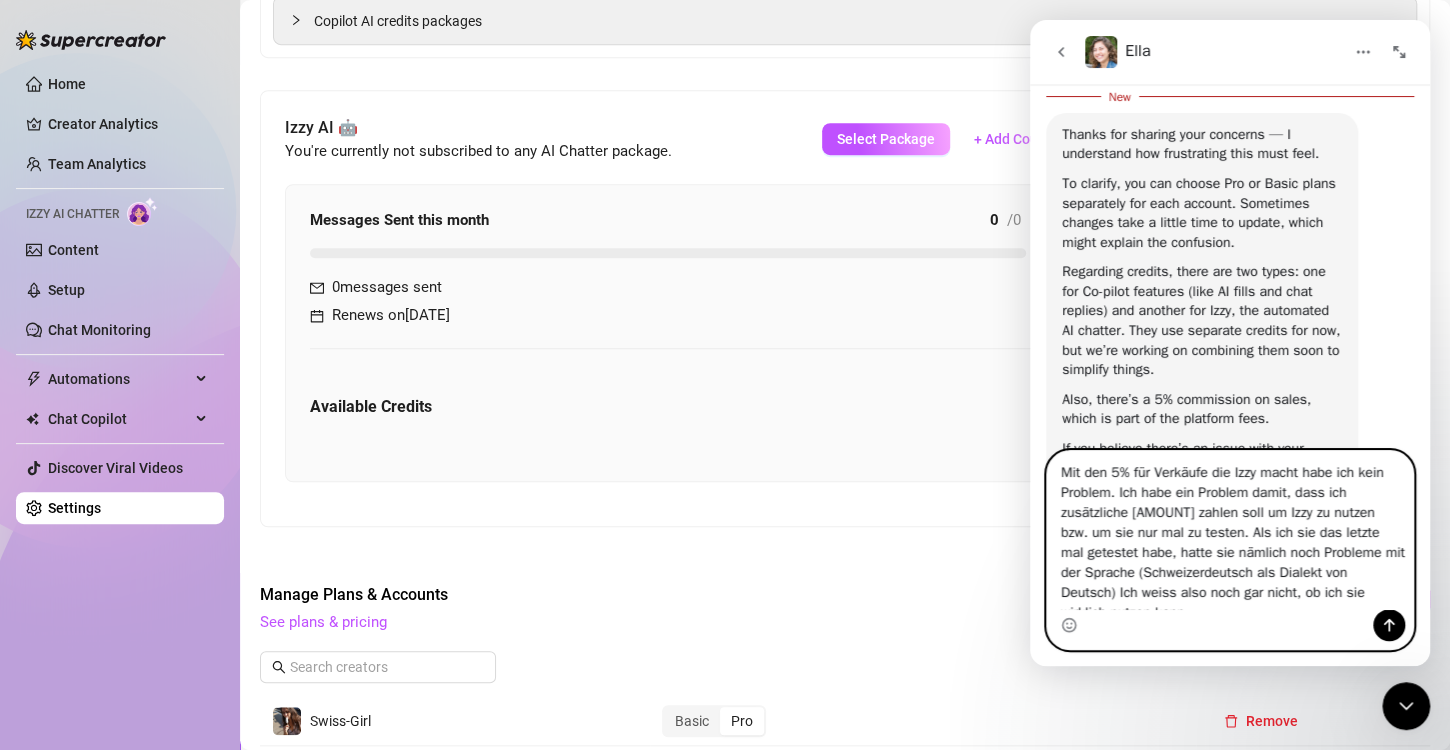 click on "Mit den 5% für Verkäufe die Izzy macht habe ich kein Problem. Ich habe ein Problem damit, dass ich zusätzliche [AMOUNT] zahlen soll um Izzy zu nutzen bzw. um sie nur mal zu testen. Als ich sie das letzte mal getestet habe, hatte sie nämlich noch Probleme mit der Sprache (Schweizerdeutsch als Dialekt von Deutsch) Ich weiss also noch gar nicht, ob ich sie wirklich nutzen kann.
Ich hatte ausserdem [CREDITS] Izzy Credits, von denen habe ich allerhöchstens [CREDITS_USED] verbraucht bei dem letzten Test. Jetzt sind aber trotzdem alle weg.
Und da stand, dass übriggebliebene Credits in den nächsten Monat übernommen werden können.
Daher frage ich nochmal: wo sind meine übrigen [CREDITS_REMAINING] Izzy Credits?" at bounding box center (1230, 530) 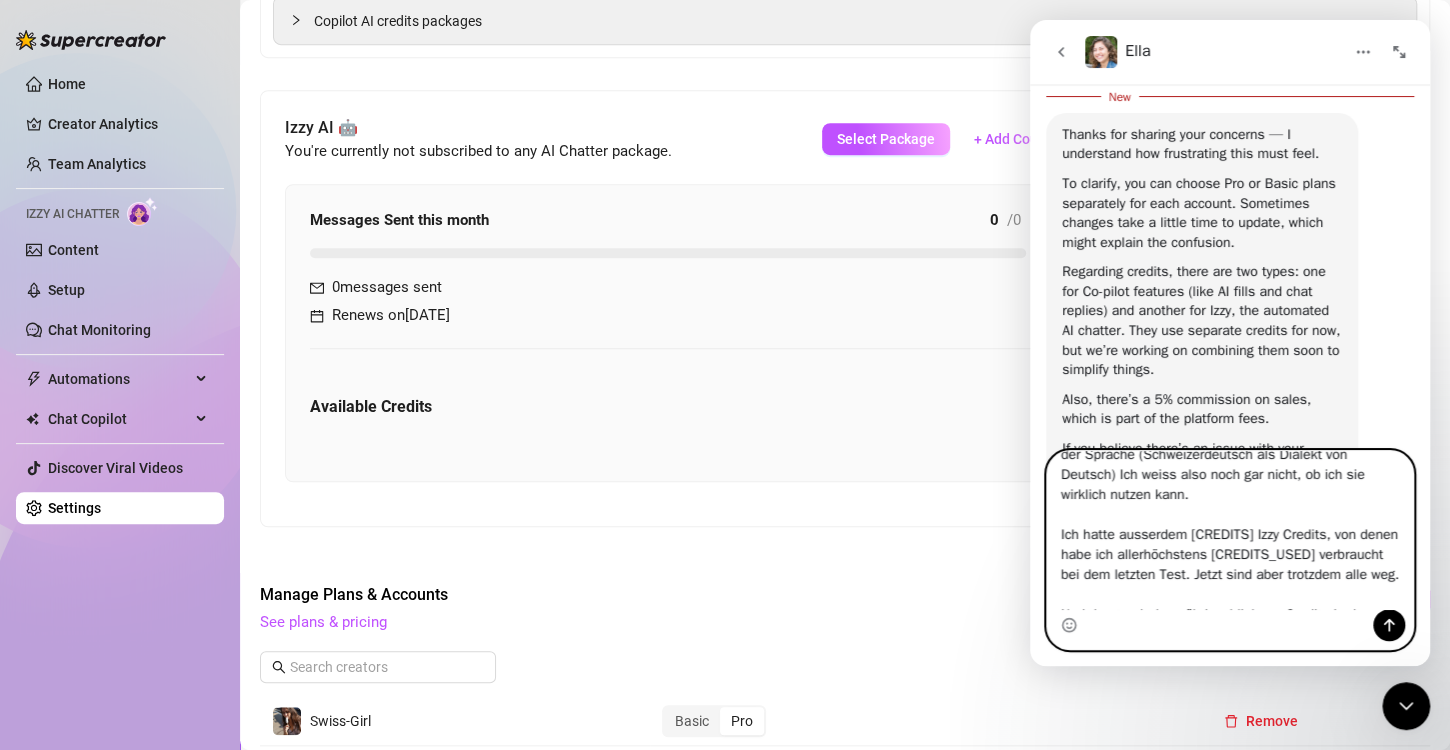scroll, scrollTop: 120, scrollLeft: 0, axis: vertical 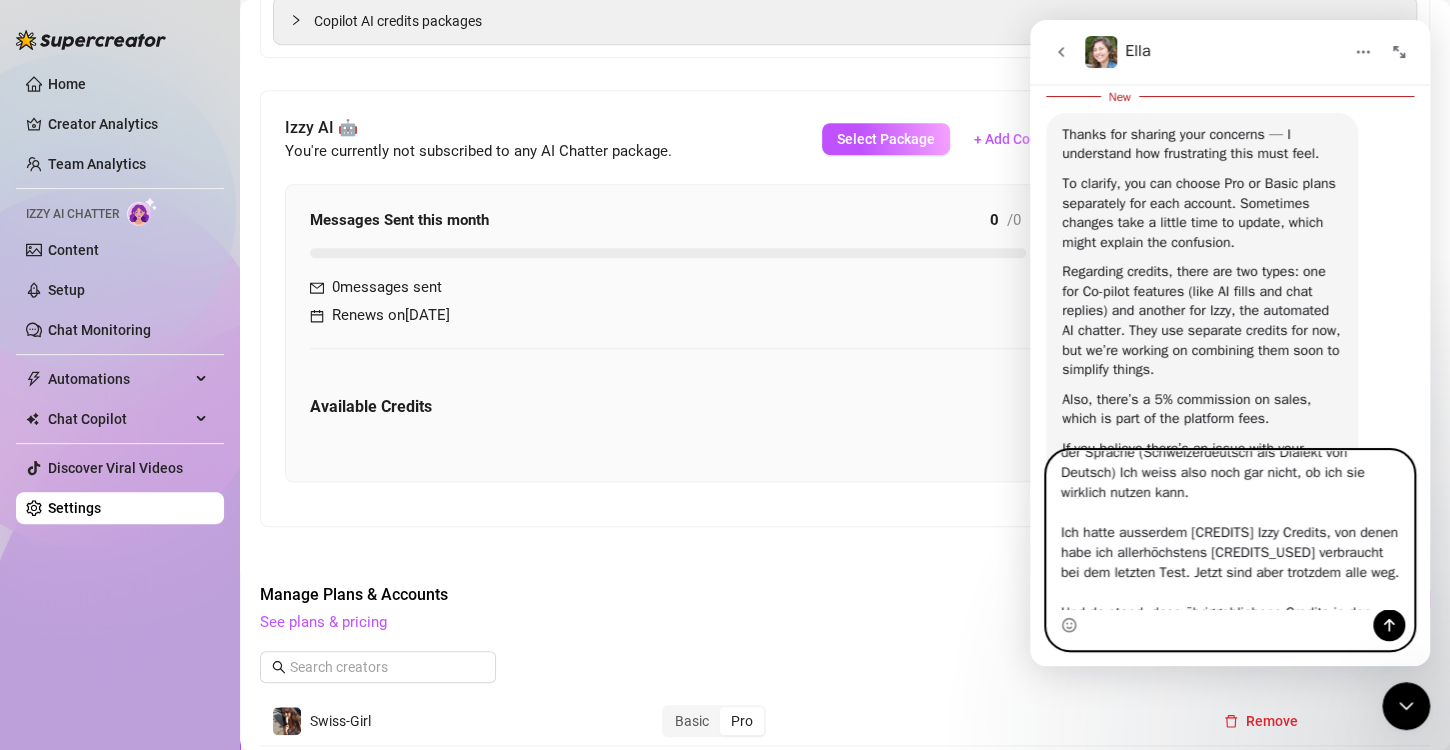 drag, startPoint x: 1064, startPoint y: 492, endPoint x: 1105, endPoint y: 496, distance: 41.19466 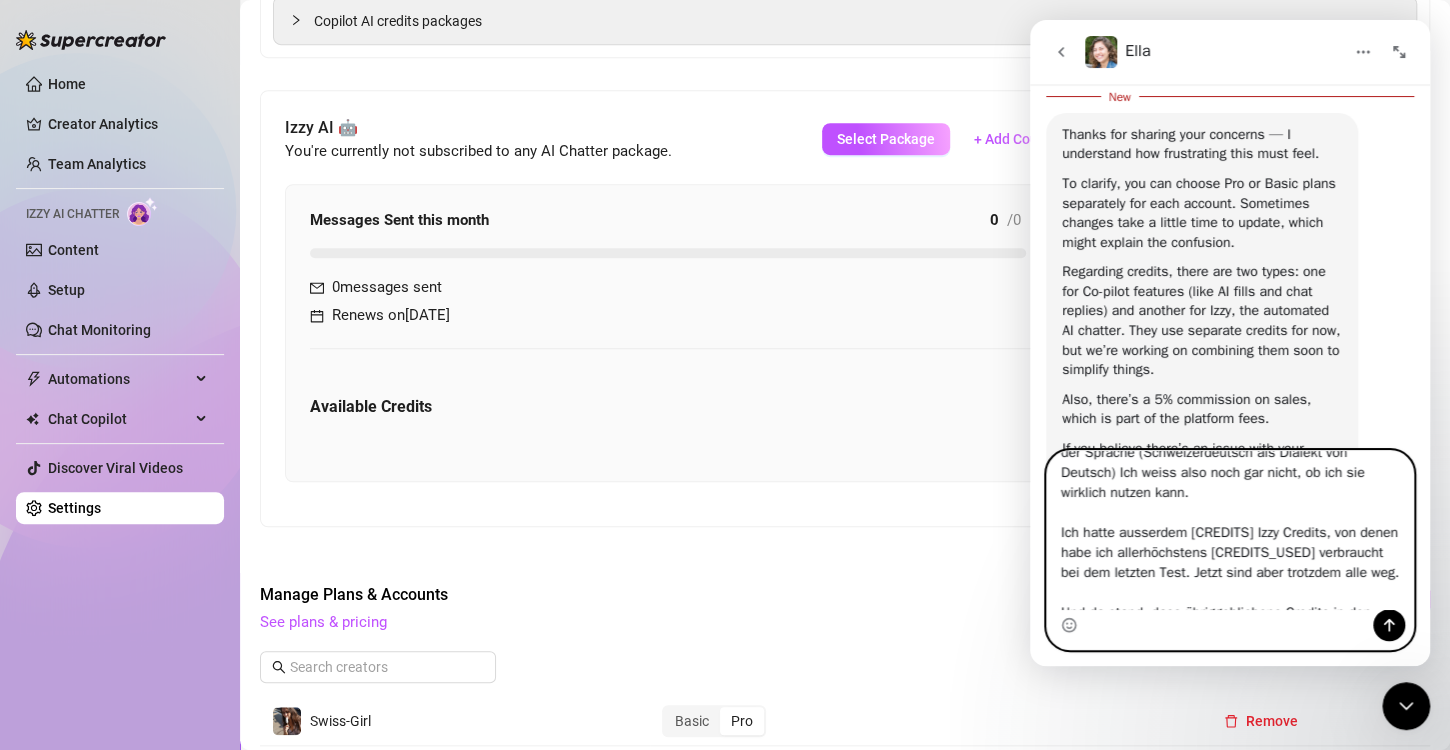 click on "Mit den 5% für Verkäufe die Izzy macht habe ich kein Problem. Ich habe ein Problem damit, dass ich zusätzliche [AMOUNT] zahlen soll um Izzy zu nutzen bzw. um sie nur mal zu testen. Als ich sie das letzte mal getestet habe, hatte sie nämlich noch Probleme mit der Sprache (Schweizerdeutsch als Dialekt von Deutsch) Ich weiss also noch gar nicht, ob ich sie wirklich nutzen kann.
Ich hatte ausserdem [CREDITS] Izzy Credits, von denen habe ich allerhöchstens [CREDITS_USED] verbraucht bei dem letzten Test. Jetzt sind aber trotzdem alle weg.
Und da stand, dass übriggebliebene Credits in den nächsten Monat übernommen werden können.
Daher frage ich nochmal: wo sind meine übrigen [CREDITS_REMAINING] Izzy Credits?" at bounding box center [1230, 530] 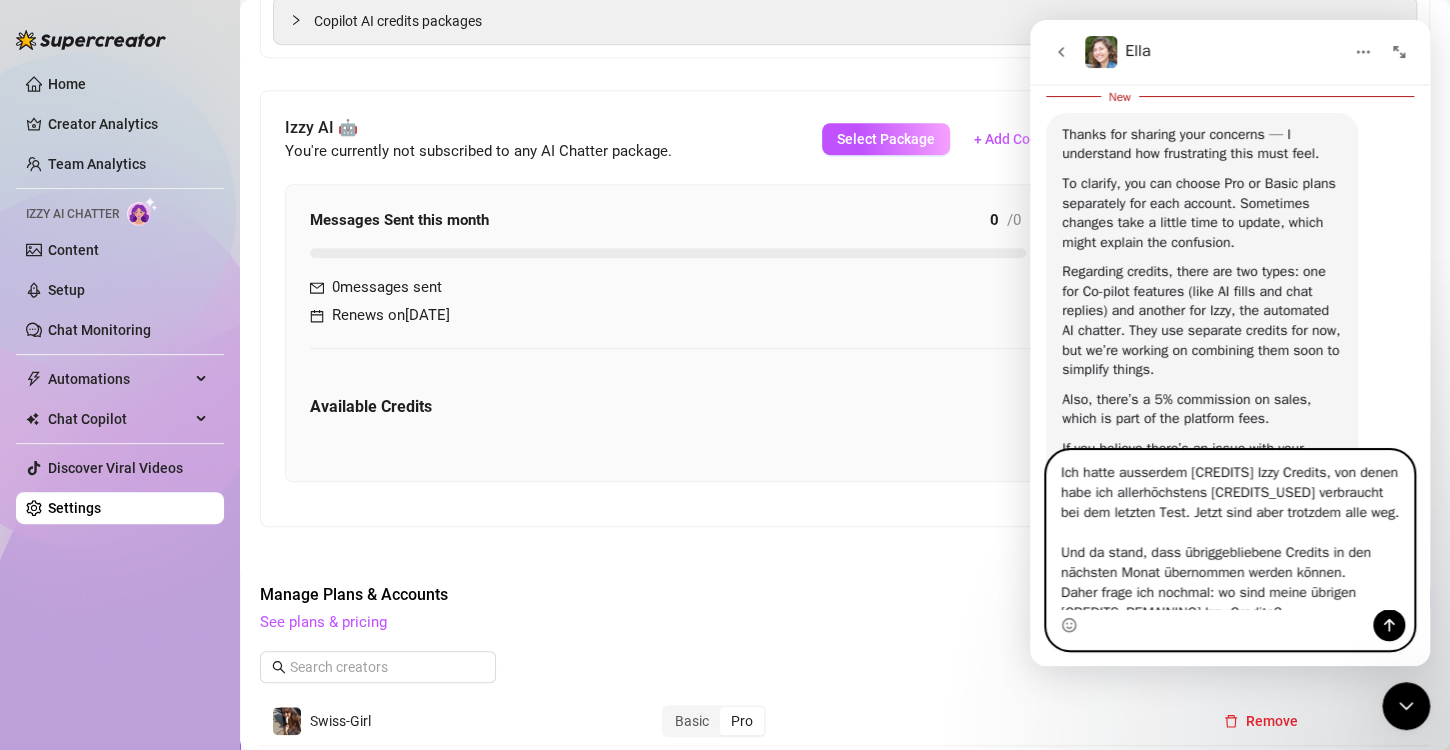 scroll, scrollTop: 187, scrollLeft: 0, axis: vertical 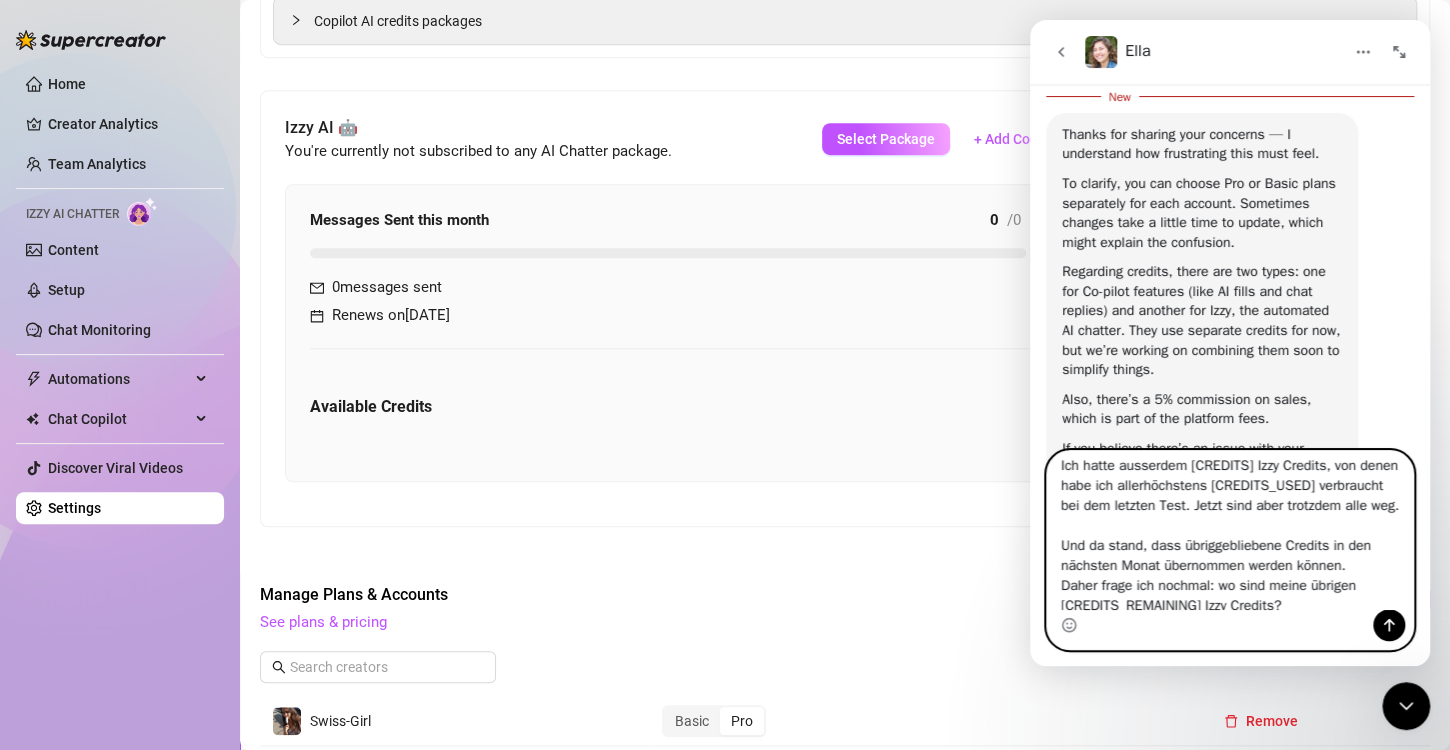 drag, startPoint x: 1123, startPoint y: 485, endPoint x: 1205, endPoint y: 492, distance: 82.29824 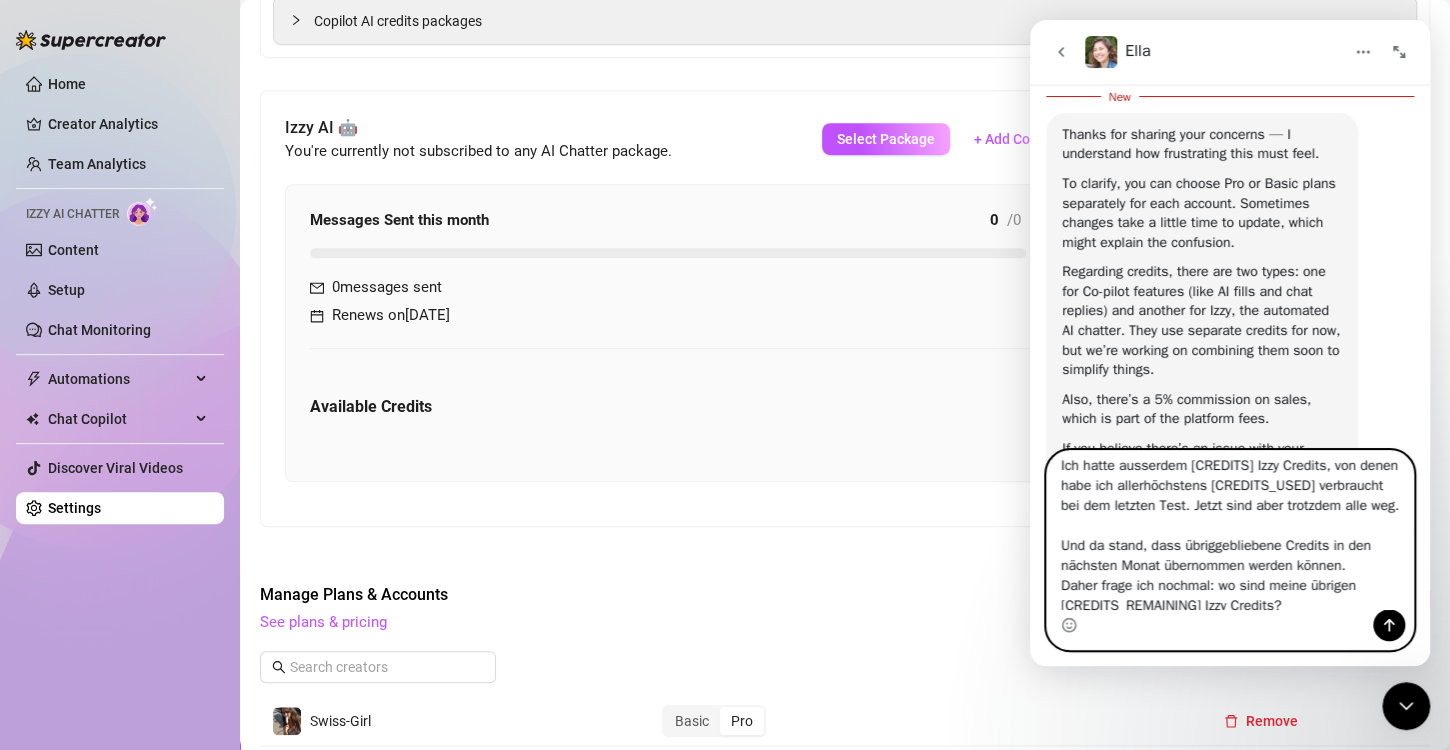 click on "Mit den 5% für Verkäufe die Izzy macht habe ich kein Problem. Ich habe ein Problem damit, dass ich zusätzliche [AMOUNT] zahlen soll um Izzy zu nutzen bzw. um sie nur mal zu testen. Als ich sie das letzte mal getestet habe, hatte sie nämlich noch Probleme mit der Sprache (Schweizerdeutsch als Dialekt von Deutsch) Ich weiss also noch gar nicht, ob ich sie wirklich nutzen kann.
Ich hatte ausserdem [CREDITS] Izzy Credits, von denen habe ich allerhöchstens [CREDITS_USED] verbraucht bei dem letzten Test. Jetzt sind aber trotzdem alle weg.
Und da stand, dass übriggebliebene Credits in den nächsten Monat übernommen werden können.
Daher frage ich nochmal: wo sind meine übrigen [CREDITS_REMAINING] Izzy Credits?" at bounding box center (1230, 530) 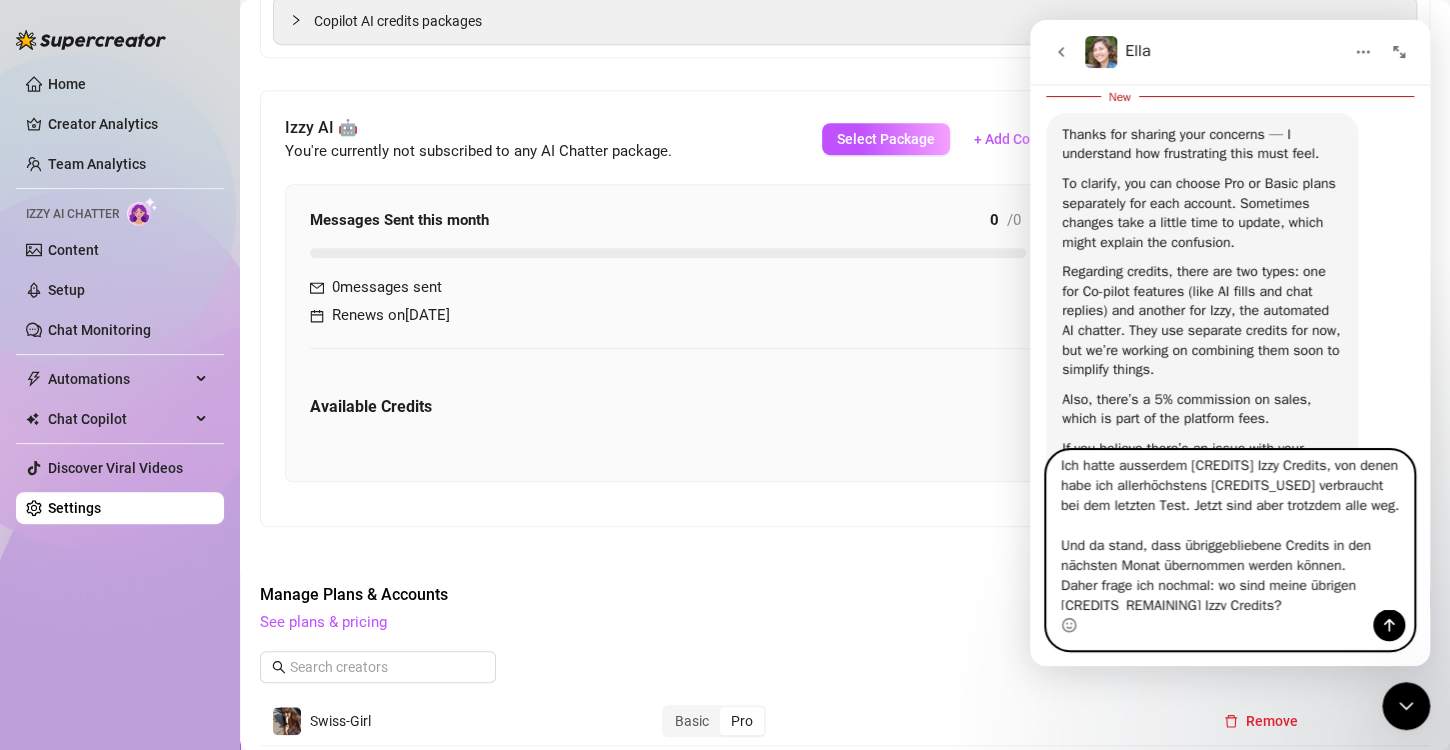click on "Mit den 5% für Verkäufe die Izzy macht habe ich kein Problem. Ich habe ein Problem damit, dass ich zusätzliche [AMOUNT] zahlen soll um Izzy zu nutzen bzw. um sie nur mal zu testen. Als ich sie das letzte mal getestet habe, hatte sie nämlich noch Probleme mit der Sprache (Schweizerdeutsch als Dialekt von Deutsch) Ich weiss also noch gar nicht, ob ich sie wirklich nutzen kann.
Ich hatte ausserdem [CREDITS] Izzy Credits, von denen habe ich allerhöchstens [CREDITS_USED] verbraucht bei dem letzten Test. Jetzt sind aber trotzdem alle weg.
Und da stand, dass übriggebliebene Credits in den nächsten Monat übernommen werden können.
Daher frage ich nochmal: wo sind meine übrigen [CREDITS_REMAINING] Izzy Credits?" at bounding box center (1230, 530) 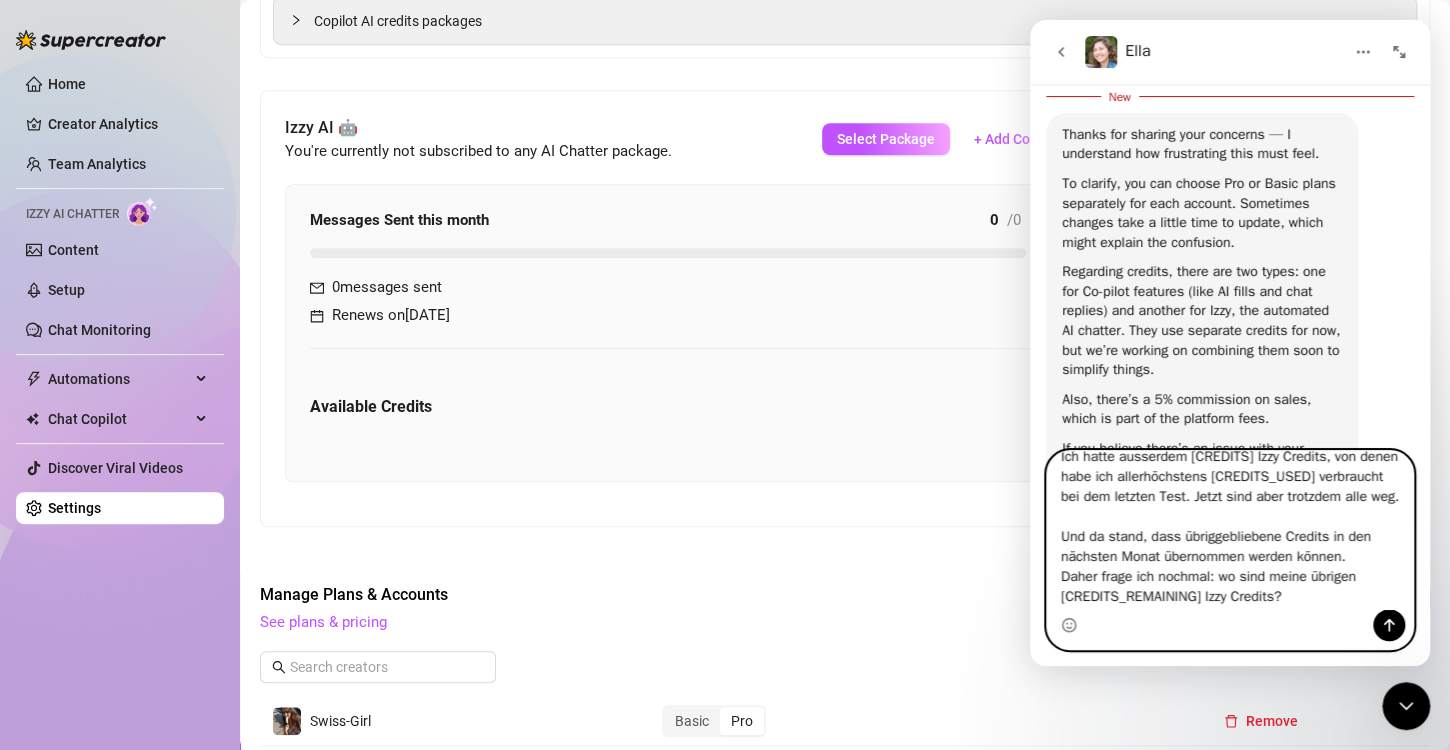 click on "Mit den 5% für Verkäufe die Izzy macht habe ich kein Problem. Ich habe ein Problem damit, dass ich zusätzliche [AMOUNT] zahlen soll um Izzy zu nutzen bzw. um sie nur mal zu testen. Als ich sie das letzte mal getestet habe, hatte sie nämlich noch Probleme mit der Sprache (Schweizerdeutsch als Dialekt von Deutsch) Ich weiss also noch gar nicht, ob ich sie wirklich nutzen kann.
Ich hatte ausserdem [CREDITS] Izzy Credits, von denen habe ich allerhöchstens [CREDITS_USED] verbraucht bei dem letzten Test. Jetzt sind aber trotzdem alle weg.
Und da stand, dass übriggebliebene Credits in den nächsten Monat übernommen werden können.
Daher frage ich nochmal: wo sind meine übrigen [CREDITS_REMAINING] Izzy Credits?" at bounding box center [1230, 530] 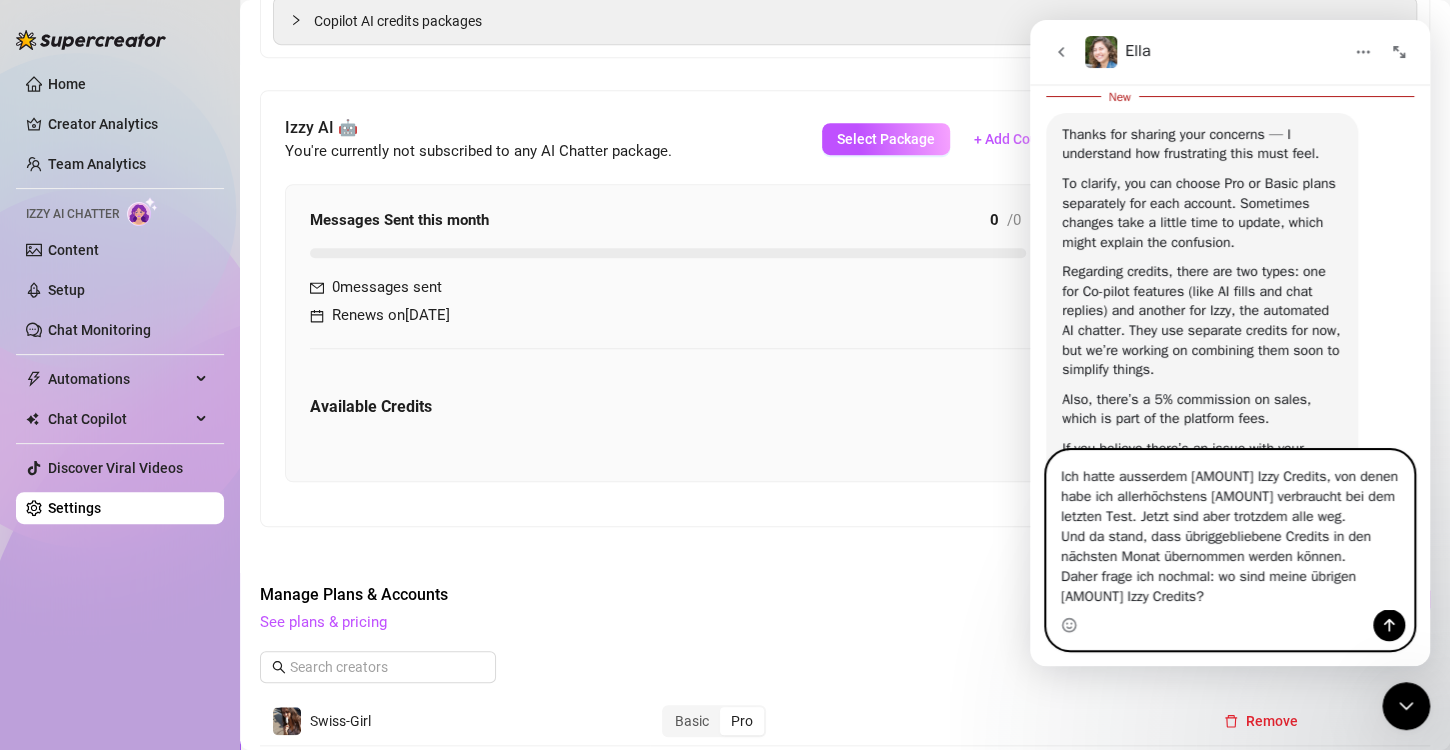 scroll, scrollTop: 176, scrollLeft: 0, axis: vertical 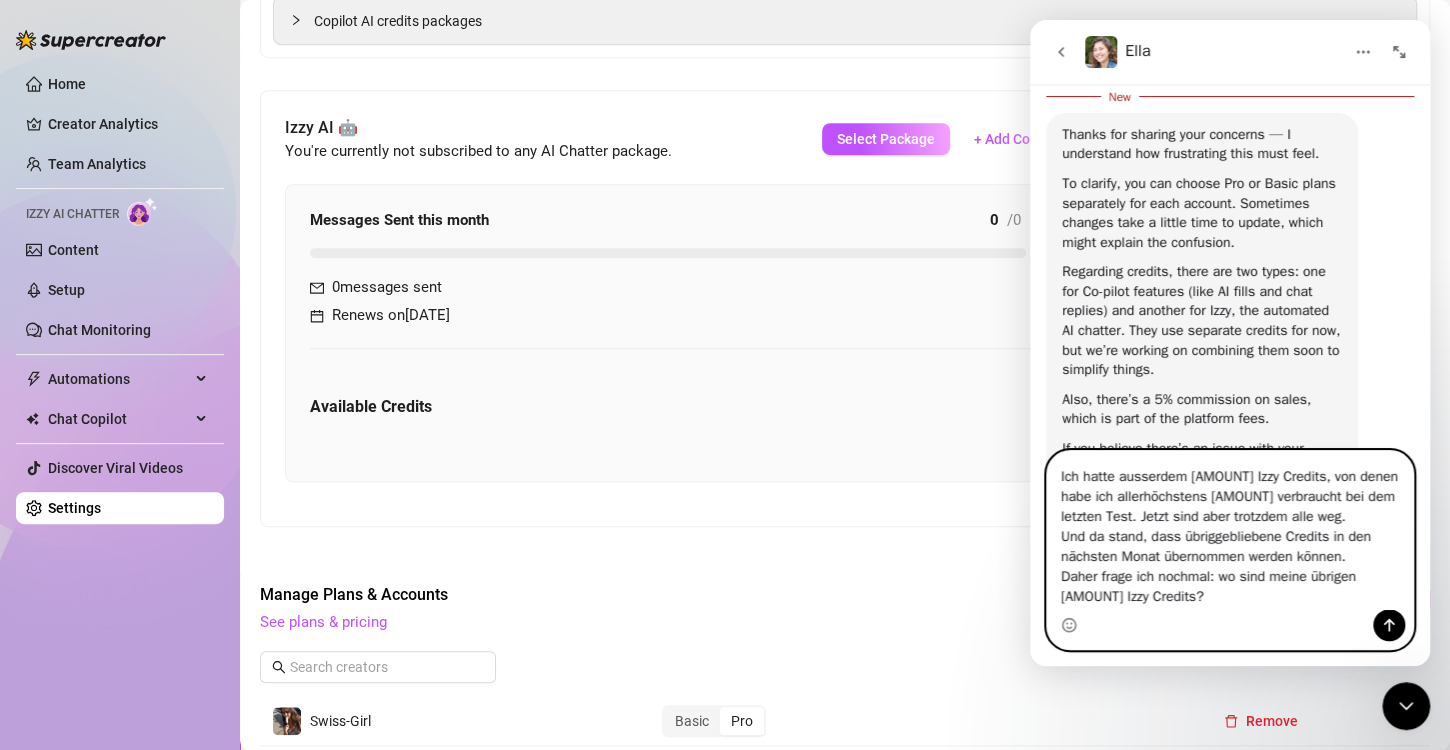 click on "Mit den 5% für Verkäufe die Izzy macht habe ich kein Problem. Ich habe ein Problem damit, dass ich zusätzliche [AMOUNT] zahlen soll um Izzy zu nutzen bzw. um sie nur mal zu testen. Als ich sie das letzte mal getestet habe, hatte sie nämlich noch Probleme mit der Sprache (Schweizerdeutsch als Dialekt von Deutsch) Ich weiss also noch gar nicht, ob ich sie wirklich nutzen kann.
Ich hatte ausserdem [AMOUNT] Izzy Credits, von denen habe ich allerhöchstens [AMOUNT] verbraucht bei dem letzten Test. Jetzt sind aber trotzdem alle weg.
Und da stand, dass übriggebliebene Credits in den nächsten Monat übernommen werden können.
Daher frage ich nochmal: wo sind meine übrigen [AMOUNT] Izzy Credits?" at bounding box center (1230, 530) 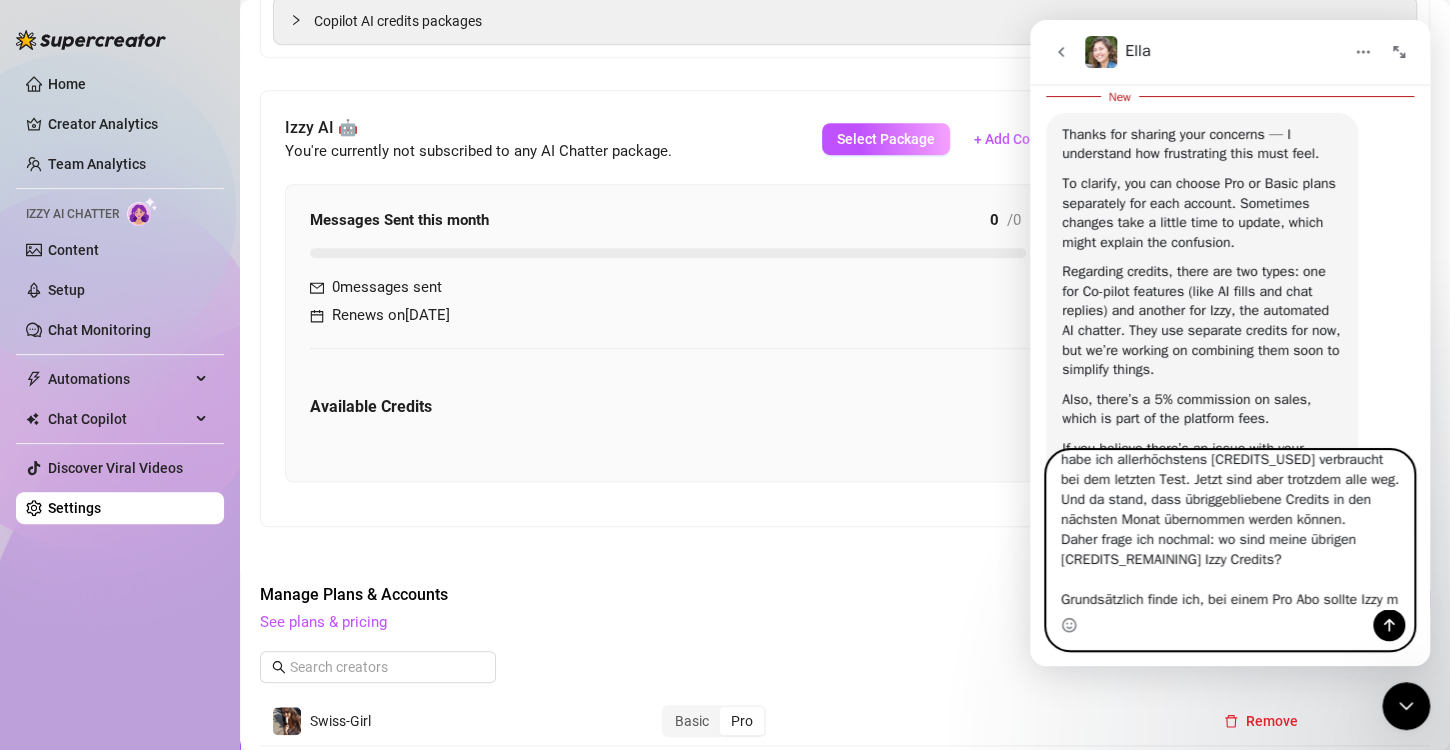 scroll, scrollTop: 233, scrollLeft: 0, axis: vertical 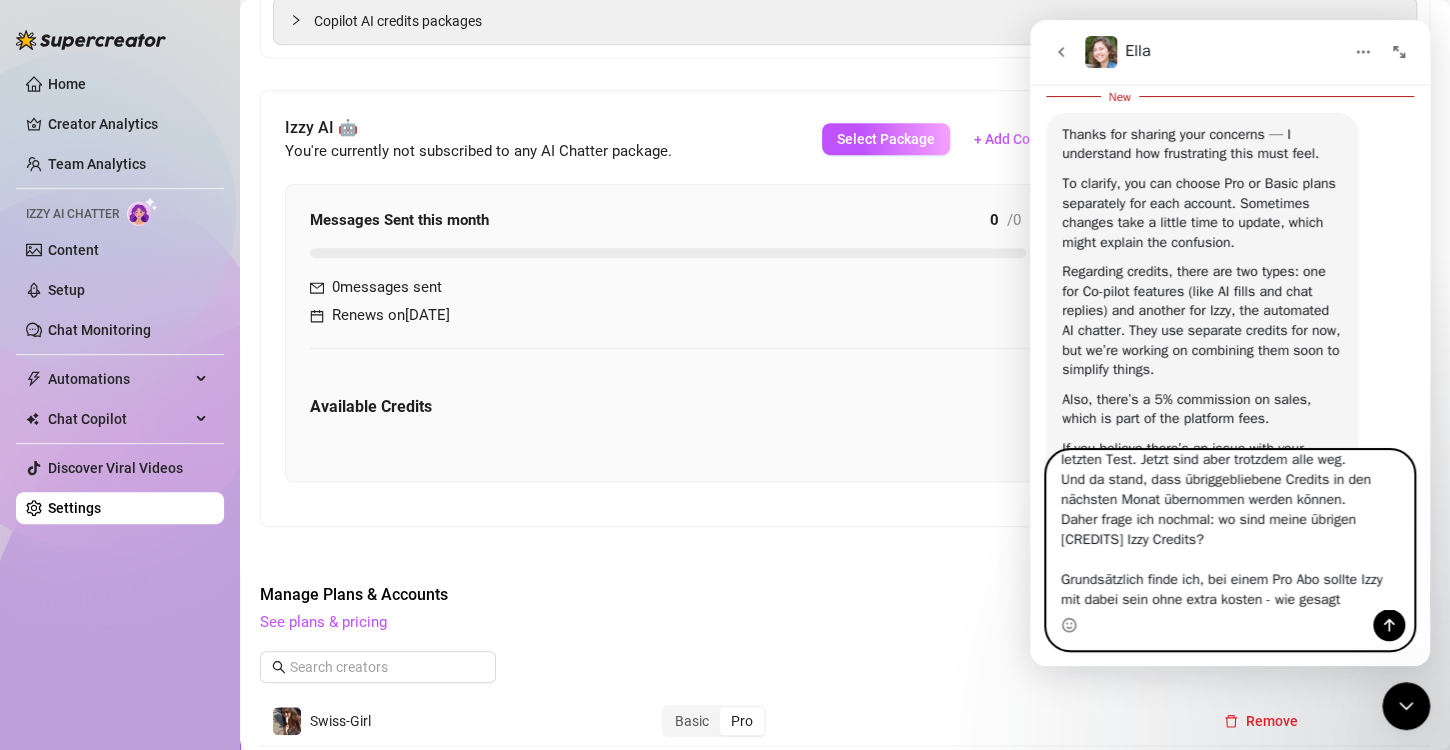 click on "Mit den 5% für Verkäufe die Izzy macht habe ich kein Problem. Ich habe ein Problem damit, dass ich zusätzliche [AMOUNT] zahlen soll um Izzy zu nutzen bzw. um sie nur mal zu testen. Als ich sie das letzte mal getestet habe, hatte sie nämlich noch Probleme mit der Sprache (Schweizerdeutsch als Dialekt von Deutsch) Ich weiss also noch gar nicht, ob ich sie wirklich nutzen kann.
Ich hatte ausserdem [CREDITS] Izzy Credits, von denen habe ich allerhöchstens [CREDITS] verbraucht bei dem letzten Test. Jetzt sind aber trotzdem alle weg.
Und da stand, dass übriggebliebene Credits in den nächsten Monat übernommen werden können.
Daher frage ich nochmal: wo sind meine übrigen [CREDITS] Izzy Credits?
Grundsätzlich finde ich, bei einem Pro Abo sollte Izzy mit dabei sein ohne extra kosten - wie gesagt" at bounding box center [1230, 530] 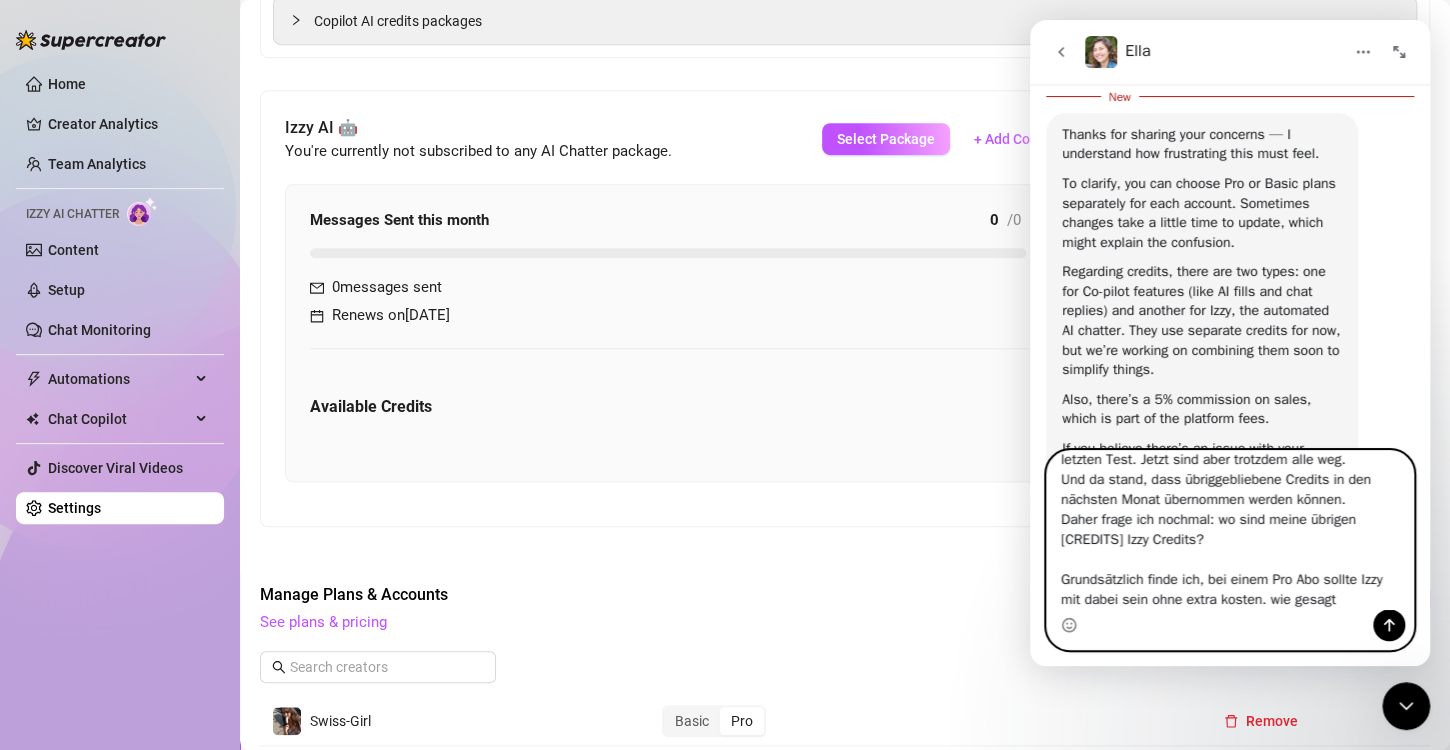 click on "Mit den 5% für Verkäufe die Izzy macht habe ich kein Problem. Ich habe ein Problem damit, dass ich zusätzliche [AMOUNT] zahlen soll um Izzy zu nutzen bzw. um sie nur mal zu testen. Als ich sie das letzte mal getestet habe, hatte sie nämlich noch Probleme mit der Sprache (Schweizerdeutsch als Dialekt von Deutsch) Ich weiss also noch gar nicht, ob ich sie wirklich nutzen kann.
Ich hatte ausserdem [CREDITS] Izzy Credits, von denen habe ich allerhöchstens [CREDITS] verbraucht bei dem letzten Test. Jetzt sind aber trotzdem alle weg.
Und da stand, dass übriggebliebene Credits in den nächsten Monat übernommen werden können.
Daher frage ich nochmal: wo sind meine übrigen [CREDITS] Izzy Credits?
Grundsätzlich finde ich, bei einem Pro Abo sollte Izzy mit dabei sein ohne extra kosten. wie gesagt" at bounding box center (1230, 530) 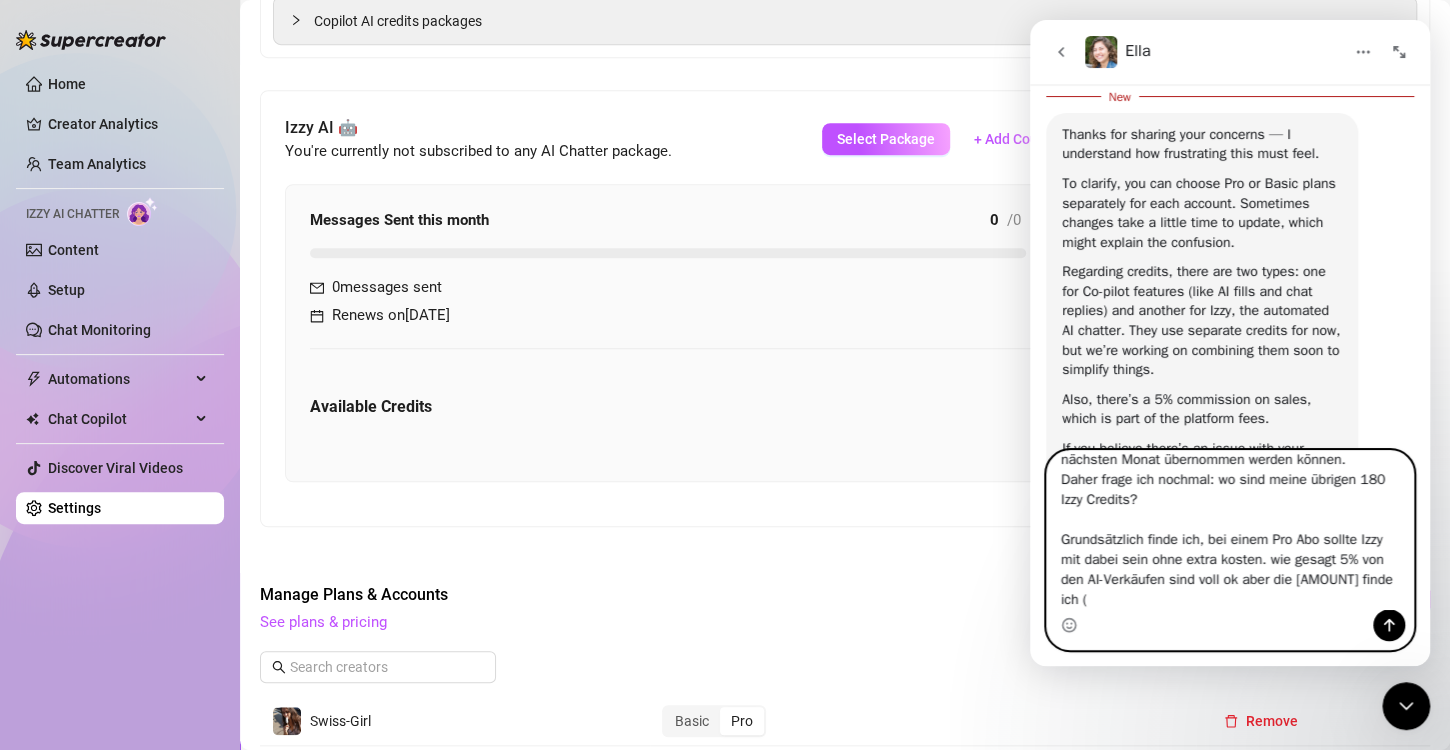 scroll, scrollTop: 256, scrollLeft: 0, axis: vertical 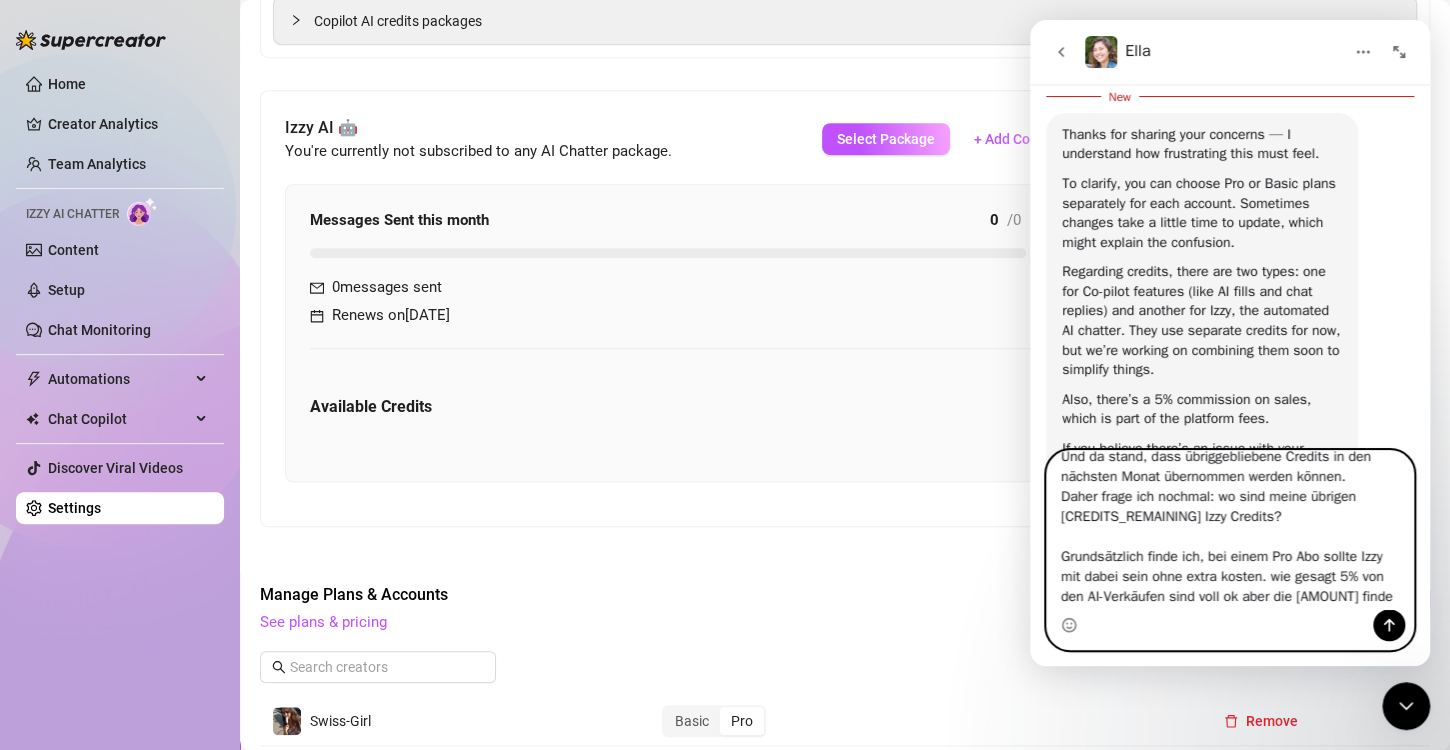 click on "Mit den 5% für Verkäufe die Izzy macht habe ich kein Problem. Ich habe ein Problem damit, dass ich zusätzliche [AMOUNT] zahlen soll um Izzy zu nutzen bzw. um sie nur mal zu testen. Als ich sie das letzte mal getestet habe, hatte sie nämlich noch Probleme mit der Sprache (Schweizerdeutsch als Dialekt von Deutsch) Ich weiss also noch gar nicht, ob ich sie wirklich nutzen kann.
Ich hatte ausserdem [CREDITS] Izzy Credits, von denen habe ich allerhöchstens [CREDITS_USED] verbraucht bei dem letzten Test. Jetzt sind aber trotzdem alle weg.
Und da stand, dass übriggebliebene Credits in den nächsten Monat übernommen werden können.
Daher frage ich nochmal: wo sind meine übrigen [CREDITS_REMAINING] Izzy Credits?
Grundsätzlich finde ich, bei einem Pro Abo sollte Izzy mit dabei sein ohne extra kosten. wie gesagt 5% von den AI-Verkäufen sind voll ok aber die [AMOUNT] finde ich" at bounding box center (1230, 530) 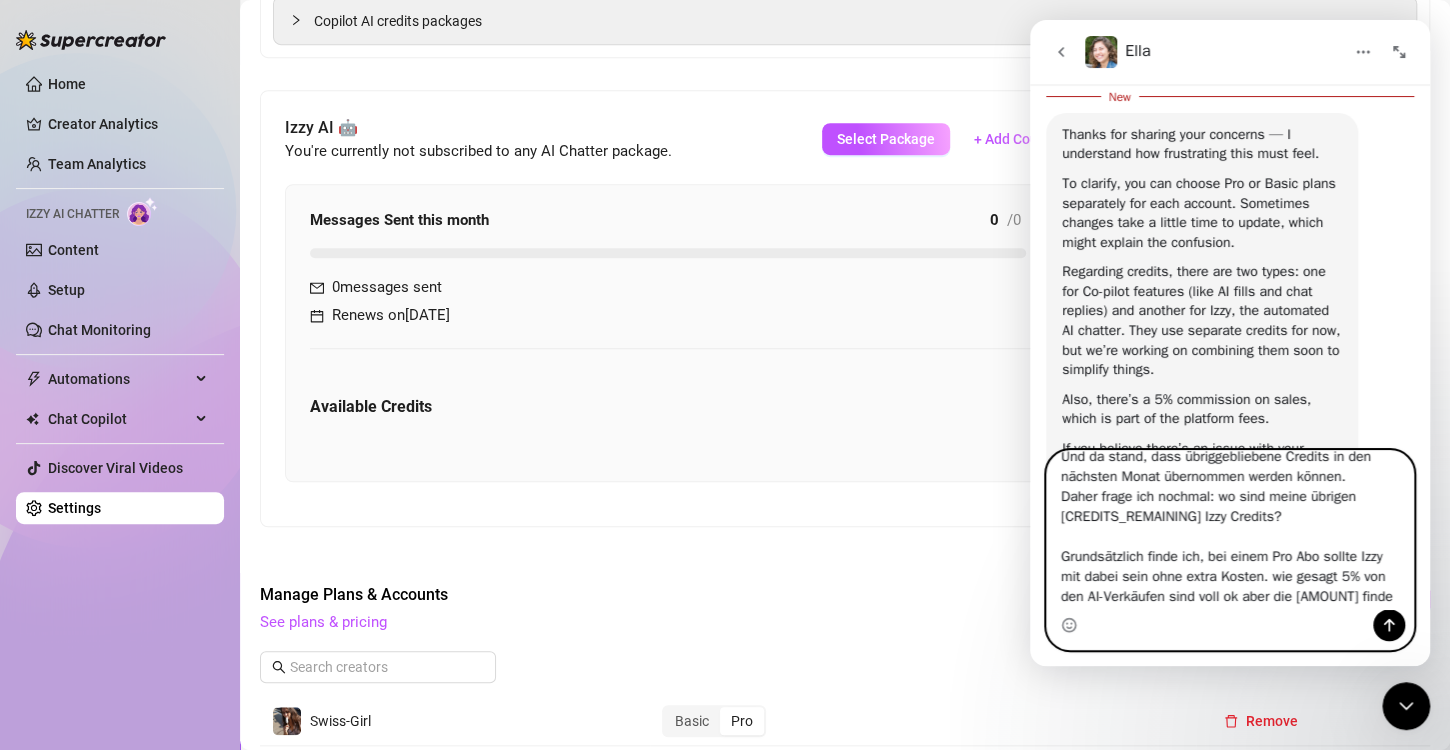 drag, startPoint x: 1271, startPoint y: 578, endPoint x: 1376, endPoint y: 596, distance: 106.531685 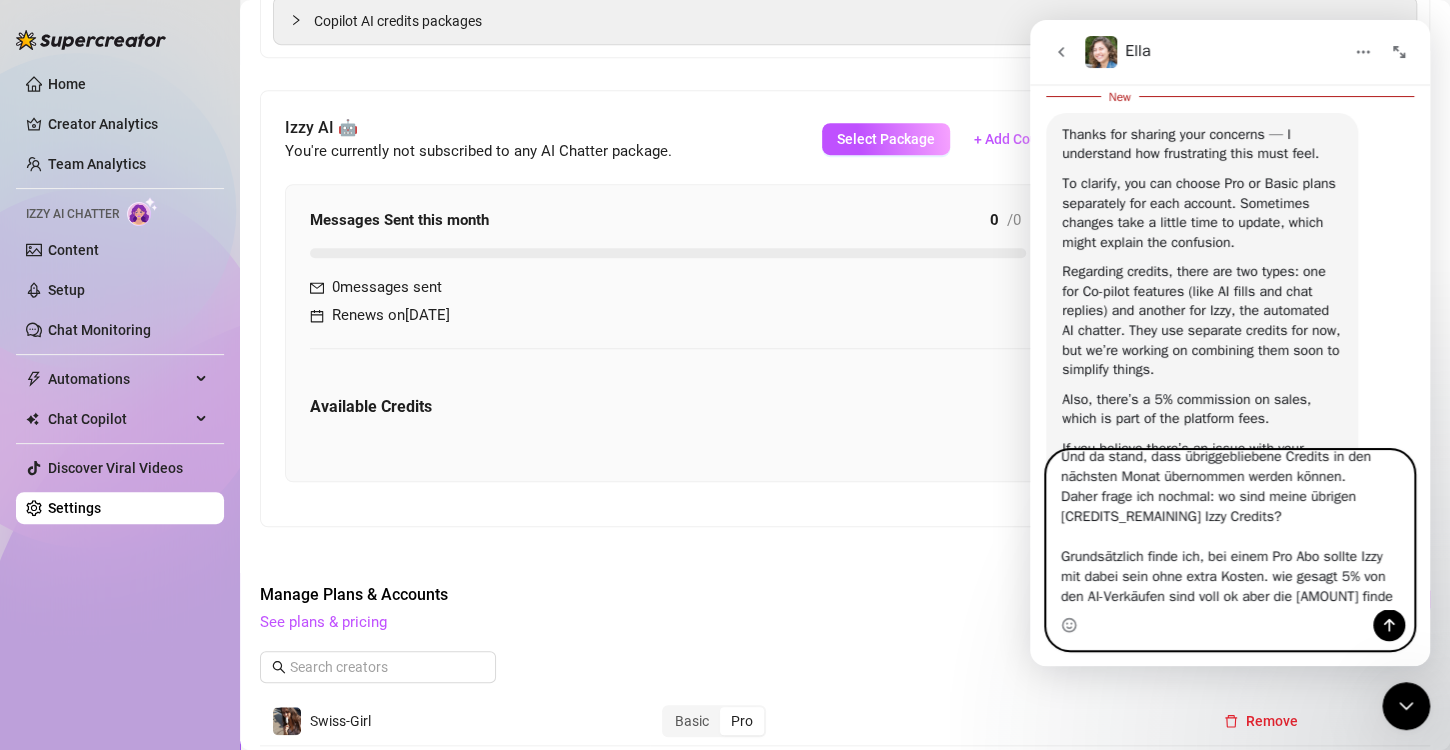 click on "Mit den 5% für Verkäufe die Izzy macht habe ich kein Problem. Ich habe ein Problem damit, dass ich zusätzliche [AMOUNT] zahlen soll um Izzy zu nutzen bzw. um sie nur mal zu testen. Als ich sie das letzte mal getestet habe, hatte sie nämlich noch Probleme mit der Sprache (Schweizerdeutsch als Dialekt von Deutsch) Ich weiss also noch gar nicht, ob ich sie wirklich nutzen kann.
Ich hatte ausserdem [CREDITS] Izzy Credits, von denen habe ich allerhöchstens [CREDITS_USED] verbraucht bei dem letzten Test. Jetzt sind aber trotzdem alle weg.
Und da stand, dass übriggebliebene Credits in den nächsten Monat übernommen werden können.
Daher frage ich nochmal: wo sind meine übrigen [CREDITS_REMAINING] Izzy Credits?
Grundsätzlich finde ich, bei einem Pro Abo sollte Izzy mit dabei sein ohne extra Kosten. wie gesagt 5% von den AI-Verkäufen sind voll ok aber die [AMOUNT] finde" at bounding box center (1230, 530) 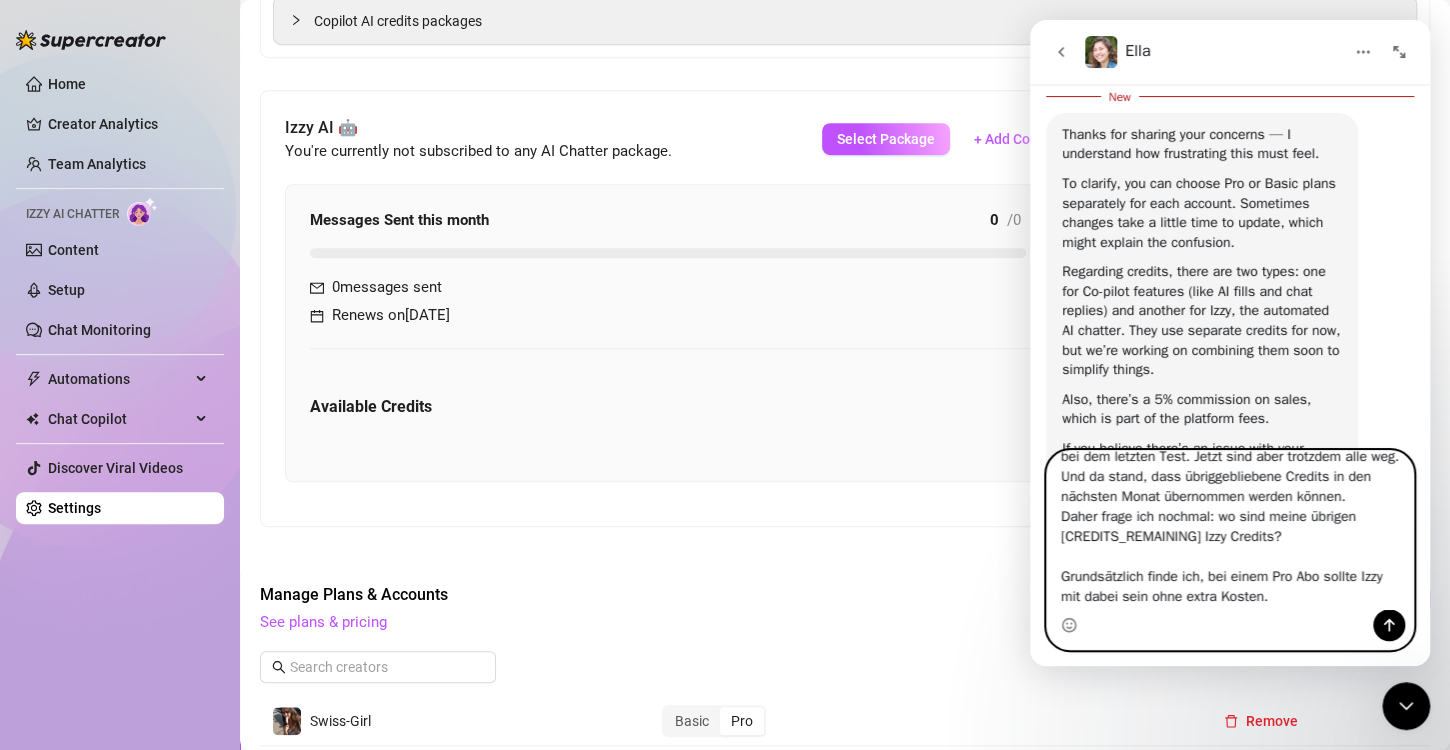 scroll, scrollTop: 236, scrollLeft: 0, axis: vertical 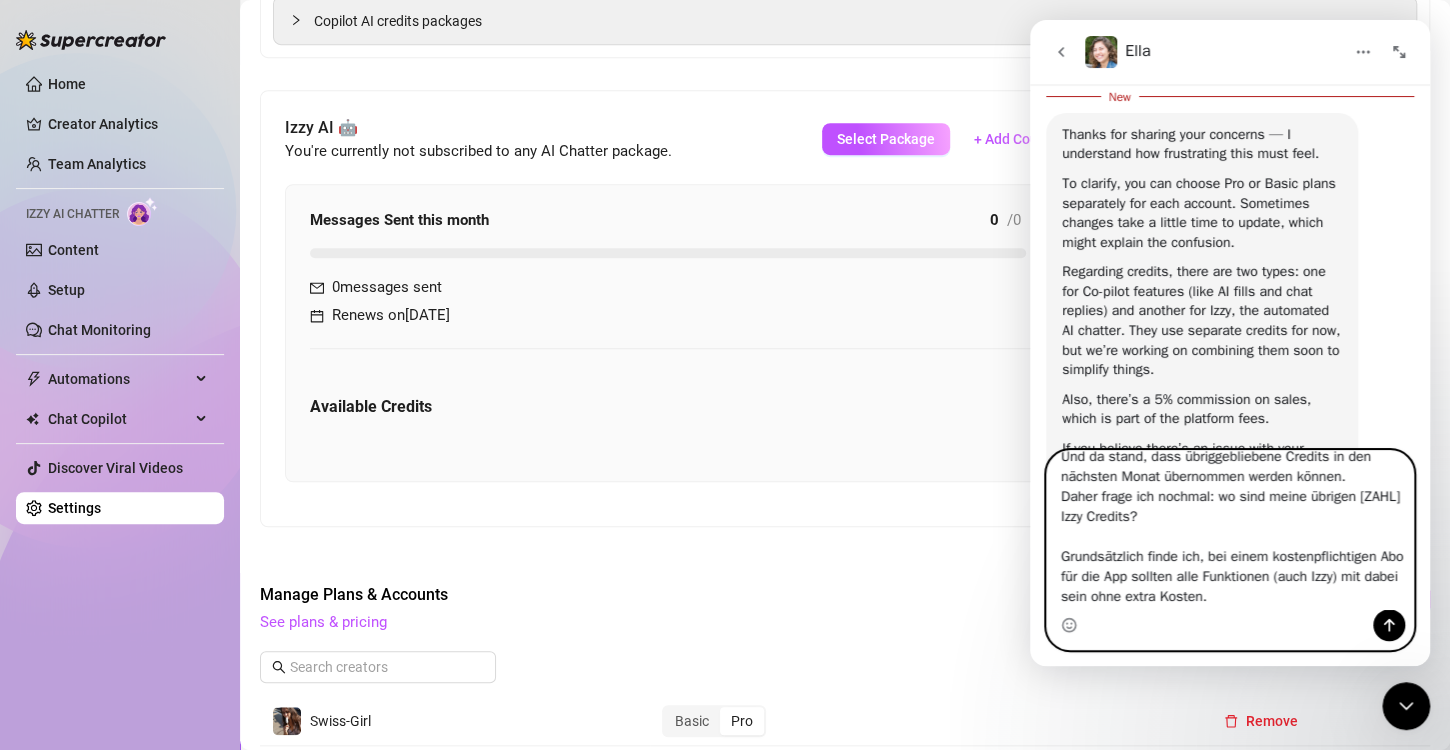 click on "Mit den 5% für Verkäufe die Izzy macht habe ich kein Problem. Ich habe ein Problem damit, dass ich zusätzliche [ZAHL] zahlen soll um Izzy zu nutzen bzw. um sie nur mal zu testen. Als ich sie das letzte mal getestet habe, hatte sie nämlich noch Probleme mit der Sprache (Schweizerdeutsch als Dialekt von Deutsch) Ich weiss also noch gar nicht, ob ich sie wirklich nutzen kann.
Ich hatte ausserdem [ZAHL] Izzy Credits, von denen habe ich allerhöchstens [ZAHL] verbraucht bei dem letzten Test. Jetzt sind aber trotzdem alle weg.
Und da stand, dass übriggebliebene Credits in den nächsten Monat übernommen werden können.
Daher frage ich nochmal: wo sind meine übrigen [ZAHL] Izzy Credits?
Grundsätzlich finde ich, bei einem kostenpflichtigen Abo für die App sollten alle Funktionen (auch Izzy) mit dabei sein ohne extra Kosten." at bounding box center (1230, 530) 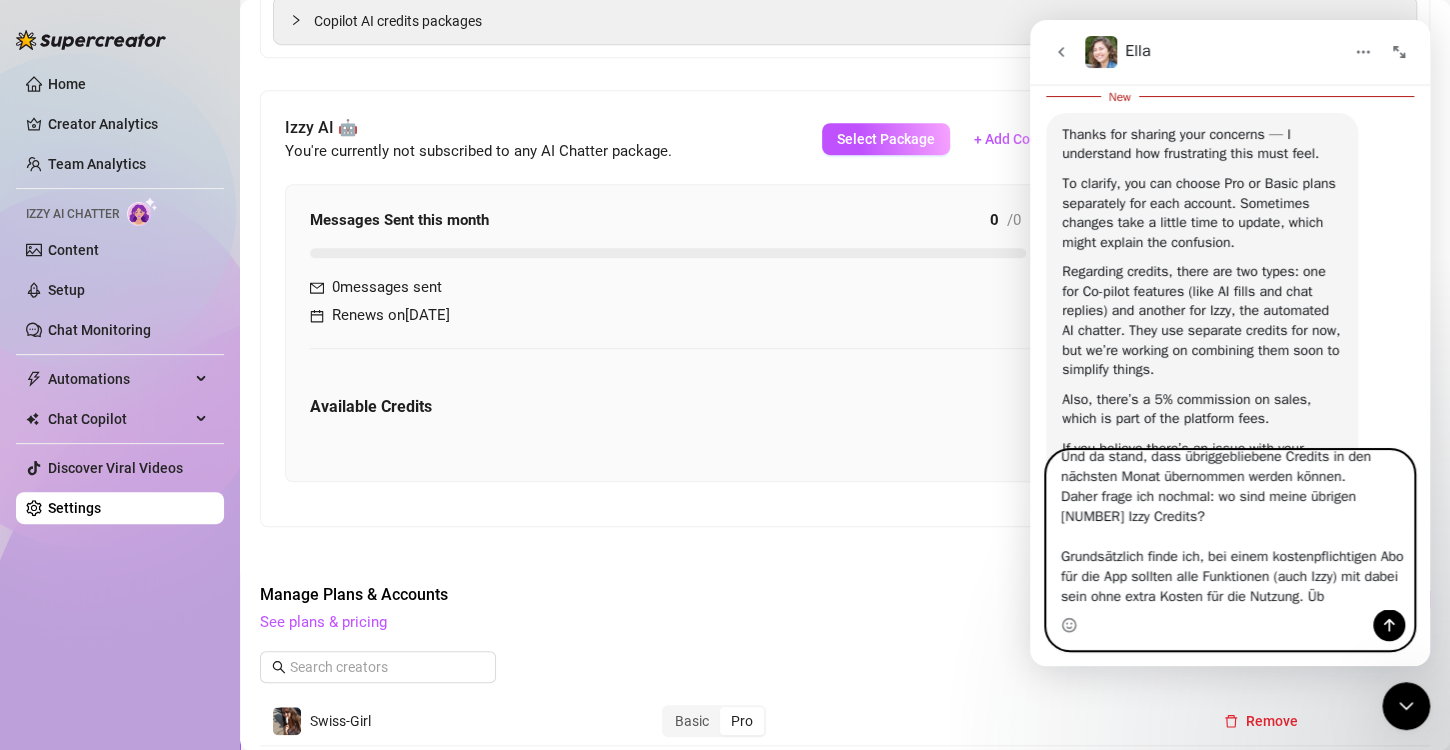 scroll, scrollTop: 273, scrollLeft: 0, axis: vertical 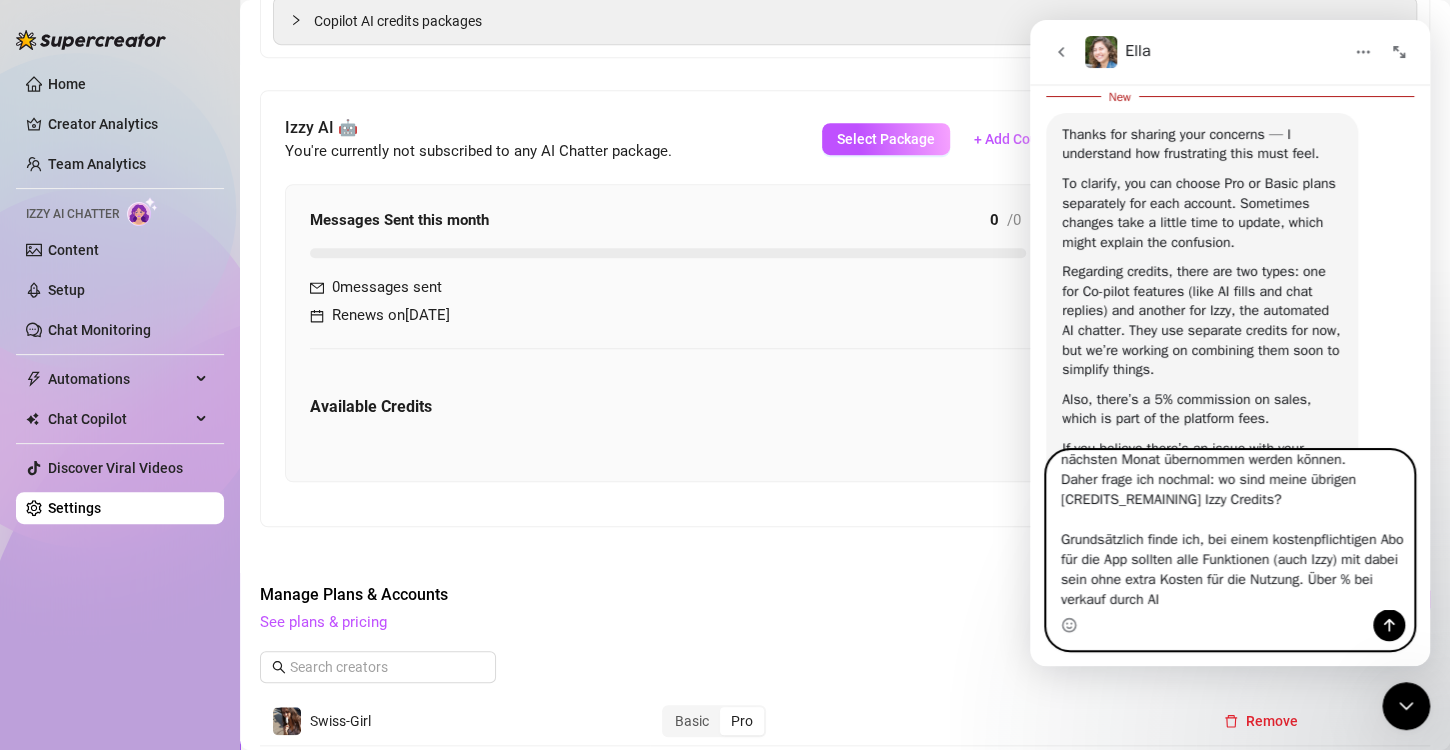 click on "Mit den 5% für Verkäufe die Izzy macht habe ich kein Problem. Ich habe ein Problem damit, dass ich zusätzliche [AMOUNT] zahlen soll um Izzy zu nutzen bzw. um sie nur mal zu testen. Als ich sie das letzte mal getestet habe, hatte sie nämlich noch Probleme mit der Sprache (Schweizerdeutsch als Dialekt von Deutsch) Ich weiss also noch gar nicht, ob ich sie wirklich nutzen kann.
Ich hatte ausserdem [CREDITS] Izzy Credits, von denen habe ich allerhöchstens [CREDITS_USED] verbraucht bei dem letzten Test. Jetzt sind aber trotzdem alle weg.
Und da stand, dass übriggebliebene Credits in den nächsten Monat übernommen werden können.
Daher frage ich nochmal: wo sind meine übrigen [CREDITS_REMAINING] Izzy Credits?
Grundsätzlich finde ich, bei einem kostenpflichtigen Abo für die App sollten alle Funktionen (auch Izzy) mit dabei sein ohne extra Kosten für die Nutzung. Über % bei verkauf durch AI" at bounding box center (1230, 530) 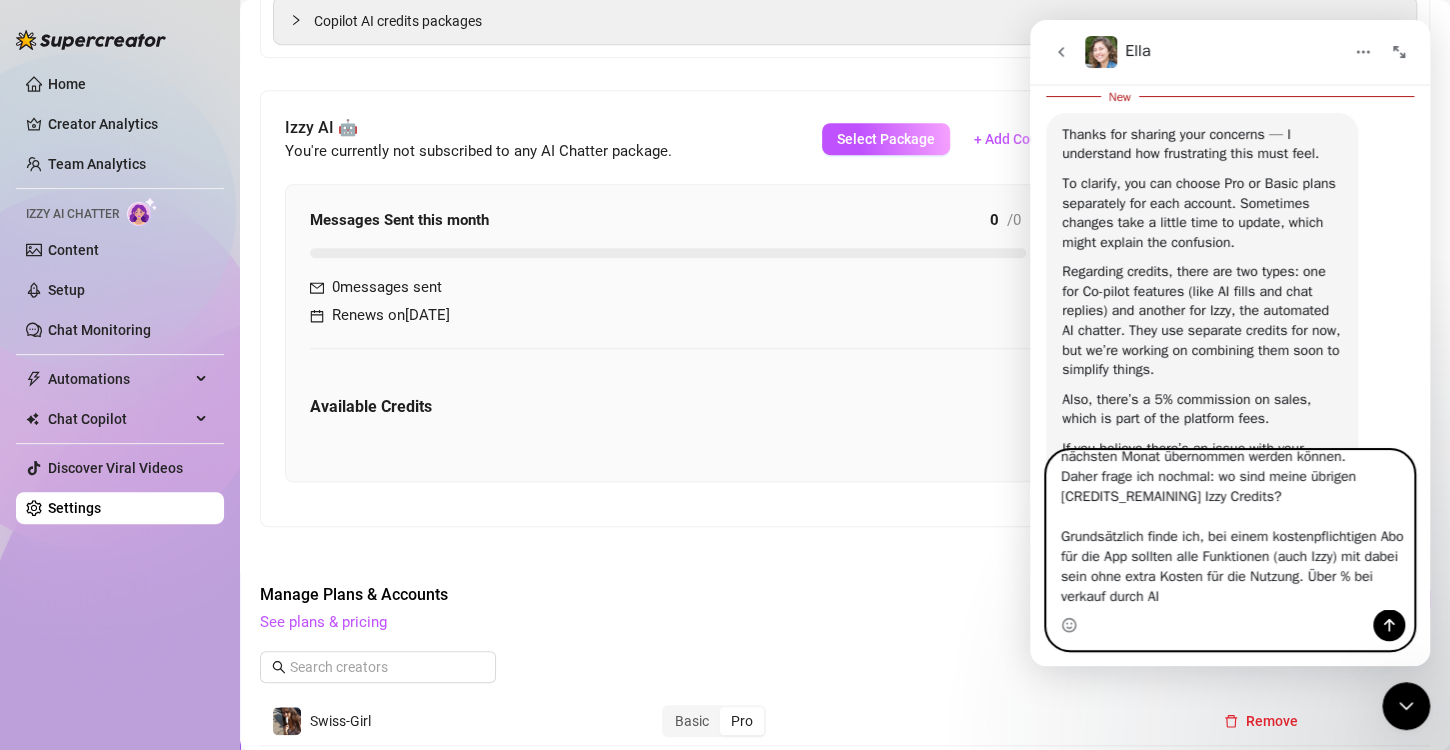 drag, startPoint x: 1064, startPoint y: 597, endPoint x: 1156, endPoint y: 594, distance: 92.0489 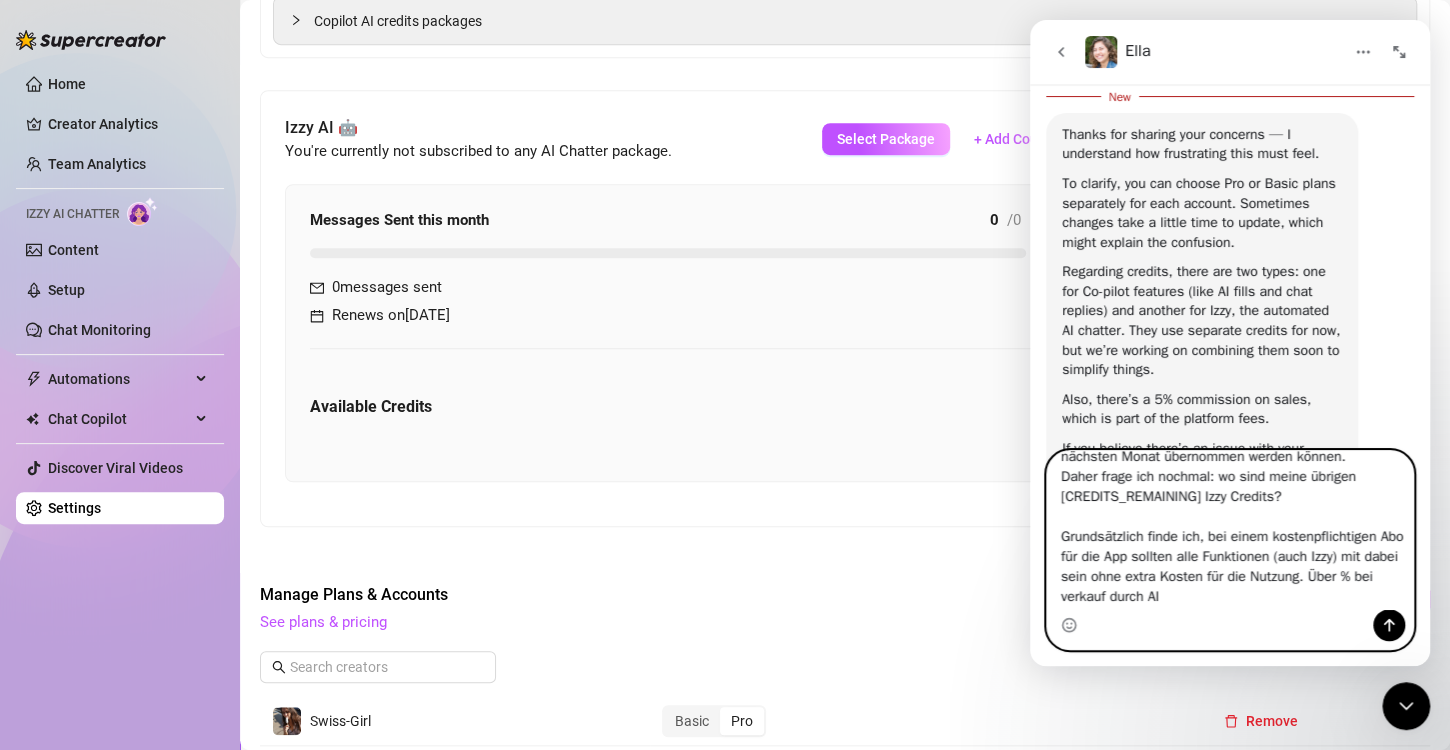 click on "Mit den 5% für Verkäufe die Izzy macht habe ich kein Problem. Ich habe ein Problem damit, dass ich zusätzliche [AMOUNT] zahlen soll um Izzy zu nutzen bzw. um sie nur mal zu testen. Als ich sie das letzte mal getestet habe, hatte sie nämlich noch Probleme mit der Sprache (Schweizerdeutsch als Dialekt von Deutsch) Ich weiss also noch gar nicht, ob ich sie wirklich nutzen kann.
Ich hatte ausserdem [CREDITS] Izzy Credits, von denen habe ich allerhöchstens [CREDITS_USED] verbraucht bei dem letzten Test. Jetzt sind aber trotzdem alle weg.
Und da stand, dass übriggebliebene Credits in den nächsten Monat übernommen werden können.
Daher frage ich nochmal: wo sind meine übrigen [CREDITS_REMAINING] Izzy Credits?
Grundsätzlich finde ich, bei einem kostenpflichtigen Abo für die App sollten alle Funktionen (auch Izzy) mit dabei sein ohne extra Kosten für die Nutzung. Über % bei verkauf durch AI" at bounding box center [1230, 530] 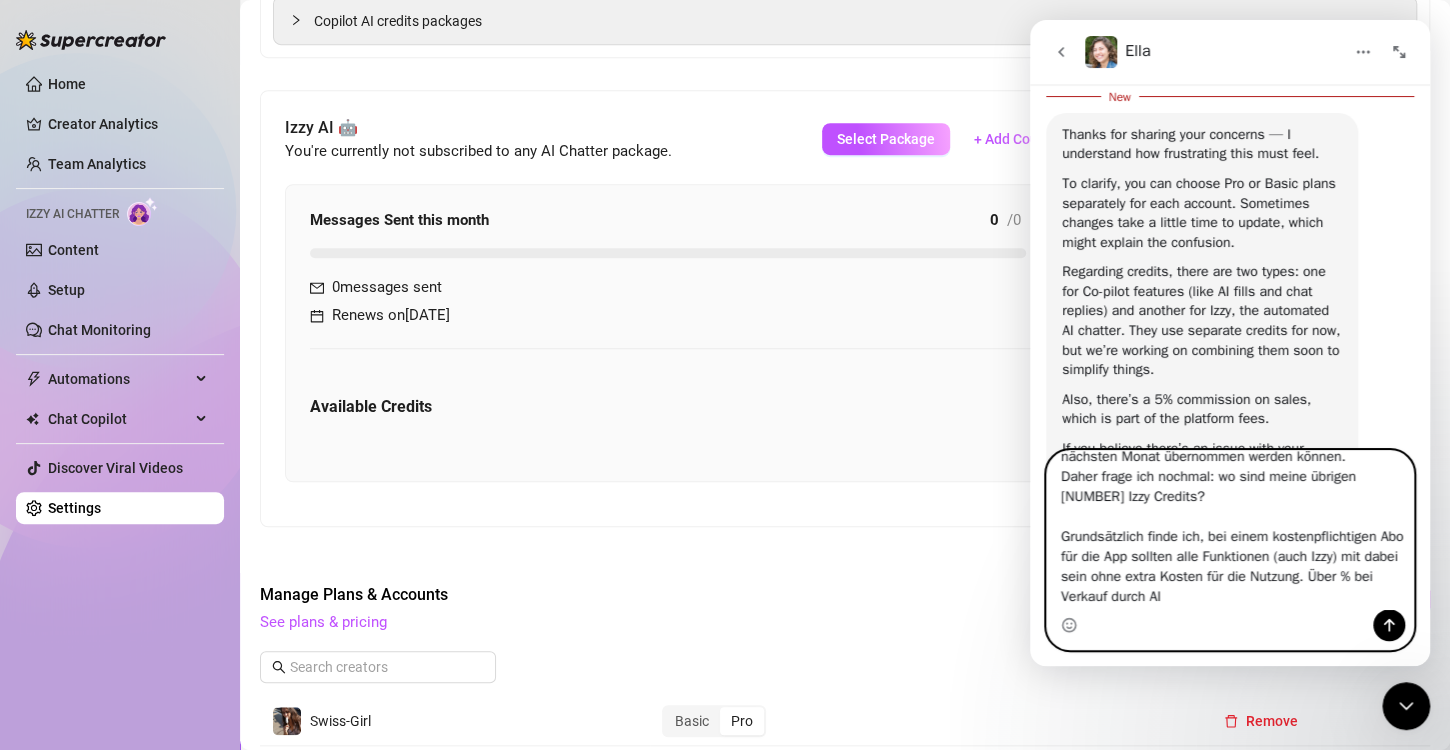 click on "Mit den 5% für Verkäufe die Izzy macht habe ich kein Problem. Ich habe ein Problem damit, dass ich zusätzliche [PRICE] zahlen soll um Izzy zu nutzen bzw. um sie nur mal zu testen. Als ich sie das letzte mal getestet habe, hatte sie nämlich noch Probleme mit der Sprache (Schweizerdeutsch als Dialekt von Deutsch) Ich weiss also noch gar nicht, ob ich sie wirklich nutzen kann.
Ich hatte ausserdem [NUMBER] Izzy Credits, von denen habe ich allerhöchstens [NUMBER] verbraucht bei dem letzten Test. Jetzt sind aber trotzdem alle weg.
Und da stand, dass übriggebliebene Credits in den nächsten Monat übernommen werden können.
Daher frage ich nochmal: wo sind meine übrigen [NUMBER] Izzy Credits?
Grundsätzlich finde ich, bei einem kostenpflichtigen Abo für die App sollten alle Funktionen (auch Izzy) mit dabei sein ohne extra Kosten für die Nutzung. Über % bei Verkauf durch AI" at bounding box center (1230, 530) 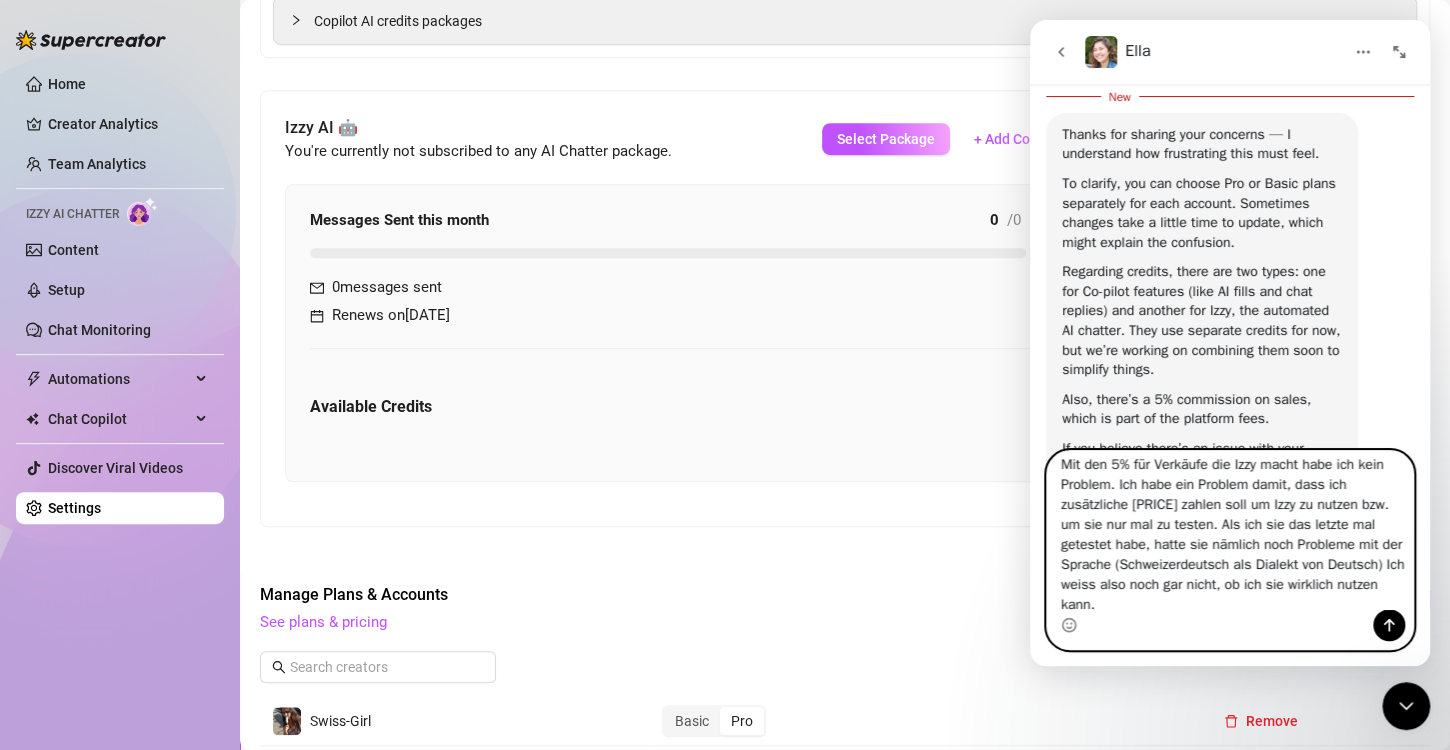 scroll, scrollTop: 0, scrollLeft: 0, axis: both 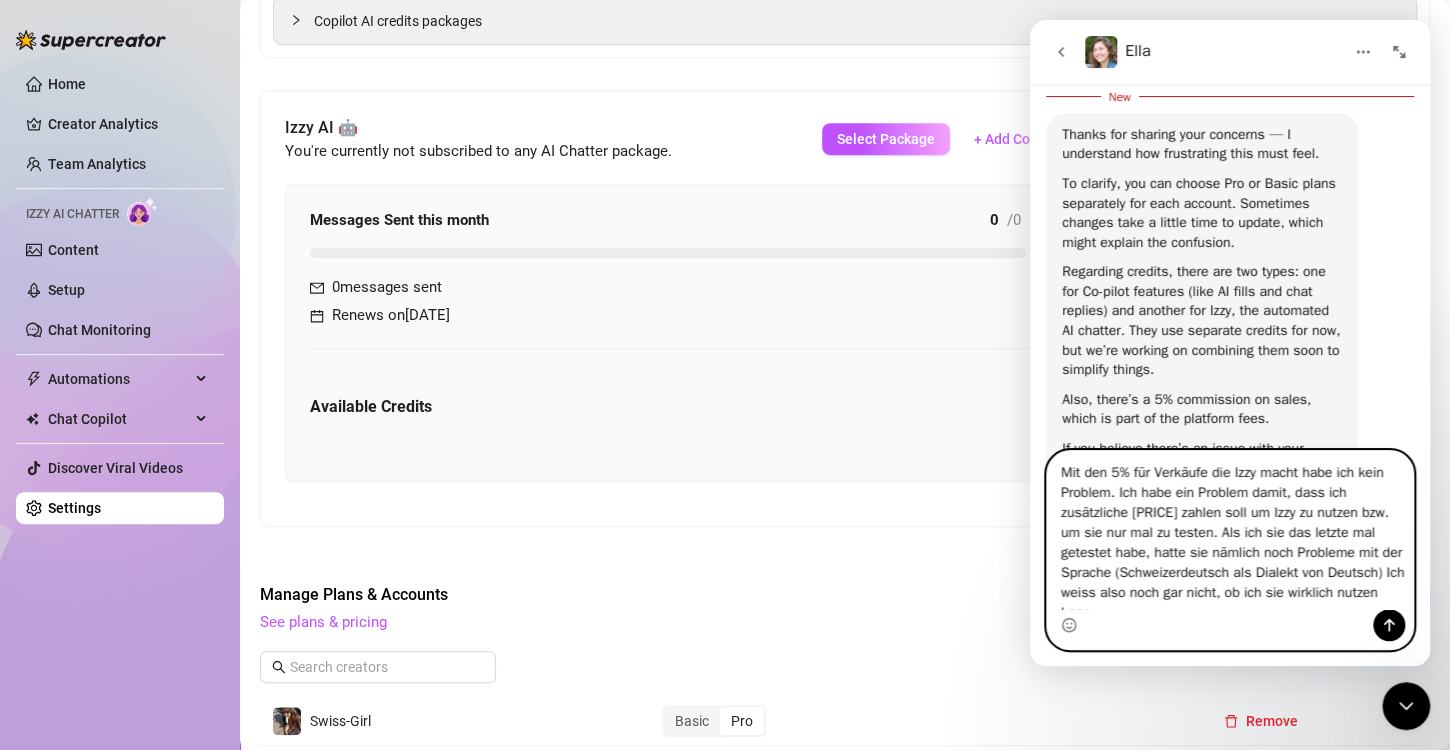 drag, startPoint x: 1231, startPoint y: 512, endPoint x: 1279, endPoint y: 512, distance: 48 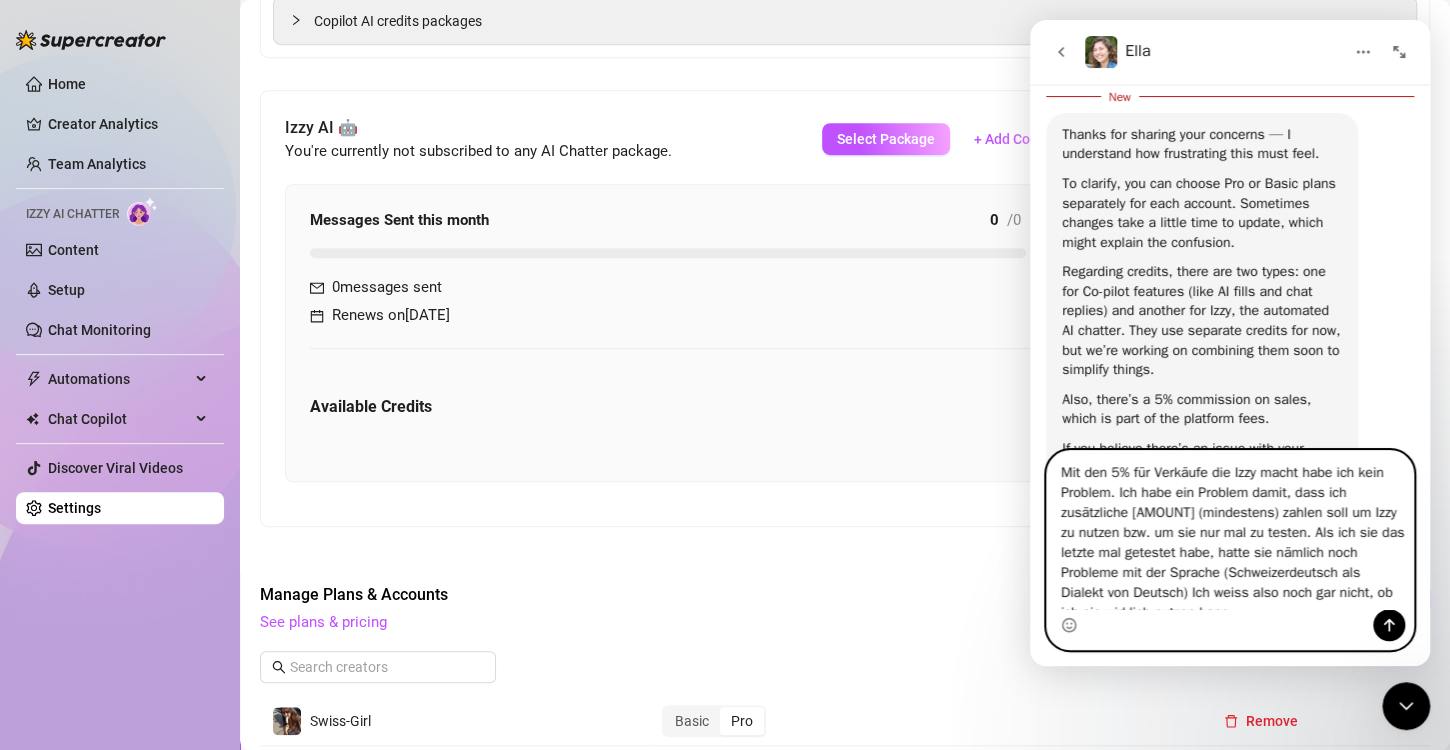 drag, startPoint x: 1131, startPoint y: 535, endPoint x: 1108, endPoint y: 536, distance: 23.021729 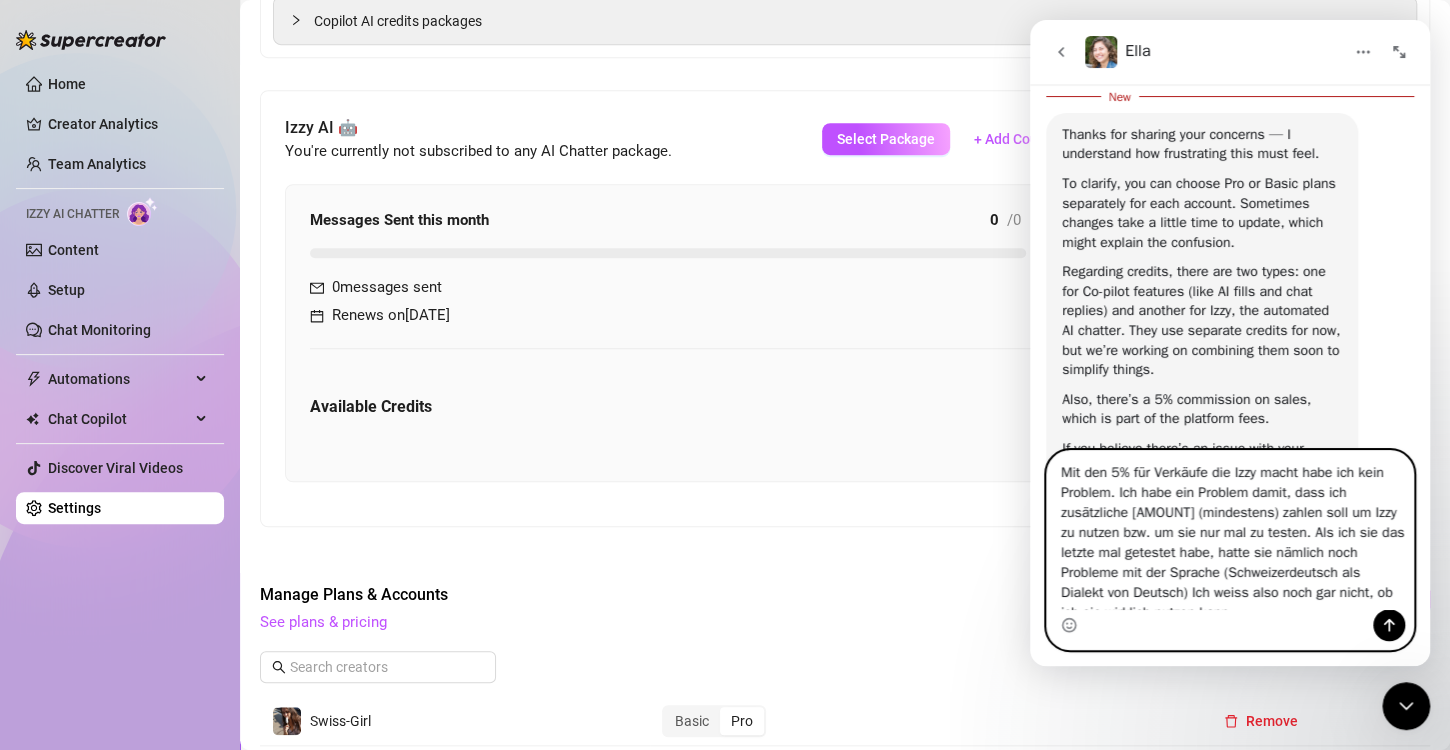 click on "Mit den 5% für Verkäufe die Izzy macht habe ich kein Problem. Ich habe ein Problem damit, dass ich zusätzliche [AMOUNT] (mindestens) zahlen soll um Izzy zu nutzen bzw. um sie nur mal zu testen. Als ich sie das letzte mal getestet habe, hatte sie nämlich noch Probleme mit der Sprache (Schweizerdeutsch als Dialekt von Deutsch) Ich weiss also noch gar nicht, ob ich sie wirklich nutzen kann.
Ich hatte ausserdem [CREDITS] Izzy Credits, von denen habe ich allerhöchstens [CREDITS] verbraucht bei dem letzten Test. Jetzt sind aber trotzdem alle weg.
Und da stand, dass übriggebliebene Credits in den nächsten Monat übernommen werden können.
Daher frage ich nochmal: wo sind meine übrigen [CREDITS] Izzy Credits?
Grundsätzlich finde ich, bei einem kostenpflichtigen Abo für die App sollten alle Funktionen (auch Izzy) mit dabei sein ohne extra Kosten für die Nutzung. Über % bei Verkauf durch AI" at bounding box center (1230, 530) 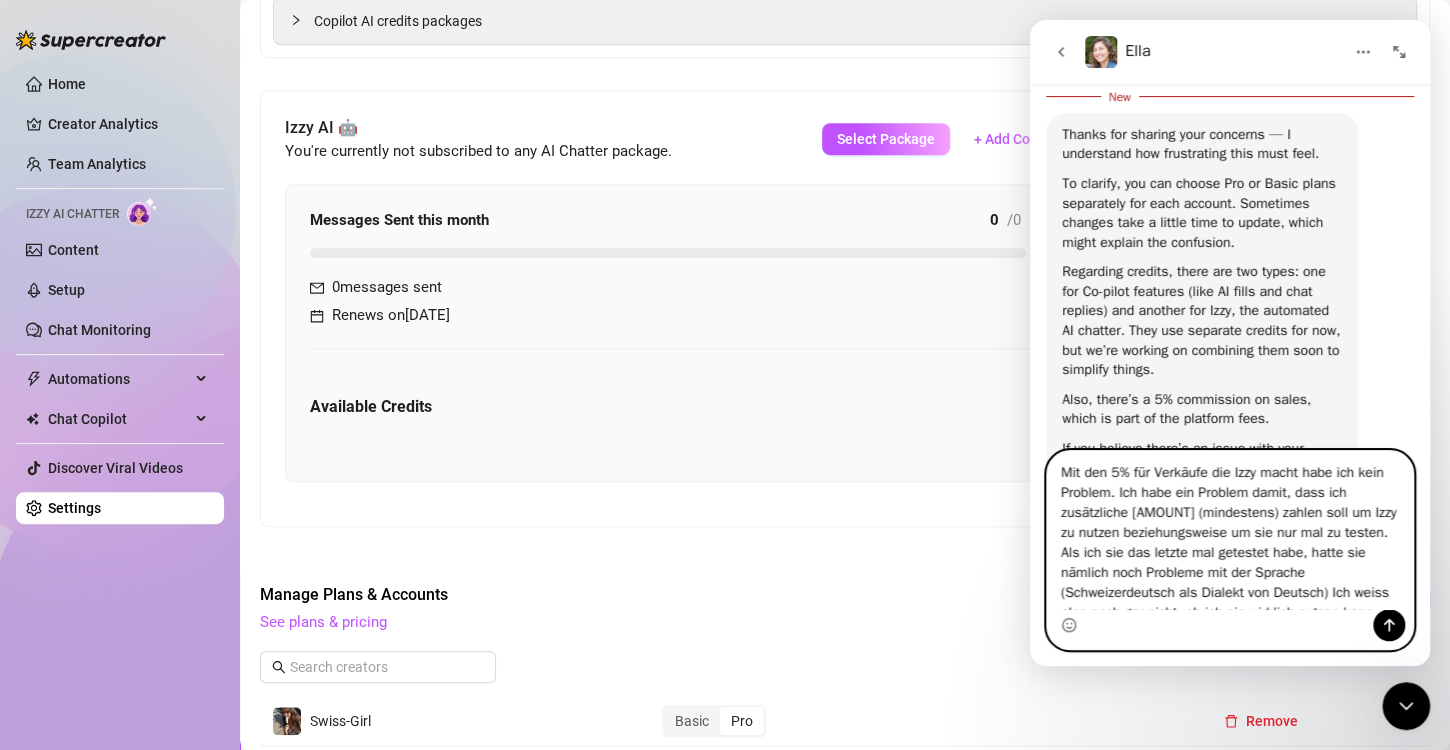 drag, startPoint x: 1143, startPoint y: 532, endPoint x: 1217, endPoint y: 536, distance: 74.10803 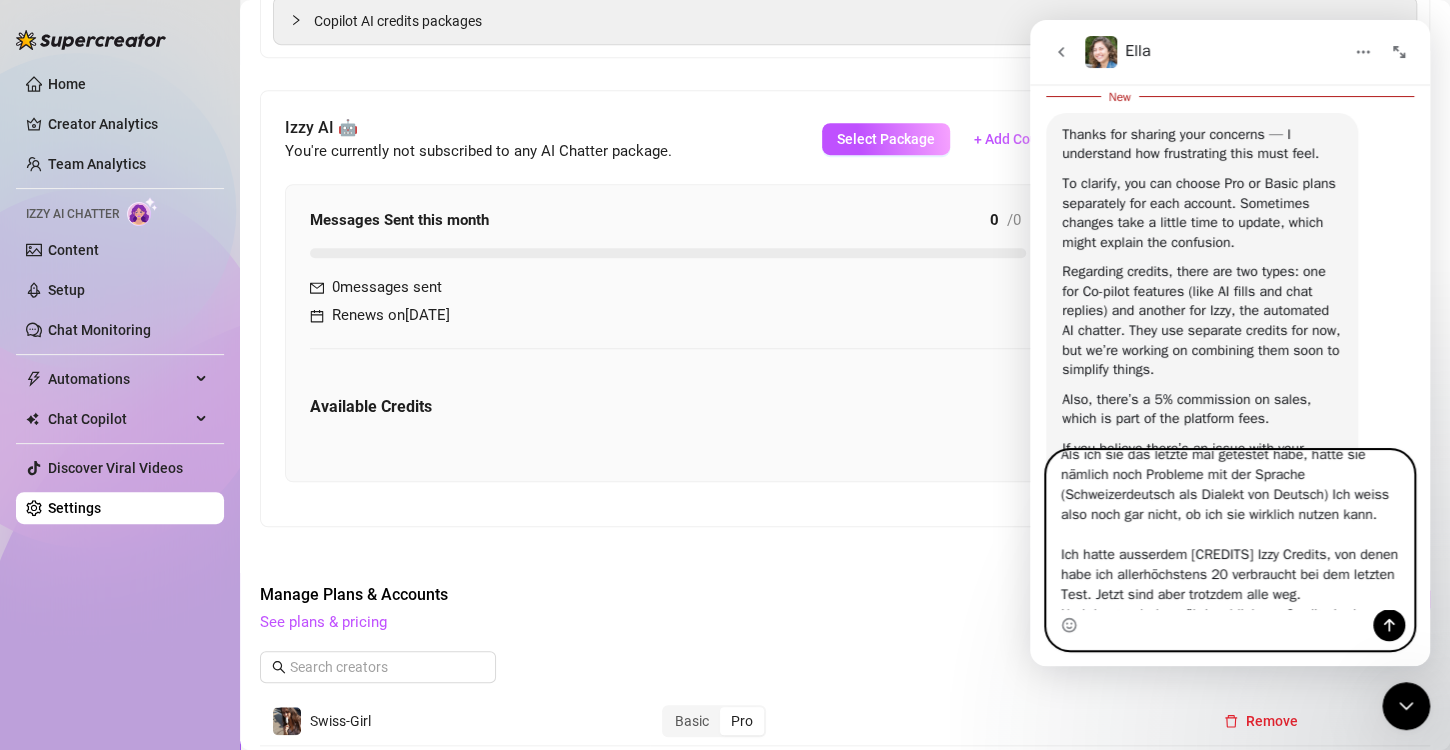 scroll, scrollTop: 101, scrollLeft: 0, axis: vertical 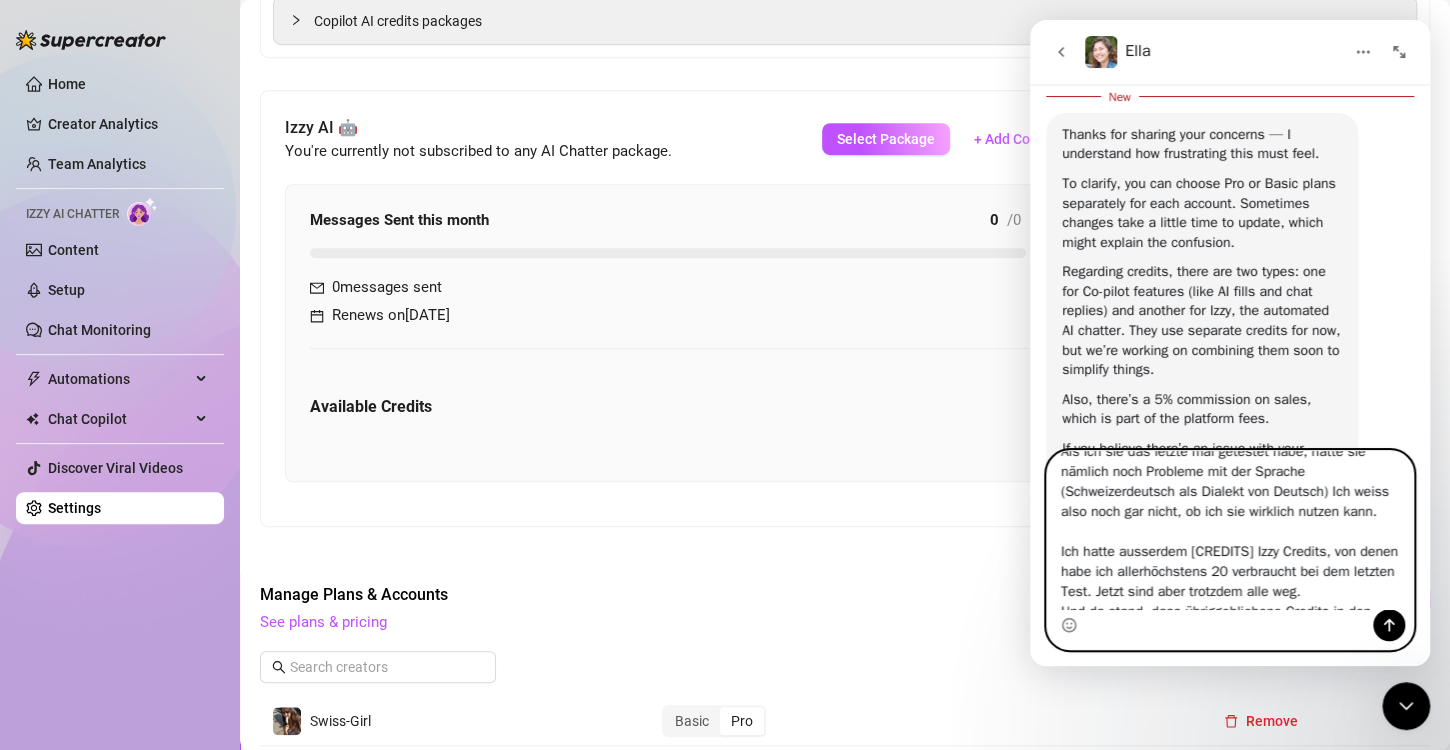 click on "Mit den 5% für Verkäufe die Izzy macht habe ich kein Problem. Ich habe ein Problem damit, dass ich zusätzliche [AMOUNT] (mindestens) zahlen soll um Izzy zu nutzen beziehungsweise um sie nur mal zu testen. Als ich sie das letzte mal getestet habe, hatte sie nämlich noch Probleme mit der Sprache (Schweizerdeutsch als Dialekt von Deutsch) Ich weiss also noch gar nicht, ob ich sie wirklich nutzen kann.
Ich hatte ausserdem [CREDITS] Izzy Credits, von denen habe ich allerhöchstens 20 verbraucht bei dem letzten Test. Jetzt sind aber trotzdem alle weg.
Und da stand, dass übriggebliebene Credits in den nächsten Monat übernommen werden können.
Daher frage ich nochmal: wo sind meine übrigen 180 Izzy Credits?
Grundsätzlich finde ich, bei einem kostenpflichtigen Abo für die App sollten alle Funktionen (auch Izzy) mit dabei sein ohne extra Kosten für die Nutzung. Über % bei Verkauf durch AI" at bounding box center (1230, 530) 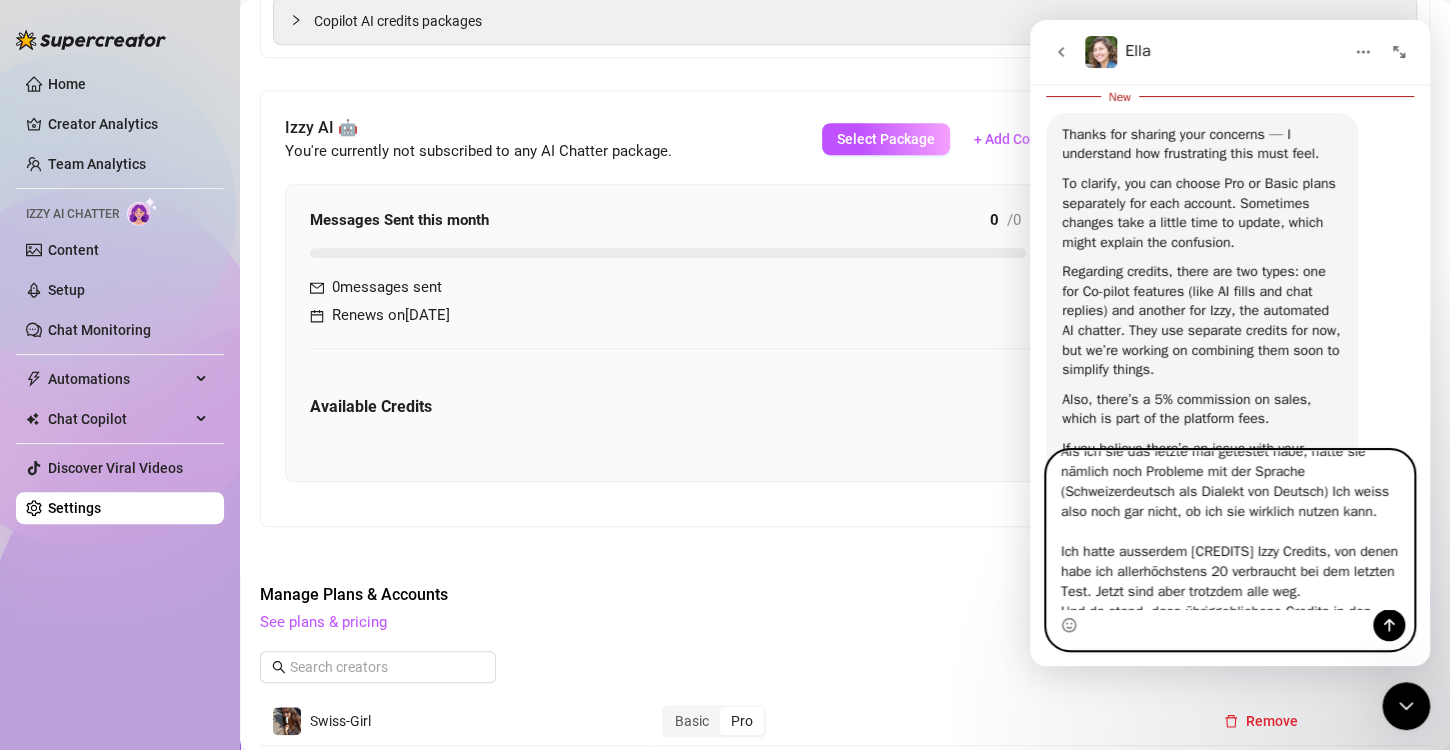 drag, startPoint x: 1101, startPoint y: 495, endPoint x: 1339, endPoint y: 495, distance: 238 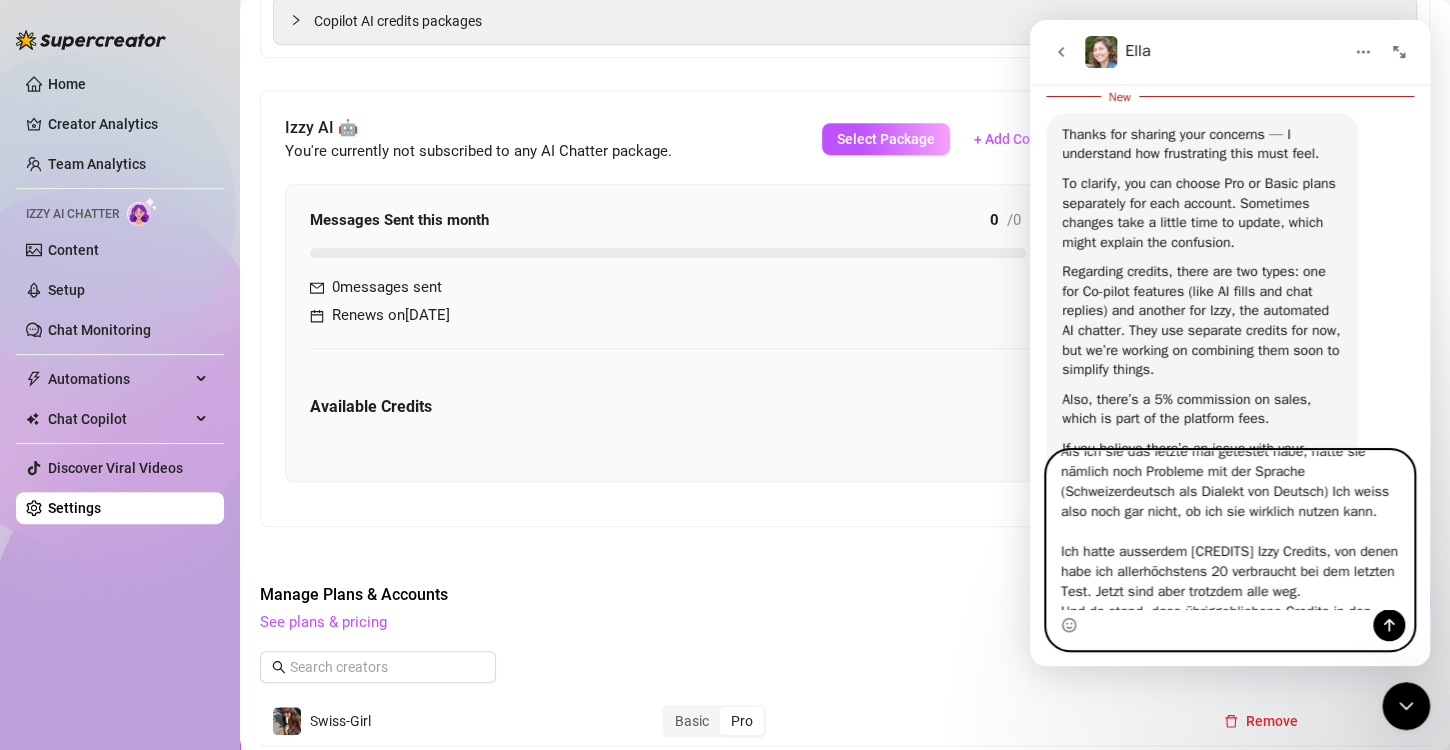 click on "Mit den 5% für Verkäufe die Izzy macht habe ich kein Problem. Ich habe ein Problem damit, dass ich zusätzliche [AMOUNT] (mindestens) zahlen soll um Izzy zu nutzen beziehungsweise um sie nur mal zu testen. Als ich sie das letzte mal getestet habe, hatte sie nämlich noch Probleme mit der Sprache (Schweizerdeutsch als Dialekt von Deutsch) Ich weiss also noch gar nicht, ob ich sie wirklich nutzen kann.
Ich hatte ausserdem [CREDITS] Izzy Credits, von denen habe ich allerhöchstens 20 verbraucht bei dem letzten Test. Jetzt sind aber trotzdem alle weg.
Und da stand, dass übriggebliebene Credits in den nächsten Monat übernommen werden können.
Daher frage ich nochmal: wo sind meine übrigen 180 Izzy Credits?
Grundsätzlich finde ich, bei einem kostenpflichtigen Abo für die App sollten alle Funktionen (auch Izzy) mit dabei sein ohne extra Kosten für die Nutzung. Über % bei Verkauf durch AI" at bounding box center [1230, 530] 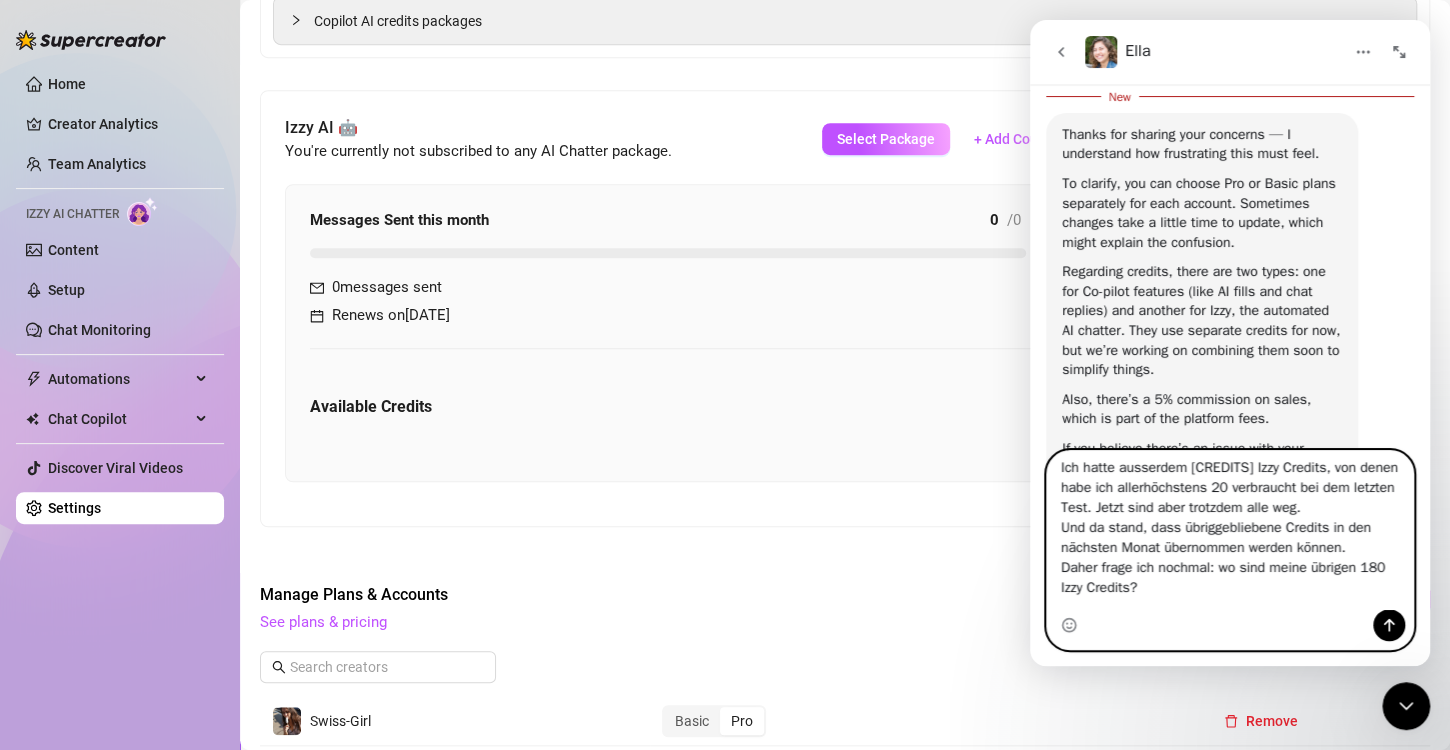 scroll, scrollTop: 183, scrollLeft: 0, axis: vertical 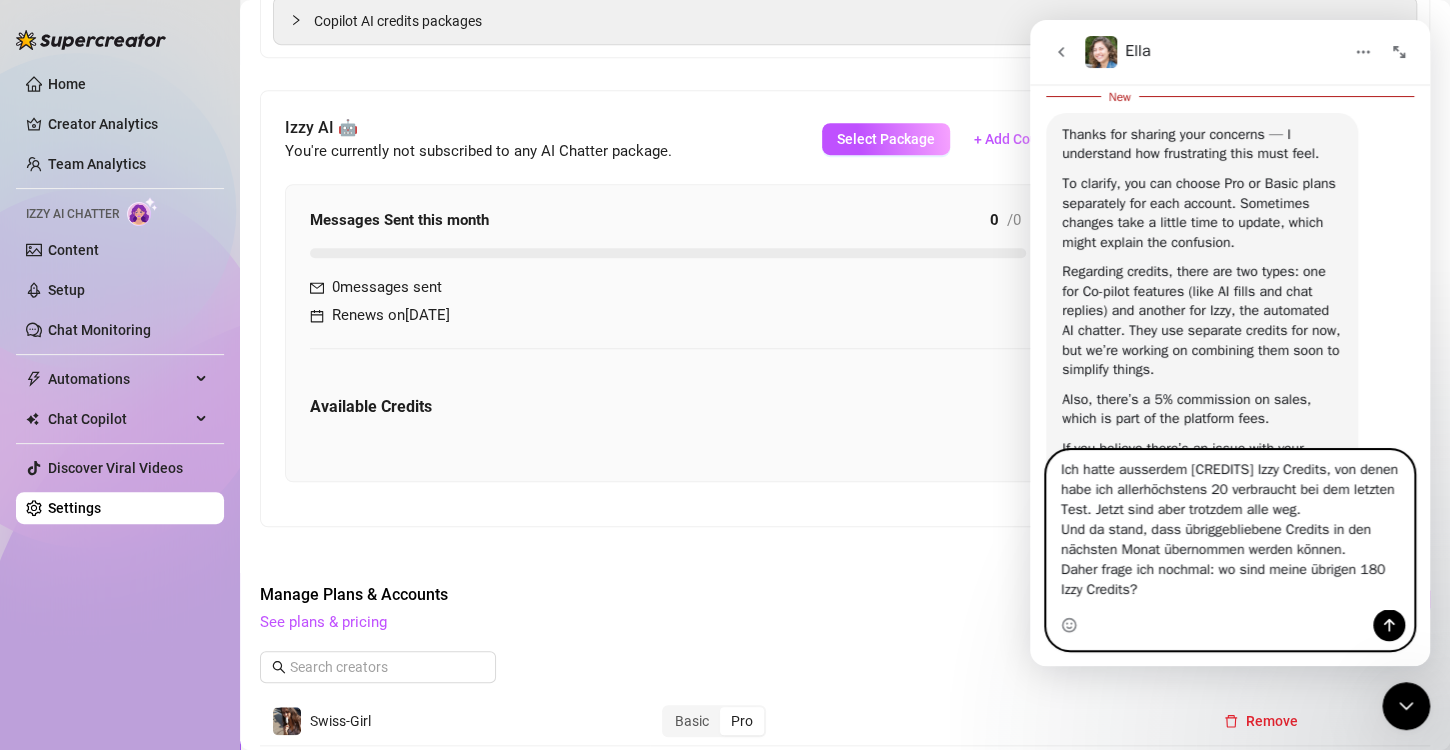 click on "Mit den 5% für Verkäufe die Izzy macht habe ich kein Problem. Ich habe ein Problem damit, dass ich zusätzliche [AMOUNT] (mindestens) zahlen soll um Izzy zu nutzen beziehungsweise um sie nur mal zu testen. Als ich sie das letzte mal getestet habe, hatte sie nämlich noch Probleme mit der Sprache (Schweizerdeutsch als Dialekt von Deutsch) Ich weiss also noch gar nicht, ob ich sie wirklich nutzen kann.
Ich hatte ausserdem [CREDITS] Izzy Credits, von denen habe ich allerhöchstens 20 verbraucht bei dem letzten Test. Jetzt sind aber trotzdem alle weg.
Und da stand, dass übriggebliebene Credits in den nächsten Monat übernommen werden können.
Daher frage ich nochmal: wo sind meine übrigen 180 Izzy Credits?
Grundsätzlich finde ich, bei einem kostenpflichtigen Abo für die App sollten alle Funktionen (auch Izzy) mit dabei sein ohne extra Kosten für die Nutzung. Über % bei Verkauf durch AI" at bounding box center (1230, 530) 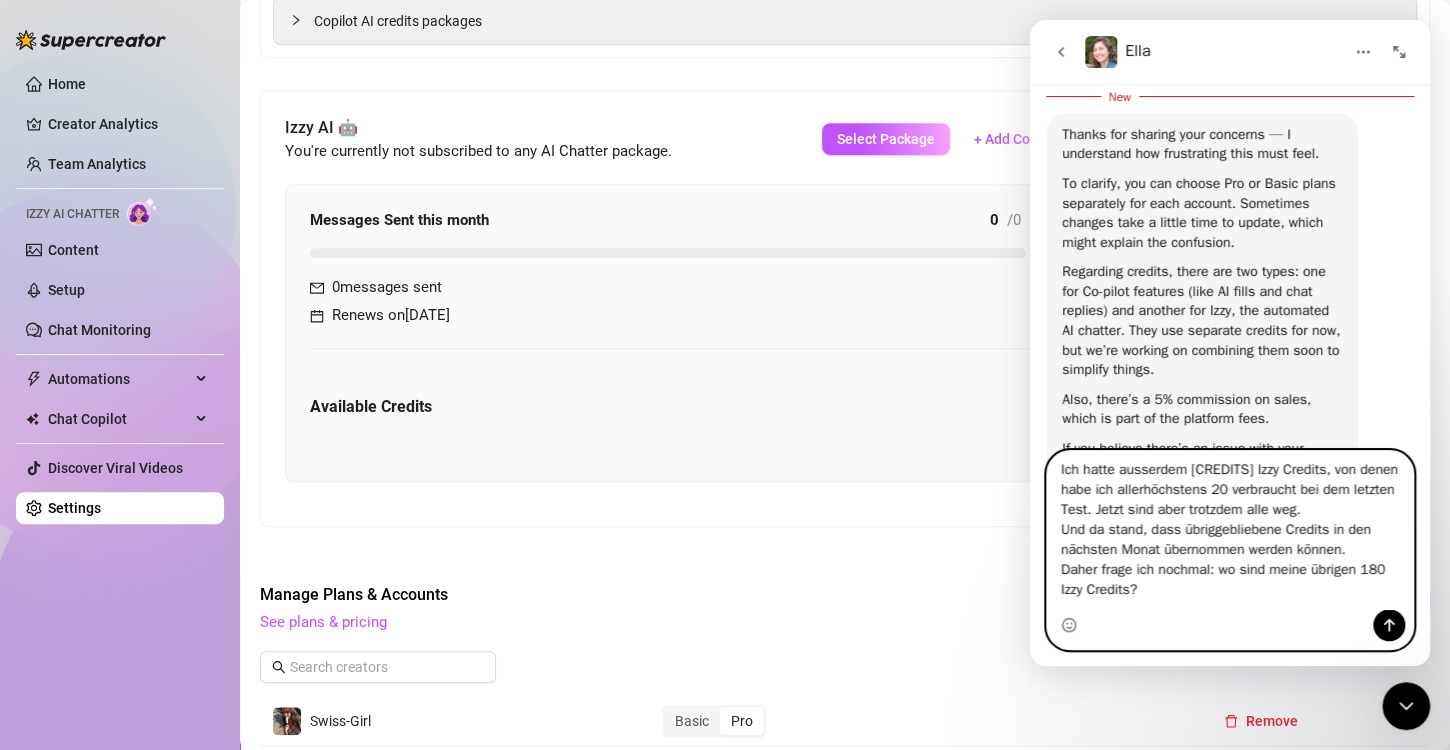 click on "Mit den 5% für Verkäufe die Izzy macht habe ich kein Problem. Ich habe ein Problem damit, dass ich zusätzliche [AMOUNT] (mindestens) zahlen soll um Izzy zu nutzen beziehungsweise um sie nur mal zu testen. Als ich sie das letzte mal getestet habe, hatte sie nämlich noch Probleme mit der Sprache (Schweizerdeutsch als Dialekt von Deutsch) Ich weiss also noch gar nicht, ob ich sie wirklich nutzen kann.
Ich hatte ausserdem [CREDITS] Izzy Credits, von denen habe ich allerhöchstens 20 verbraucht bei dem letzten Test. Jetzt sind aber trotzdem alle weg.
Und da stand, dass übriggebliebene Credits in den nächsten Monat übernommen werden können.
Daher frage ich nochmal: wo sind meine übrigen 180 Izzy Credits?
Grundsätzlich finde ich, bei einem kostenpflichtigen Abo für die App sollten alle Funktionen (auch Izzy) mit dabei sein ohne extra Kosten für die Nutzung. Über % bei Verkauf durch AI" at bounding box center (1230, 530) 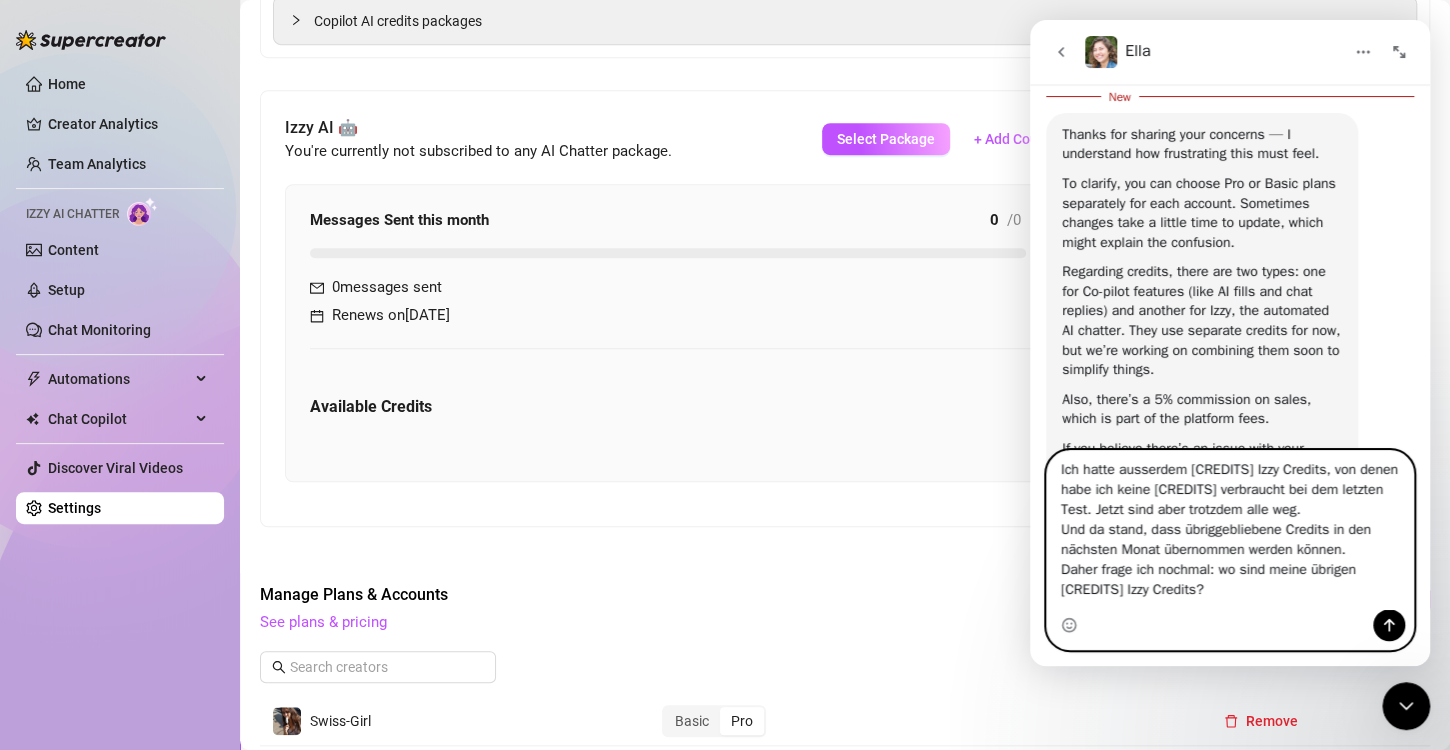 click on "Mit den 5% für Verkäufe die Izzy macht habe ich kein Problem. Ich habe ein Problem damit, dass ich zusätzliche [AMOUNT] (mindestens) zahlen soll um Izzy zu nutzen beziehungsweise um sie nur mal zu testen. Als ich sie das letzte mal getestet habe, hatte sie nämlich noch Probleme mit der Sprache (Schweizerdeutsch als Dialekt von Deutsch) Ich weiss also noch gar nicht, ob ich sie wirklich nutzen kann.
Ich hatte ausserdem [CREDITS] Izzy Credits, von denen habe ich keine [CREDITS] verbraucht bei dem letzten Test. Jetzt sind aber trotzdem alle weg.
Und da stand, dass übriggebliebene Credits in den nächsten Monat übernommen werden können.
Daher frage ich nochmal: wo sind meine übrigen [CREDITS] Izzy Credits?
Grundsätzlich finde ich, bei einem kostenpflichtigen Abo für die App sollten alle Funktionen (auch Izzy) mit dabei sein ohne extra Kosten für die Nutzung. Über % bei Verkauf durch AI" at bounding box center [1230, 530] 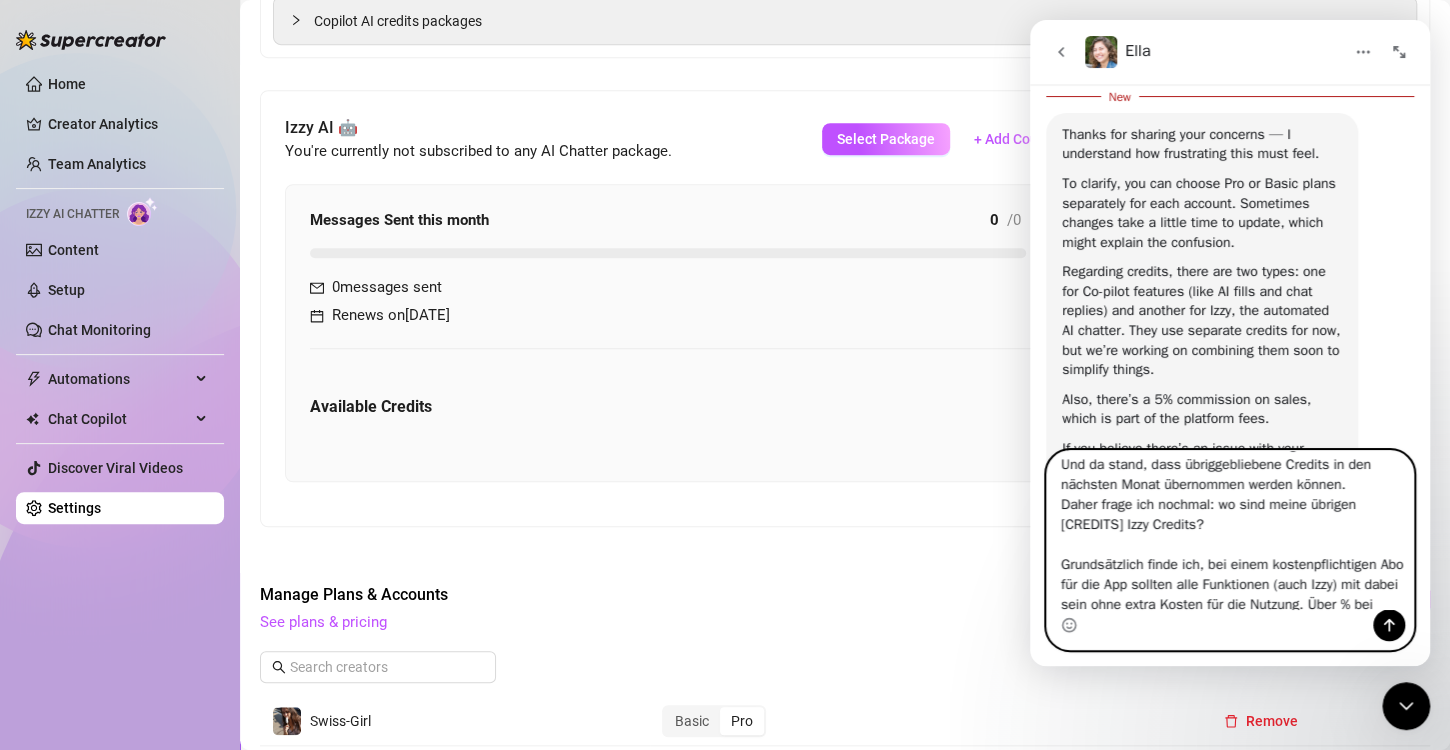 scroll, scrollTop: 276, scrollLeft: 0, axis: vertical 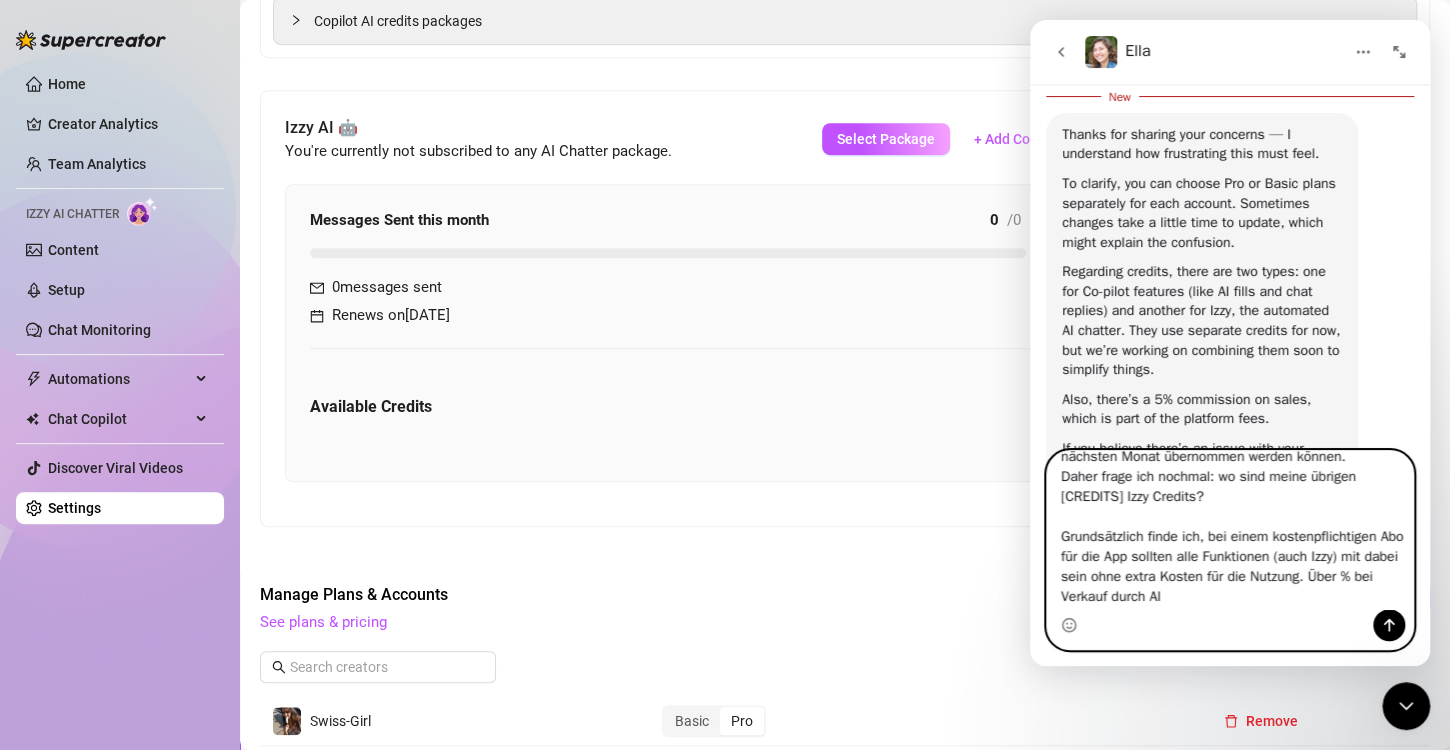 drag, startPoint x: 1072, startPoint y: 596, endPoint x: 1088, endPoint y: 596, distance: 16 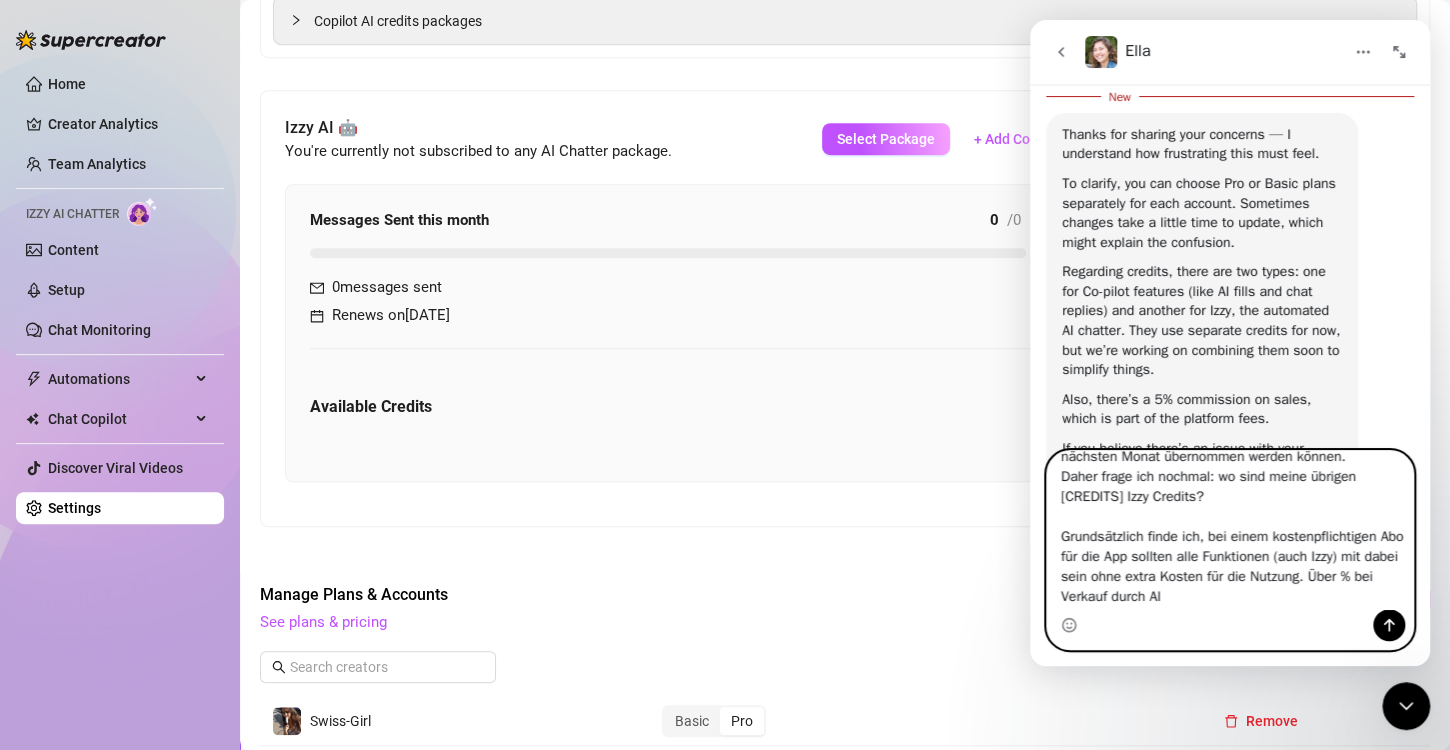 drag, startPoint x: 1062, startPoint y: 596, endPoint x: 1090, endPoint y: 599, distance: 28.160255 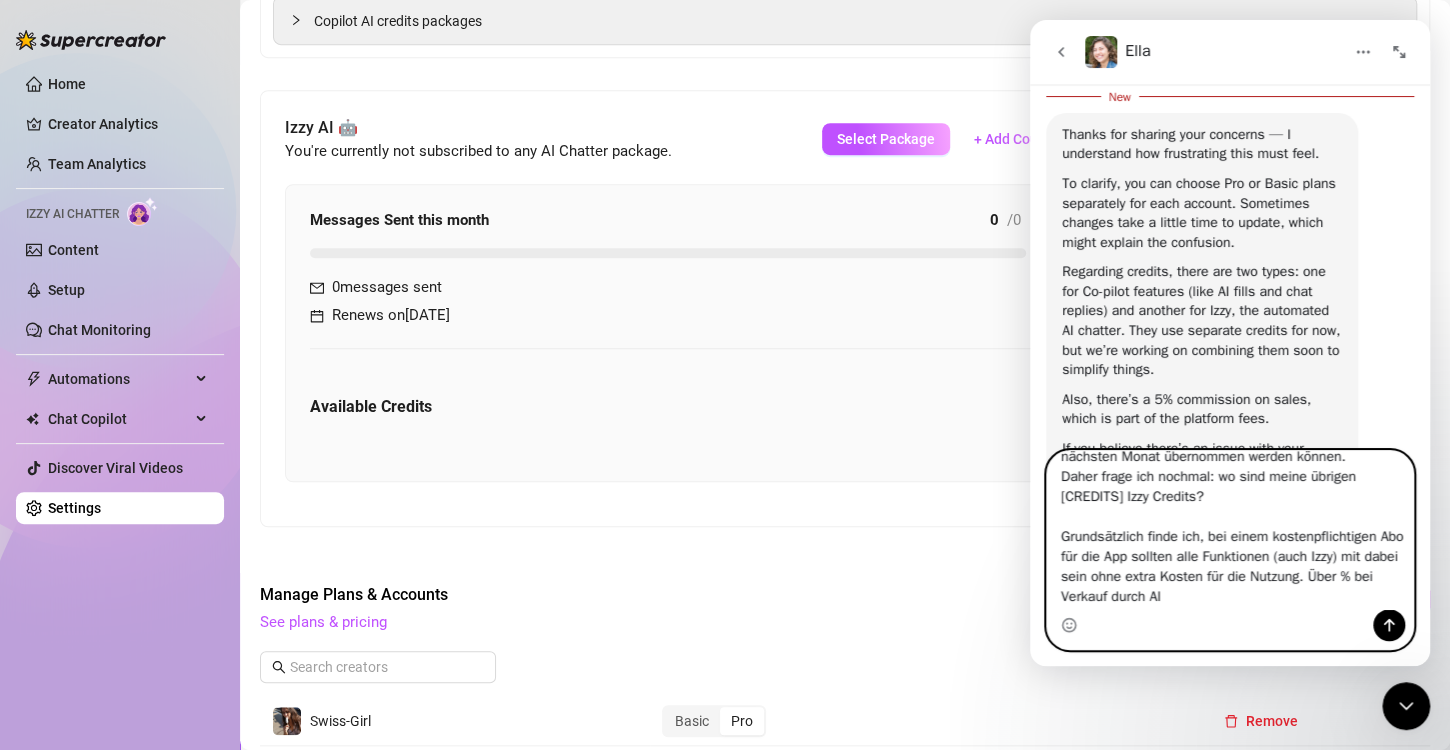 click on "Mit den 5% für Verkäufe die Izzy macht habe ich kein Problem. Ich habe ein Problem damit, dass ich zusätzliche [AMOUNT] (mindestens) zahlen soll um Izzy zu nutzen beziehungsweise um sie nur mal zu testen. Als ich sie das letzte mal getestet habe, hatte sie nämlich noch Probleme mit der Sprache (Schweizerdeutsch als Dialekt von Deutsch) Ich weiss also noch gar nicht, ob ich sie wirklich nutzen kann.
Ich hatte ausserdem [CREDITS] Izzy Credits, von denen habe ich keine [CREDITS] verbraucht bei dem letzten Test. Jetzt sind aber trotzdem alle weg.
Und da stand, dass übriggebliebene Credits in den nächsten Monat übernommen werden können.
Daher frage ich nochmal: wo sind meine übrigen [CREDITS] Izzy Credits?
Grundsätzlich finde ich, bei einem kostenpflichtigen Abo für die App sollten alle Funktionen (auch Izzy) mit dabei sein ohne extra Kosten für die Nutzung. Über % bei Verkauf durch AI" at bounding box center (1230, 530) 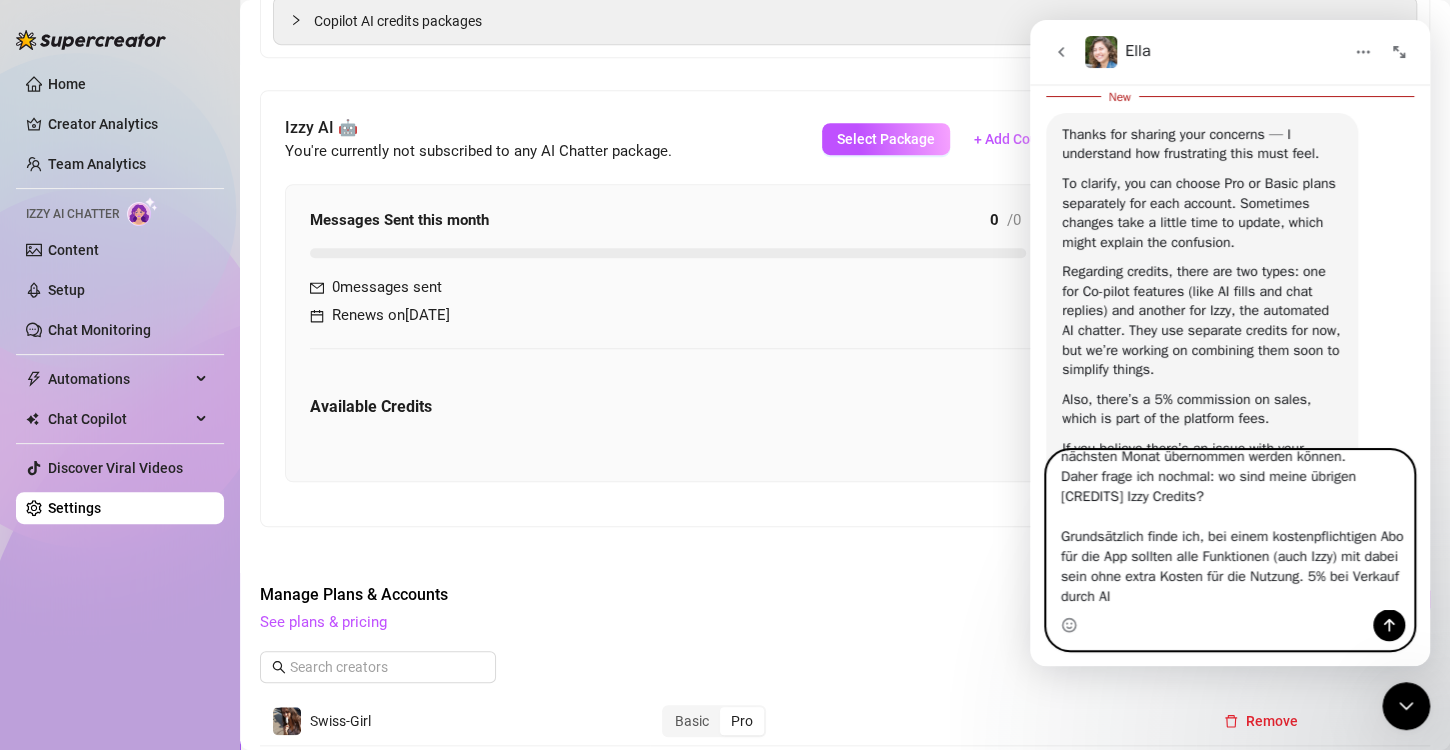 click on "Mit den 5% für Verkäufe die Izzy macht habe ich kein Problem. Ich habe ein Problem damit, dass ich zusätzliche [AMOUNT] (mindestens) zahlen soll um Izzy zu nutzen beziehungsweise um sie nur mal zu testen. Als ich sie das letzte mal getestet habe, hatte sie nämlich noch Probleme mit der Sprache (Schweizerdeutsch als Dialekt von Deutsch) Ich weiss also noch gar nicht, ob ich sie wirklich nutzen kann.
Ich hatte ausserdem [CREDITS] Izzy Credits, von denen habe ich keine [CREDITS] verbraucht bei dem letzten Test. Jetzt sind aber trotzdem alle weg.
Und da stand, dass übriggebliebene Credits in den nächsten Monat übernommen werden können.
Daher frage ich nochmal: wo sind meine übrigen [CREDITS] Izzy Credits?
Grundsätzlich finde ich, bei einem kostenpflichtigen Abo für die App sollten alle Funktionen (auch Izzy) mit dabei sein ohne extra Kosten für die Nutzung. 5% bei Verkauf durch AI" at bounding box center (1230, 530) 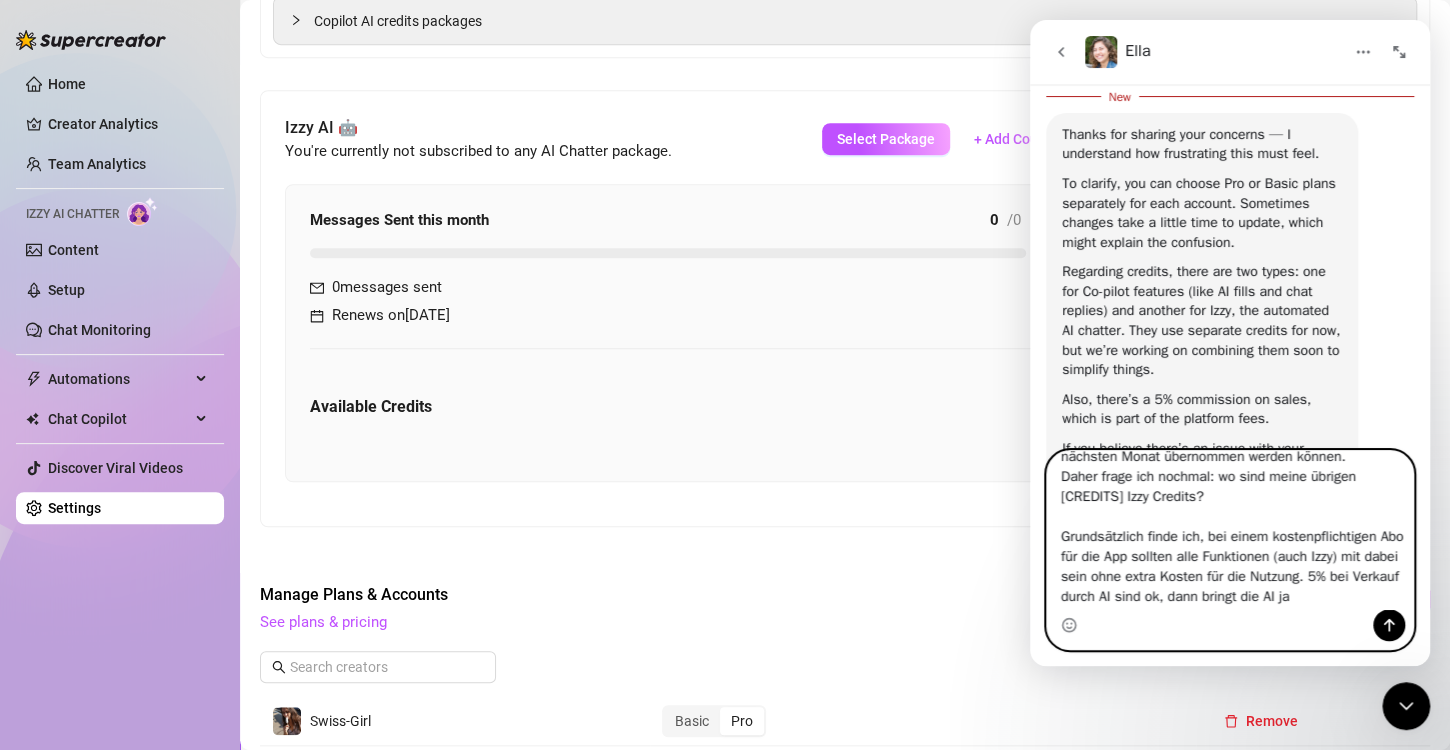 scroll, scrollTop: 293, scrollLeft: 0, axis: vertical 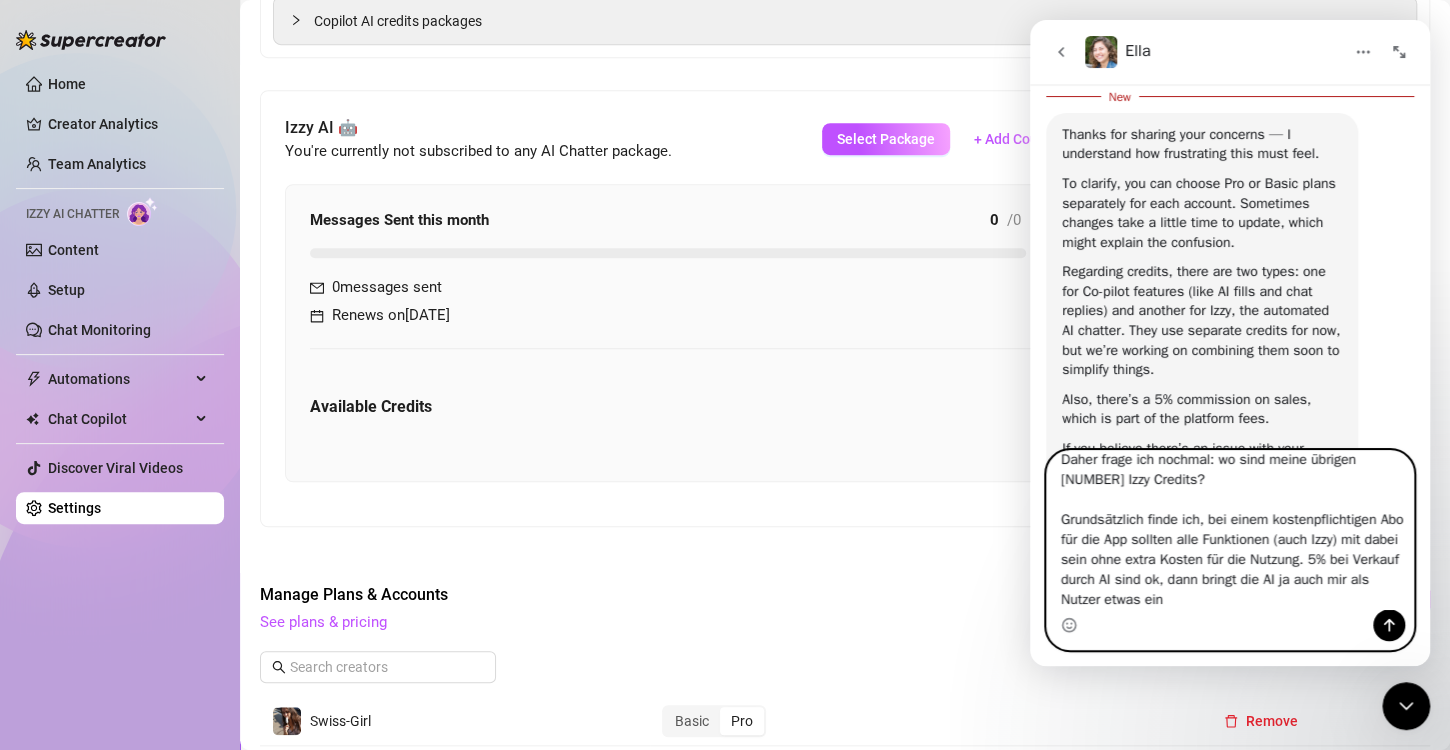 drag, startPoint x: 1102, startPoint y: 577, endPoint x: 1338, endPoint y: 578, distance: 236.00212 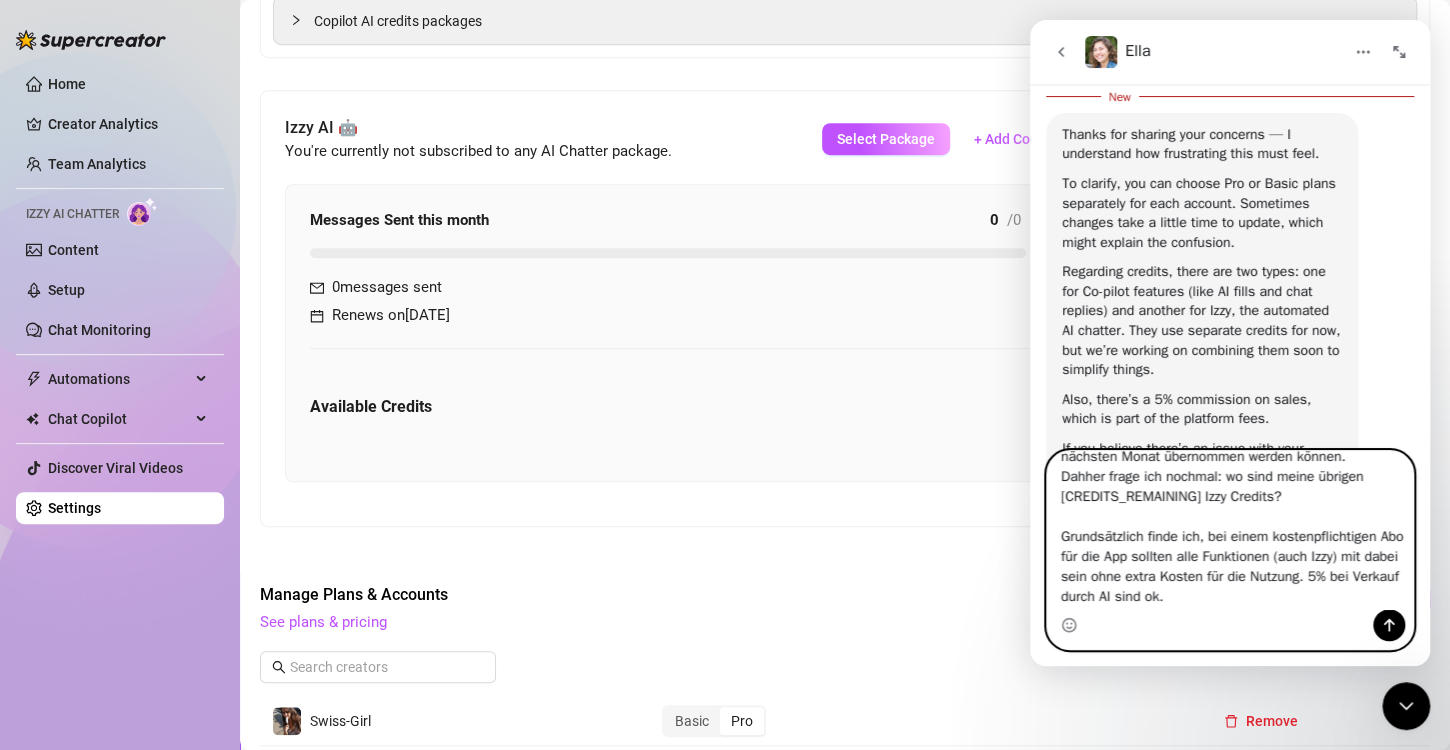 scroll, scrollTop: 276, scrollLeft: 0, axis: vertical 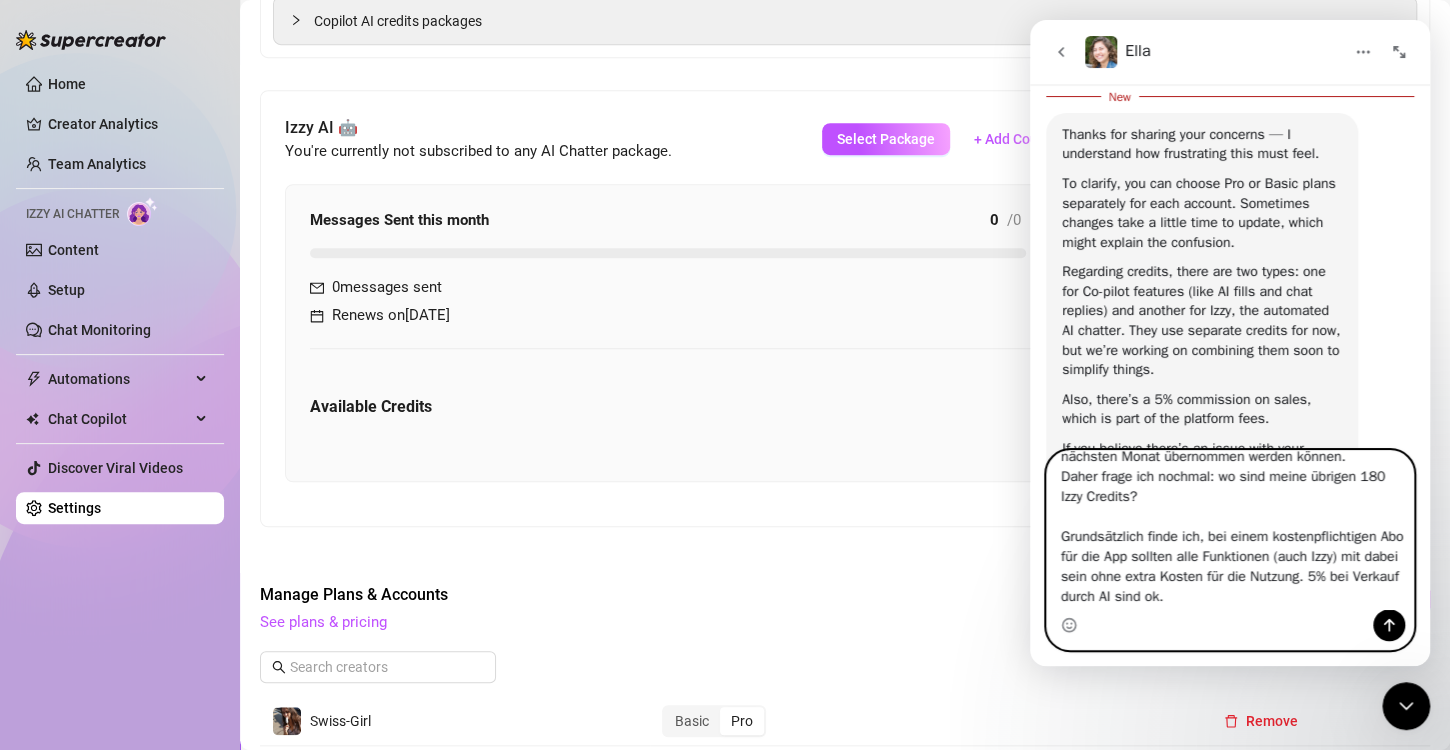 click on "Mit den 5% für Verkäufe die Izzy macht habe ich kein Problem. Ich habe ein Problem damit, dass ich zusätzliche 150 (mindestens) zahlen soll um Izzy zu nutzen beziehungsweise um sie nur mal zu testen. Als ich sie das letzte mal getestet habe, hatte sie nämlich noch Probleme mit der Sprache ([LANGUAGE] als Dialekt von [LANGUAGE]) Ich weiss also noch gar nicht, ob ich sie wirklich nutzen kann.
Ich hatte ausserdem 200 Izzy Credits, von denen habe ich keine 20 verbraucht bei dem letzten Test. Jetzt sind aber trotzdem alle weg.
Und da stand, dass übriggebliebene Credits in den nächsten Monat übernommen werden können.
Daher frage ich nochmal: wo sind meine übrigen 180 Izzy Credits?
Grundsätzlich finde ich, bei einem kostenpflichtigen Abo für die App sollten alle Funktionen (auch Izzy) mit dabei sein ohne extra Kosten für die Nutzung. 5% bei Verkauf durch AI sind ok." at bounding box center (1230, 530) 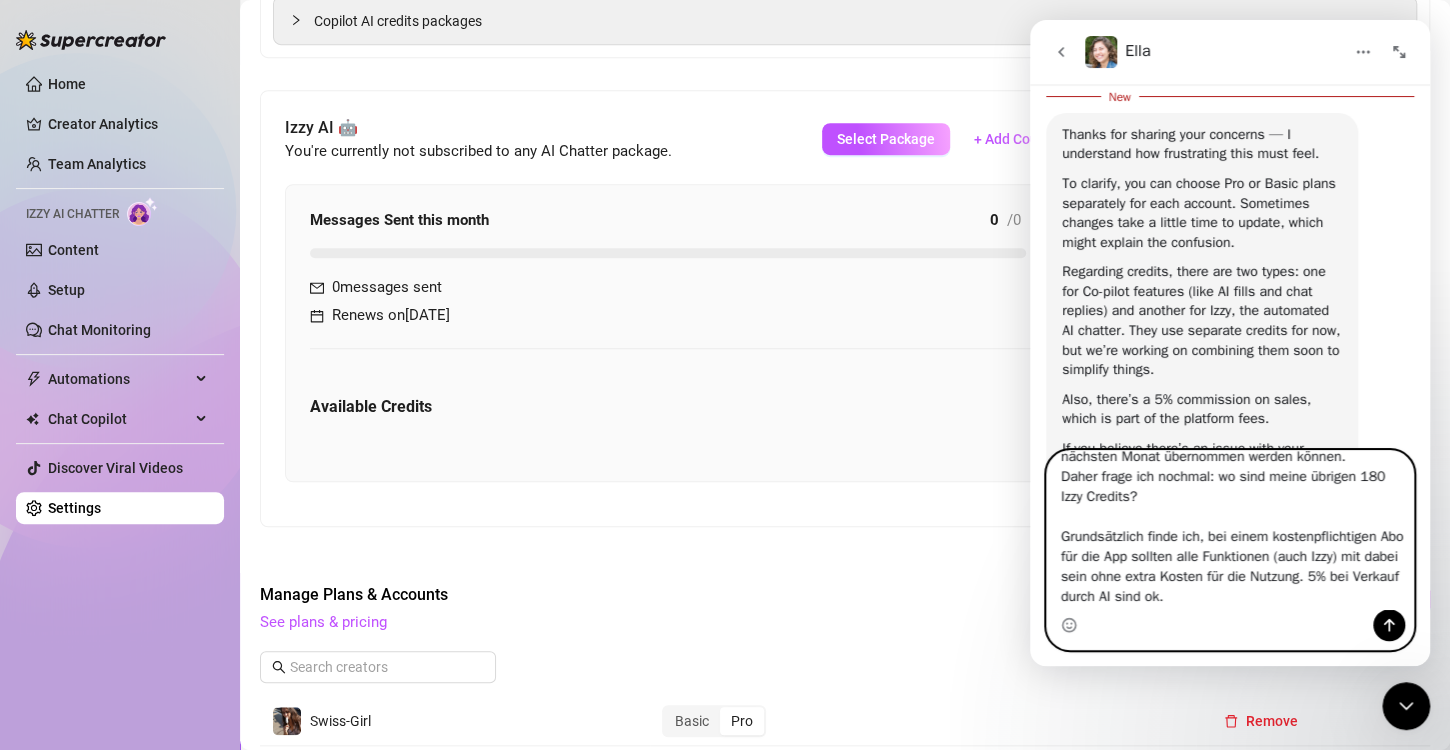 drag, startPoint x: 1172, startPoint y: 537, endPoint x: 1328, endPoint y: 545, distance: 156.20499 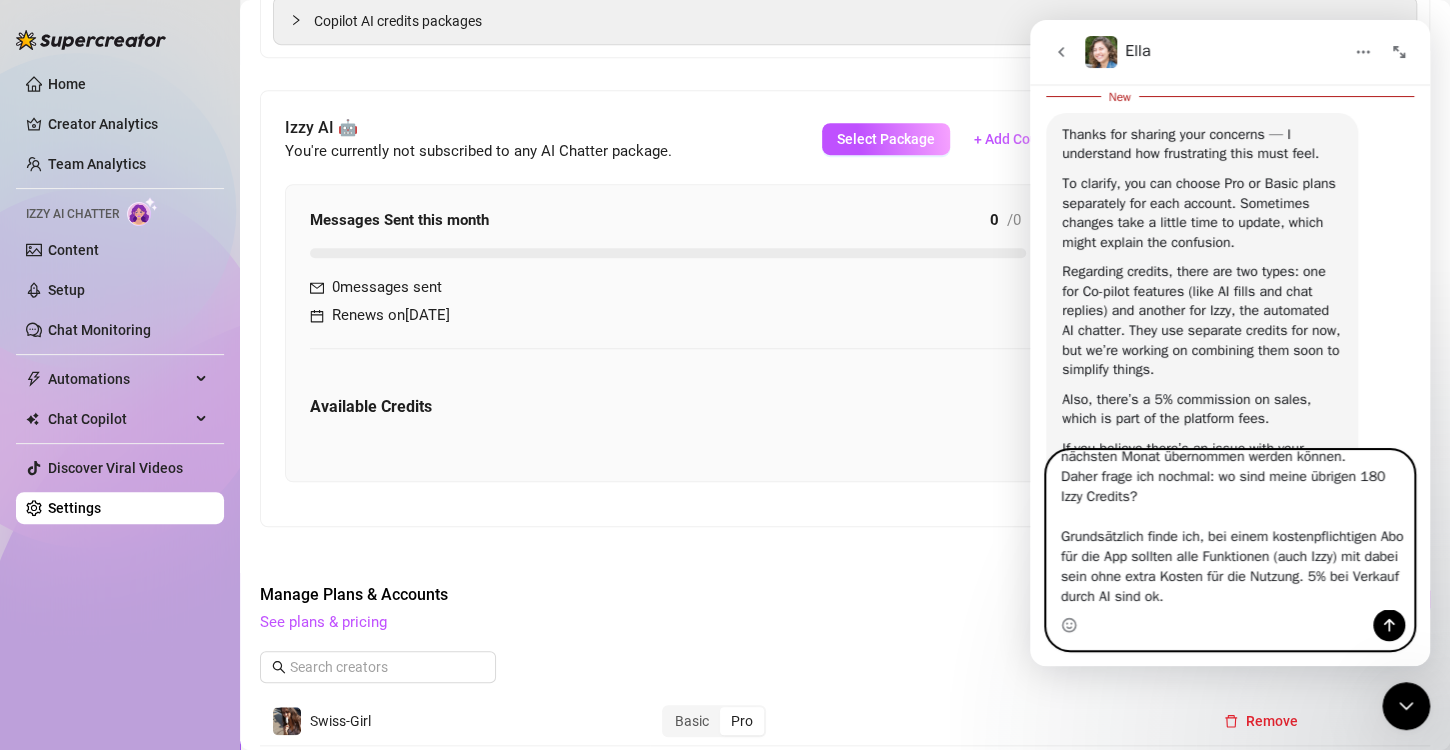 click on "Mit den 5% für Verkäufe die Izzy macht habe ich kein Problem. Ich habe ein Problem damit, dass ich zusätzliche 150 (mindestens) zahlen soll um Izzy zu nutzen beziehungsweise um sie nur mal zu testen. Als ich sie das letzte mal getestet habe, hatte sie nämlich noch Probleme mit der Sprache ([LANGUAGE] als Dialekt von [LANGUAGE]) Ich weiss also noch gar nicht, ob ich sie wirklich nutzen kann.
Ich hatte ausserdem 200 Izzy Credits, von denen habe ich keine 20 verbraucht bei dem letzten Test. Jetzt sind aber trotzdem alle weg.
Und da stand, dass übriggebliebene Credits in den nächsten Monat übernommen werden können.
Daher frage ich nochmal: wo sind meine übrigen 180 Izzy Credits?
Grundsätzlich finde ich, bei einem kostenpflichtigen Abo für die App sollten alle Funktionen (auch Izzy) mit dabei sein ohne extra Kosten für die Nutzung. 5% bei Verkauf durch AI sind ok." at bounding box center (1230, 530) 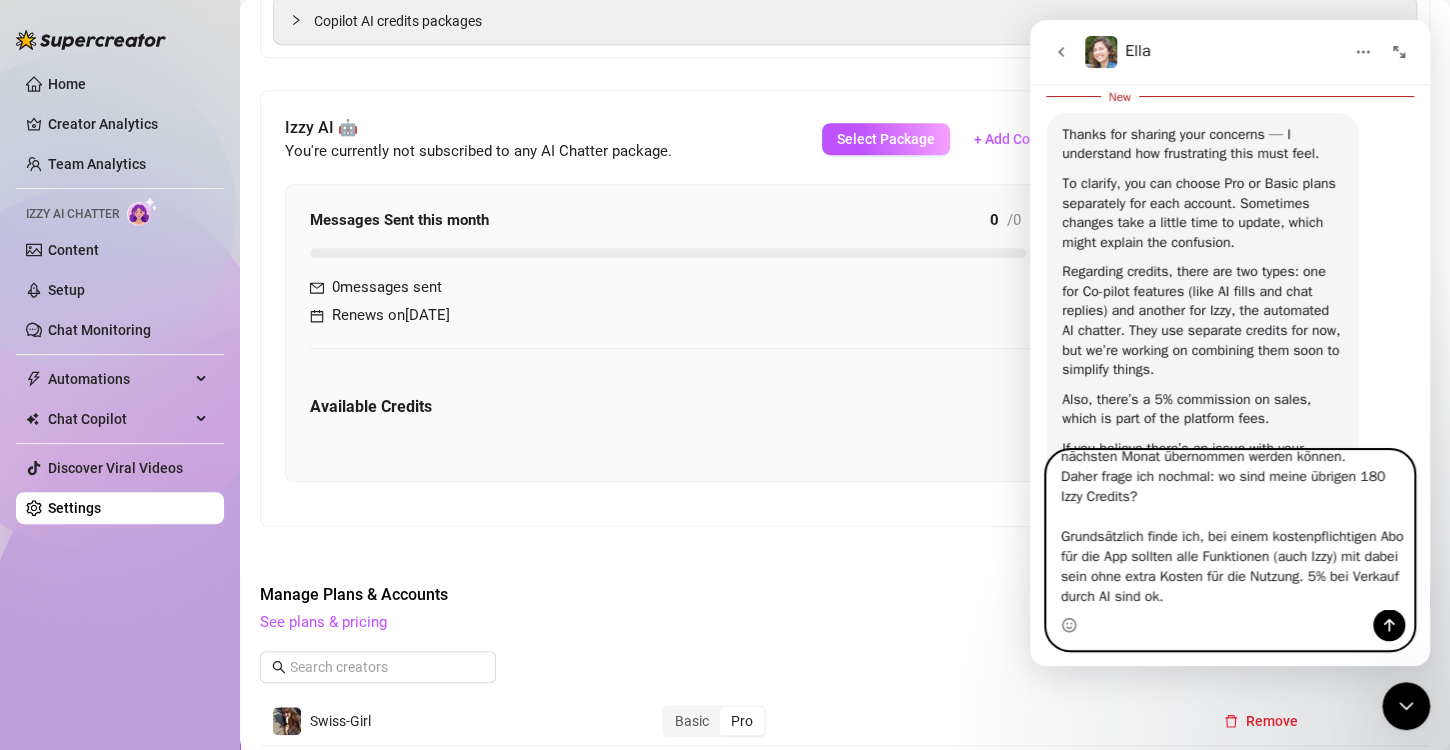 drag, startPoint x: 1099, startPoint y: 556, endPoint x: 1319, endPoint y: 558, distance: 220.0091 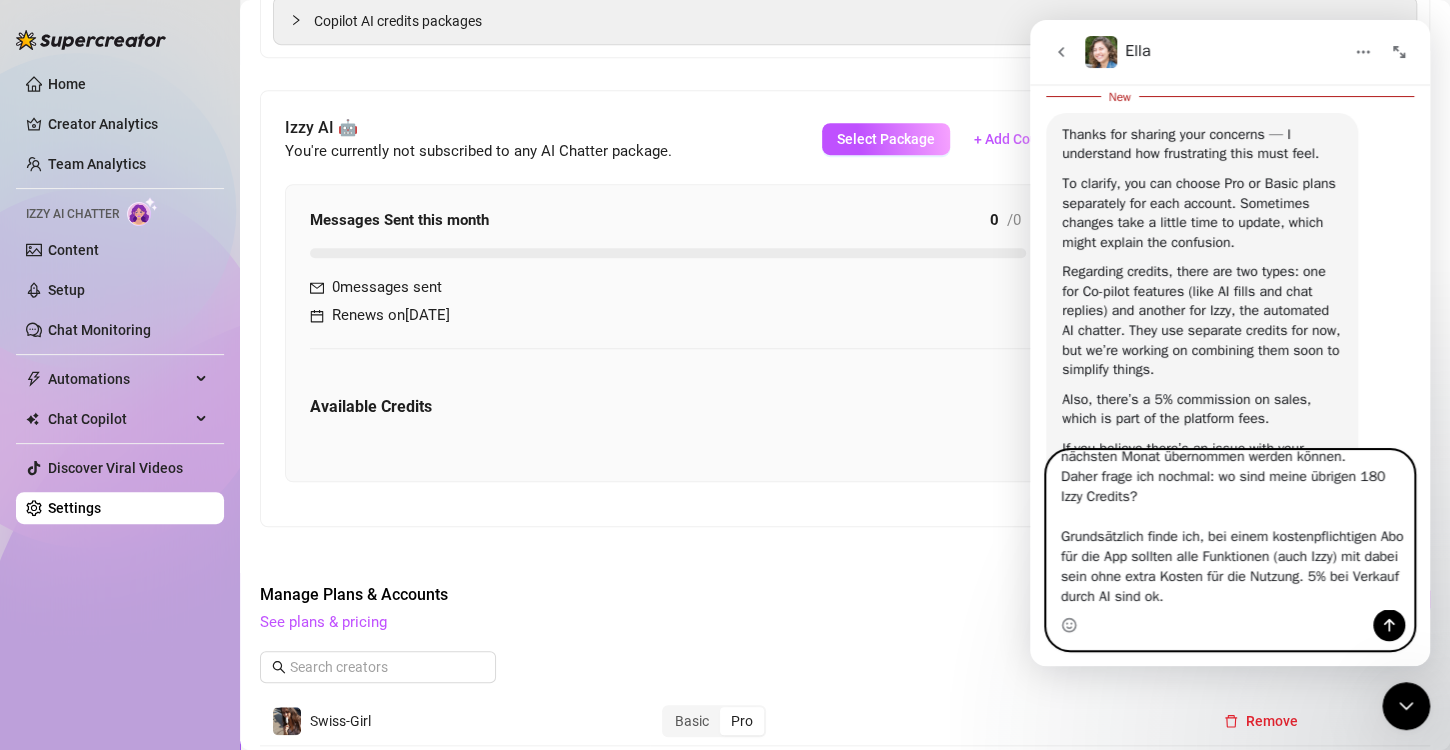 click on "Mit den 5% für Verkäufe die Izzy macht habe ich kein Problem. Ich habe ein Problem damit, dass ich zusätzliche 150 (mindestens) zahlen soll um Izzy zu nutzen beziehungsweise um sie nur mal zu testen. Als ich sie das letzte mal getestet habe, hatte sie nämlich noch Probleme mit der Sprache ([LANGUAGE] als Dialekt von [LANGUAGE]) Ich weiss also noch gar nicht, ob ich sie wirklich nutzen kann.
Ich hatte ausserdem 200 Izzy Credits, von denen habe ich keine 20 verbraucht bei dem letzten Test. Jetzt sind aber trotzdem alle weg.
Und da stand, dass übriggebliebene Credits in den nächsten Monat übernommen werden können.
Daher frage ich nochmal: wo sind meine übrigen 180 Izzy Credits?
Grundsätzlich finde ich, bei einem kostenpflichtigen Abo für die App sollten alle Funktionen (auch Izzy) mit dabei sein ohne extra Kosten für die Nutzung. 5% bei Verkauf durch AI sind ok." at bounding box center (1230, 530) 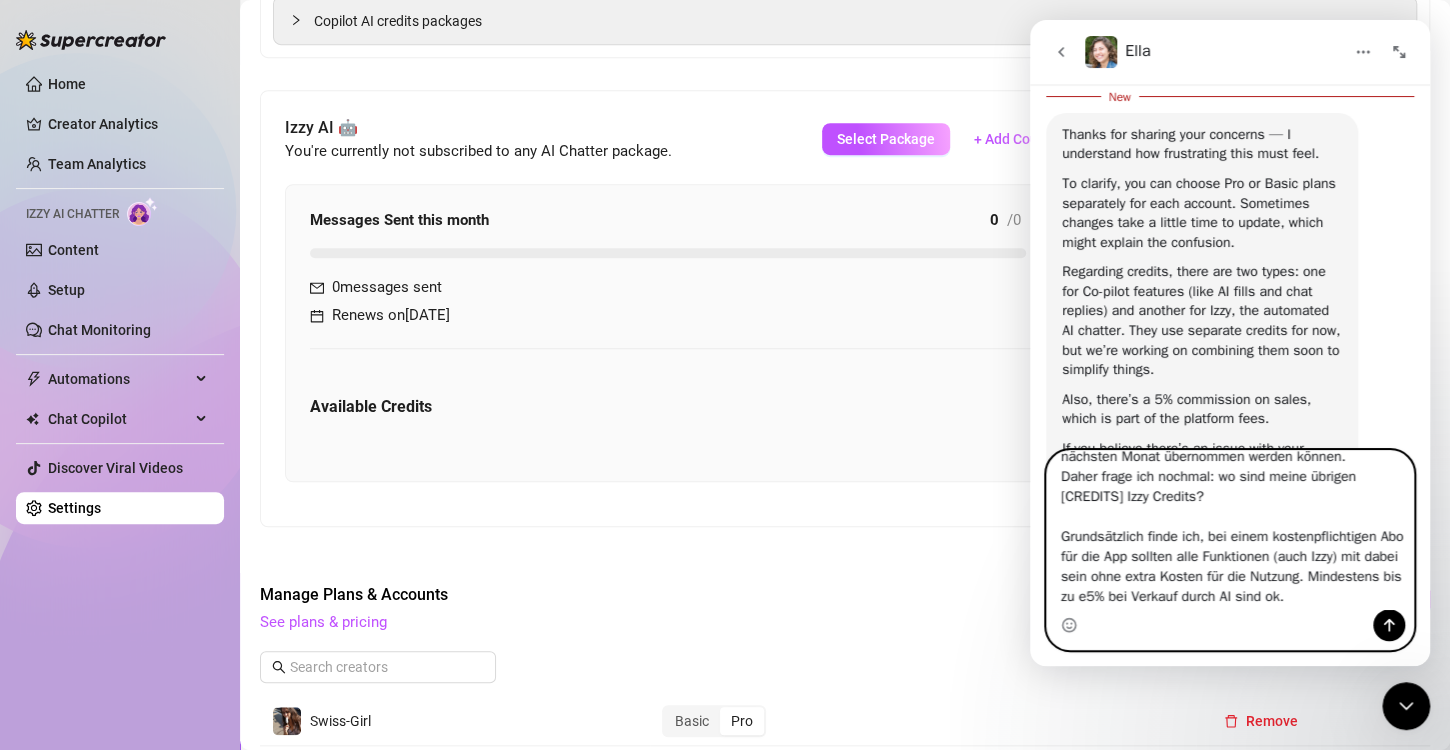 scroll, scrollTop: 276, scrollLeft: 0, axis: vertical 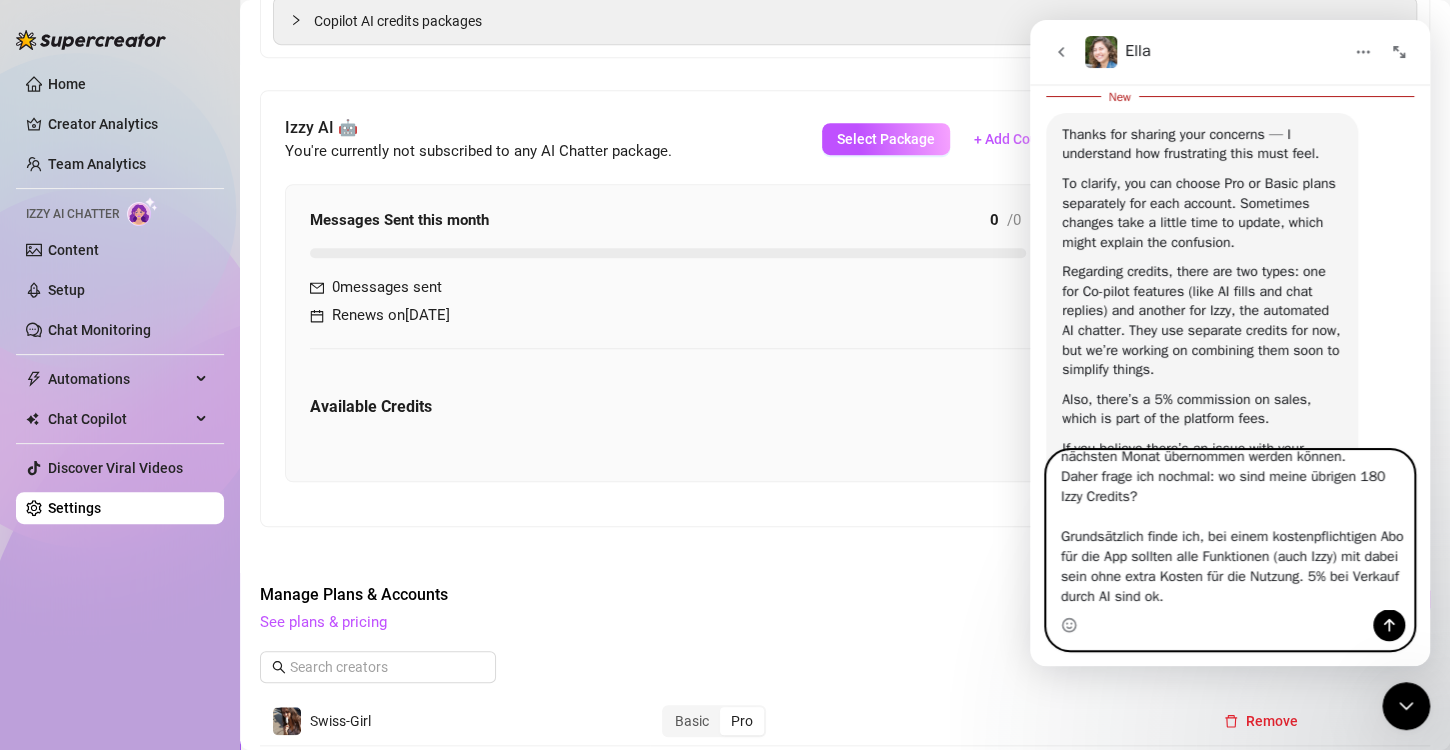 click on "Mit den 5% für Verkäufe die Izzy macht habe ich kein Problem. Ich habe ein Problem damit, dass ich zusätzliche 150 (mindestens) zahlen soll um Izzy zu nutzen beziehungsweise um sie nur mal zu testen. Als ich sie das letzte mal getestet habe, hatte sie nämlich noch Probleme mit der Sprache ([LANGUAGE] als Dialekt von [LANGUAGE]) Ich weiss also noch gar nicht, ob ich sie wirklich nutzen kann.
Ich hatte ausserdem 200 Izzy Credits, von denen habe ich keine 20 verbraucht bei dem letzten Test. Jetzt sind aber trotzdem alle weg.
Und da stand, dass übriggebliebene Credits in den nächsten Monat übernommen werden können.
Daher frage ich nochmal: wo sind meine übrigen 180 Izzy Credits?
Grundsätzlich finde ich, bei einem kostenpflichtigen Abo für die App sollten alle Funktionen (auch Izzy) mit dabei sein ohne extra Kosten für die Nutzung. 5% bei Verkauf durch AI sind ok." at bounding box center [1230, 530] 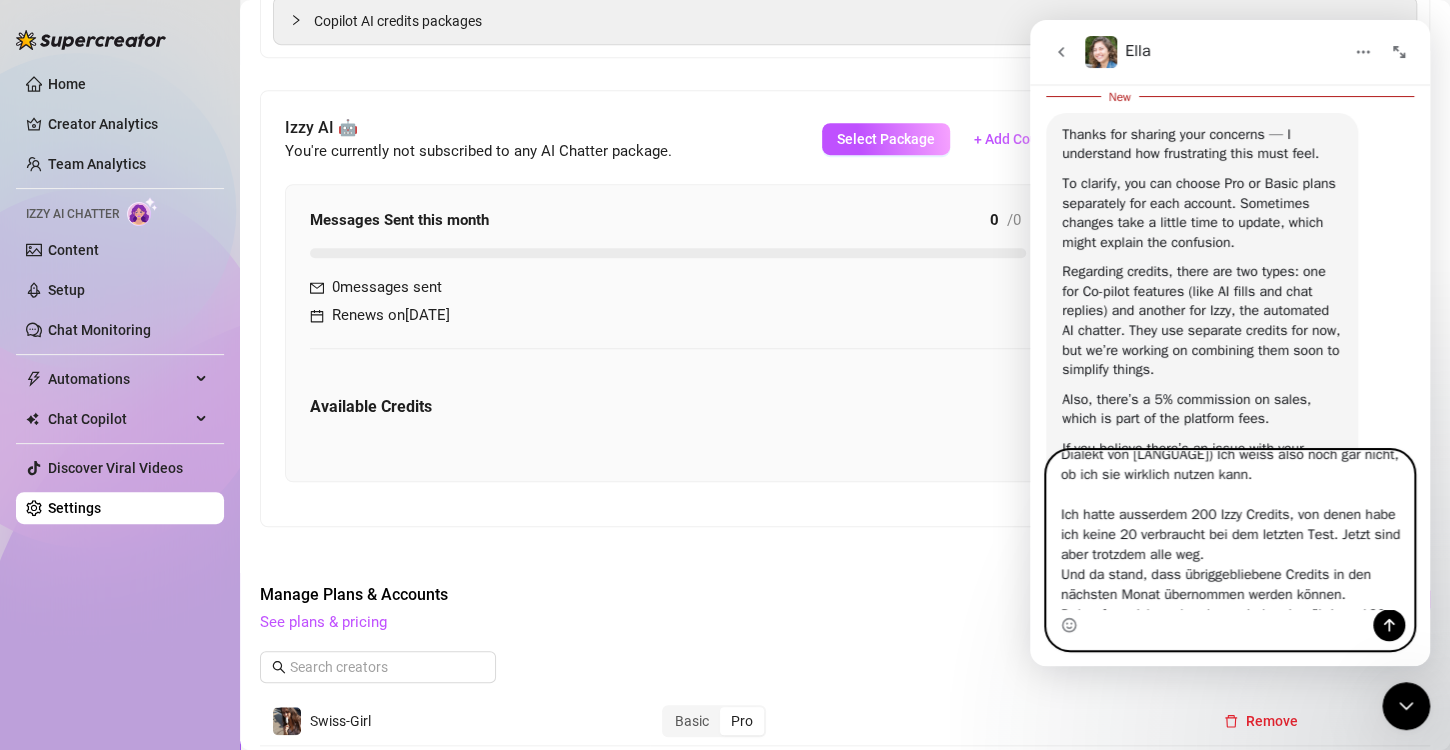 scroll, scrollTop: 276, scrollLeft: 0, axis: vertical 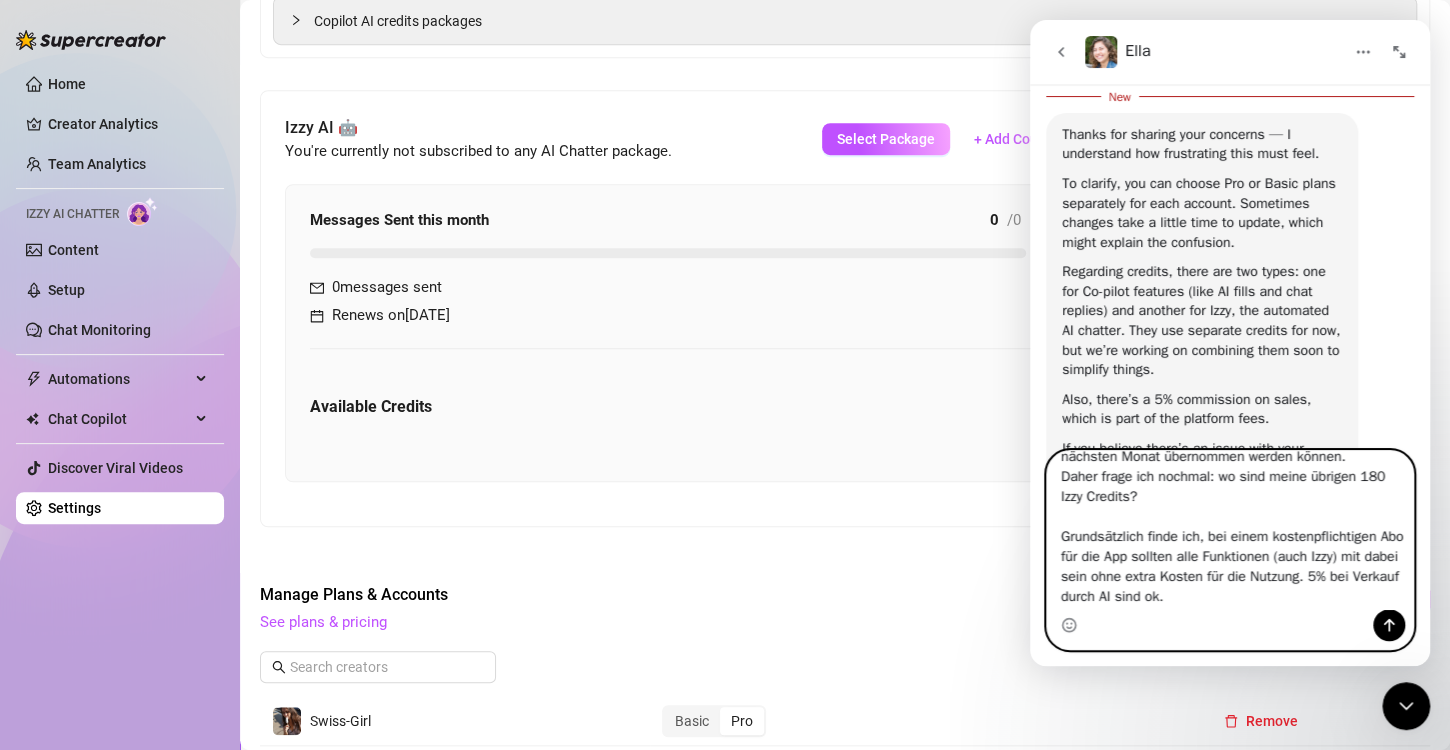 drag, startPoint x: 1077, startPoint y: 557, endPoint x: 1216, endPoint y: 554, distance: 139.03236 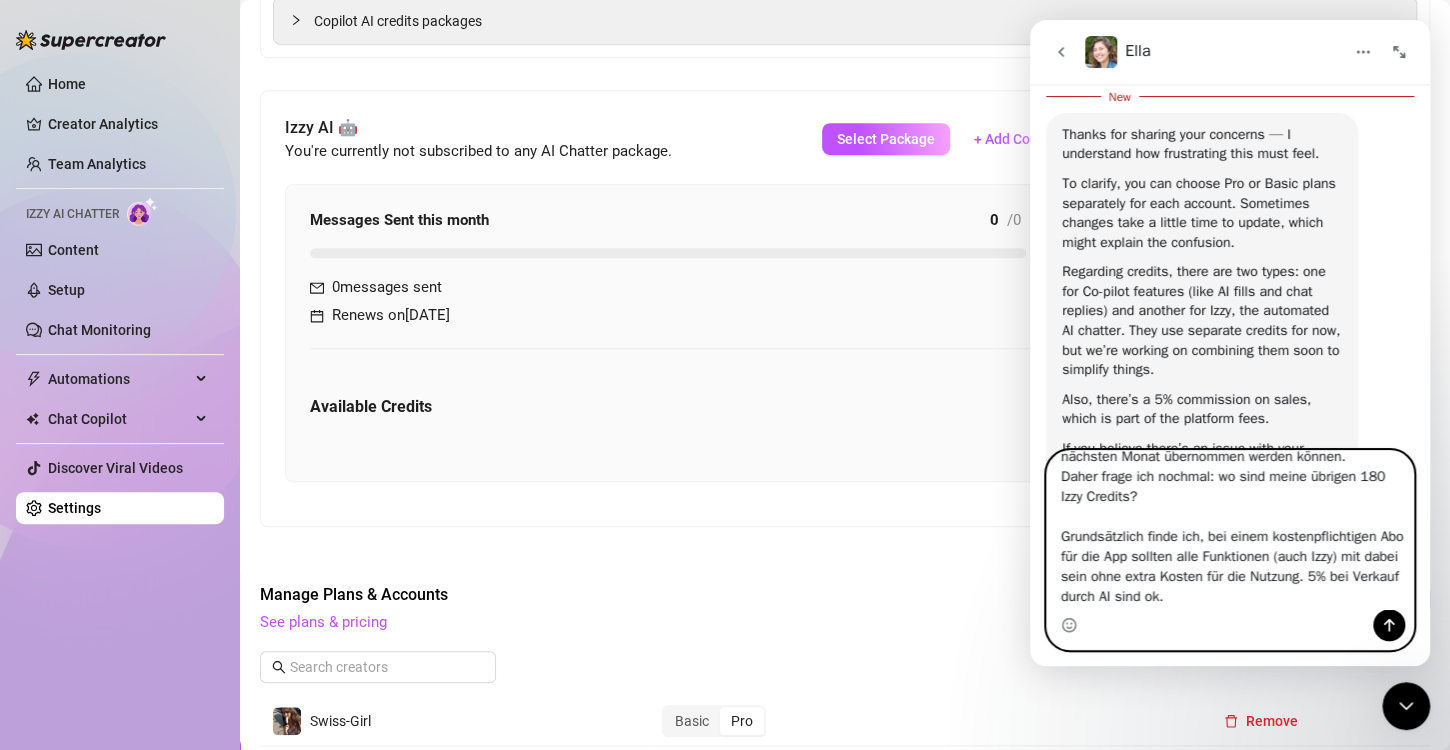 click on "Mit den 5% für Verkäufe die Izzy macht habe ich kein Problem. Ich habe ein Problem damit, dass ich zusätzliche 150 (mindestens) zahlen soll um Izzy zu nutzen beziehungsweise um sie nur mal zu testen. Als ich sie das letzte mal getestet habe, hatte sie nämlich noch Probleme mit der Sprache ([LANGUAGE] als Dialekt von [LANGUAGE]) Ich weiss also noch gar nicht, ob ich sie wirklich nutzen kann.
Ich hatte ausserdem 200 Izzy Credits, von denen habe ich keine 20 verbraucht bei dem letzten Test. Jetzt sind aber trotzdem alle weg.
Und da stand, dass übriggebliebene Credits in den nächsten Monat übernommen werden können.
Daher frage ich nochmal: wo sind meine übrigen 180 Izzy Credits?
Grundsätzlich finde ich, bei einem kostenpflichtigen Abo für die App sollten alle Funktionen (auch Izzy) mit dabei sein ohne extra Kosten für die Nutzung. 5% bei Verkauf durch AI sind ok." at bounding box center (1230, 530) 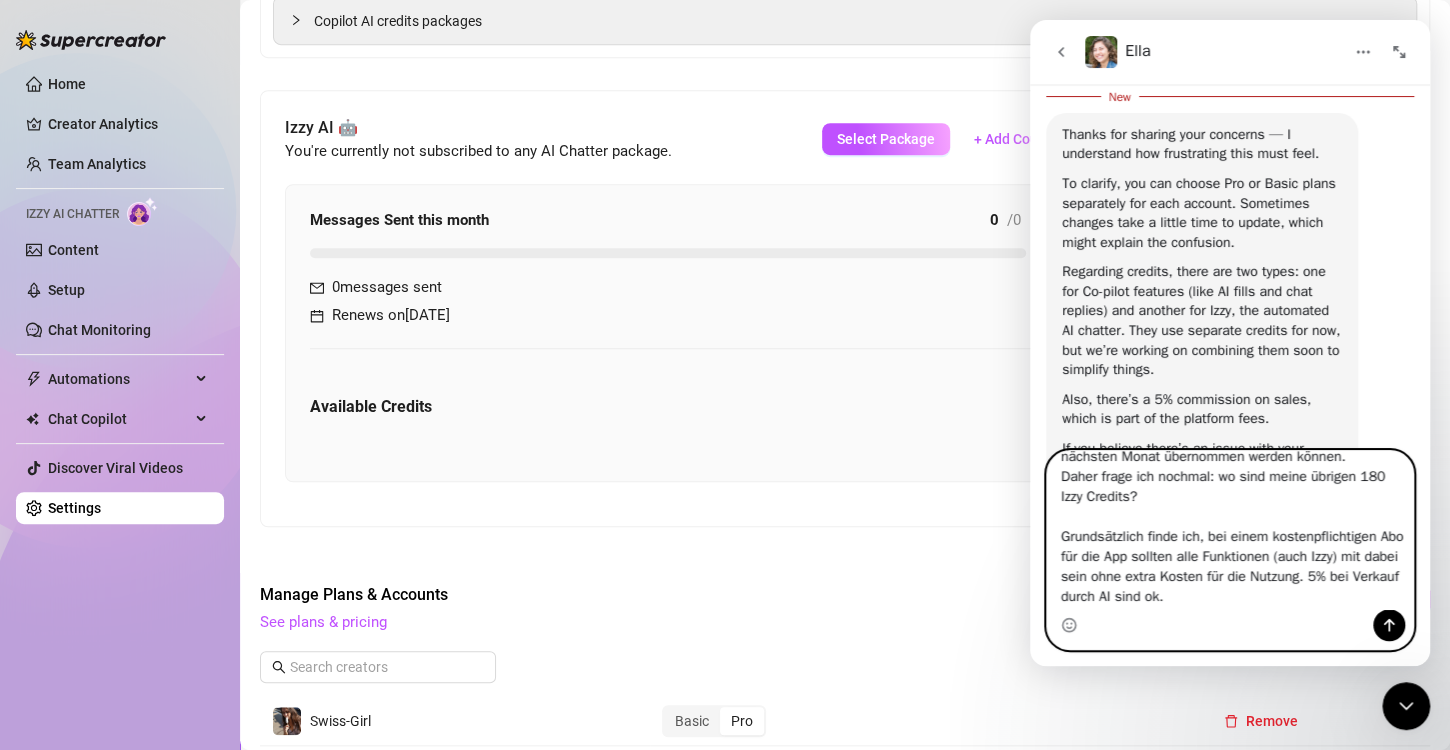 drag, startPoint x: 1062, startPoint y: 578, endPoint x: 1280, endPoint y: 582, distance: 218.0367 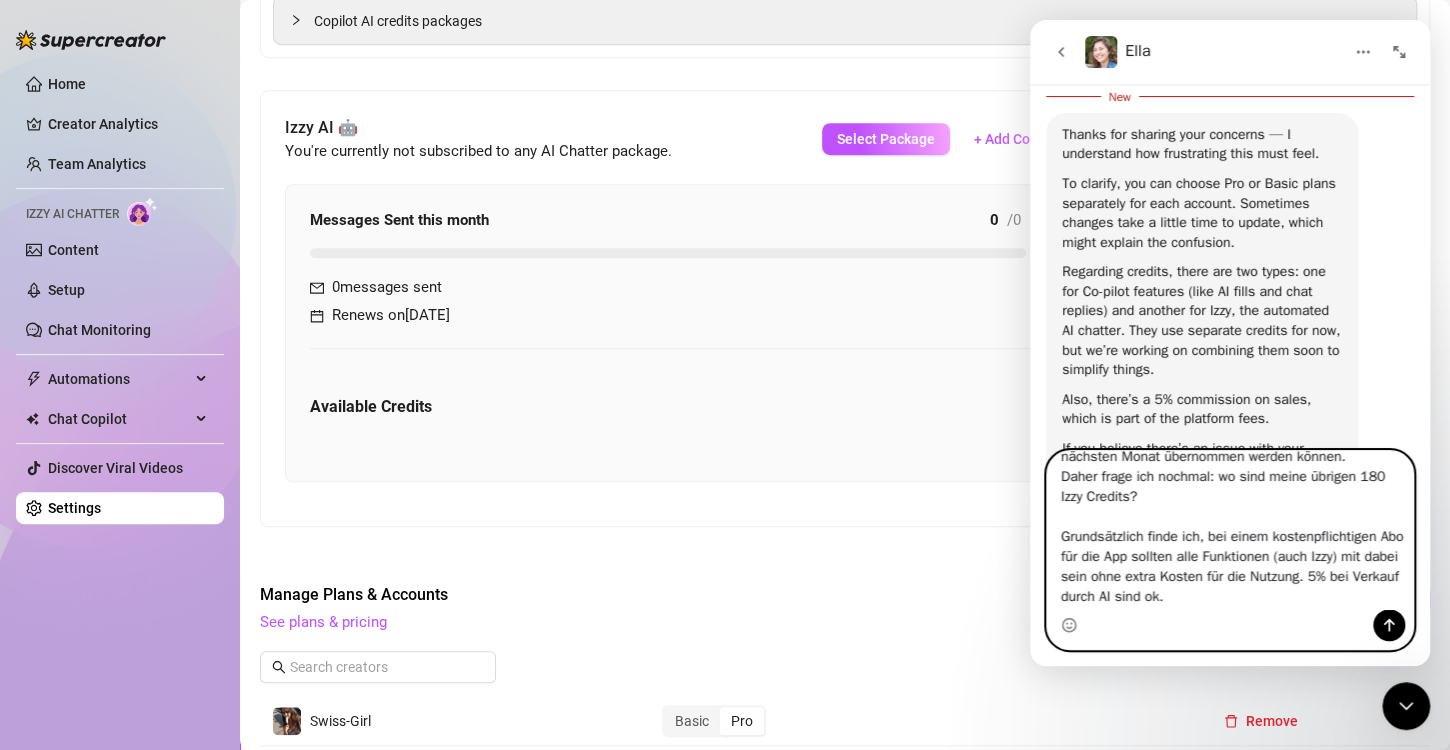click on "Mit den 5% für Verkäufe die Izzy macht habe ich kein Problem. Ich habe ein Problem damit, dass ich zusätzliche 150 (mindestens) zahlen soll um Izzy zu nutzen beziehungsweise um sie nur mal zu testen. Als ich sie das letzte mal getestet habe, hatte sie nämlich noch Probleme mit der Sprache ([LANGUAGE] als Dialekt von [LANGUAGE]) Ich weiss also noch gar nicht, ob ich sie wirklich nutzen kann.
Ich hatte ausserdem 200 Izzy Credits, von denen habe ich keine 20 verbraucht bei dem letzten Test. Jetzt sind aber trotzdem alle weg.
Und da stand, dass übriggebliebene Credits in den nächsten Monat übernommen werden können.
Daher frage ich nochmal: wo sind meine übrigen 180 Izzy Credits?
Grundsätzlich finde ich, bei einem kostenpflichtigen Abo für die App sollten alle Funktionen (auch Izzy) mit dabei sein ohne extra Kosten für die Nutzung. 5% bei Verkauf durch AI sind ok." at bounding box center (1230, 530) 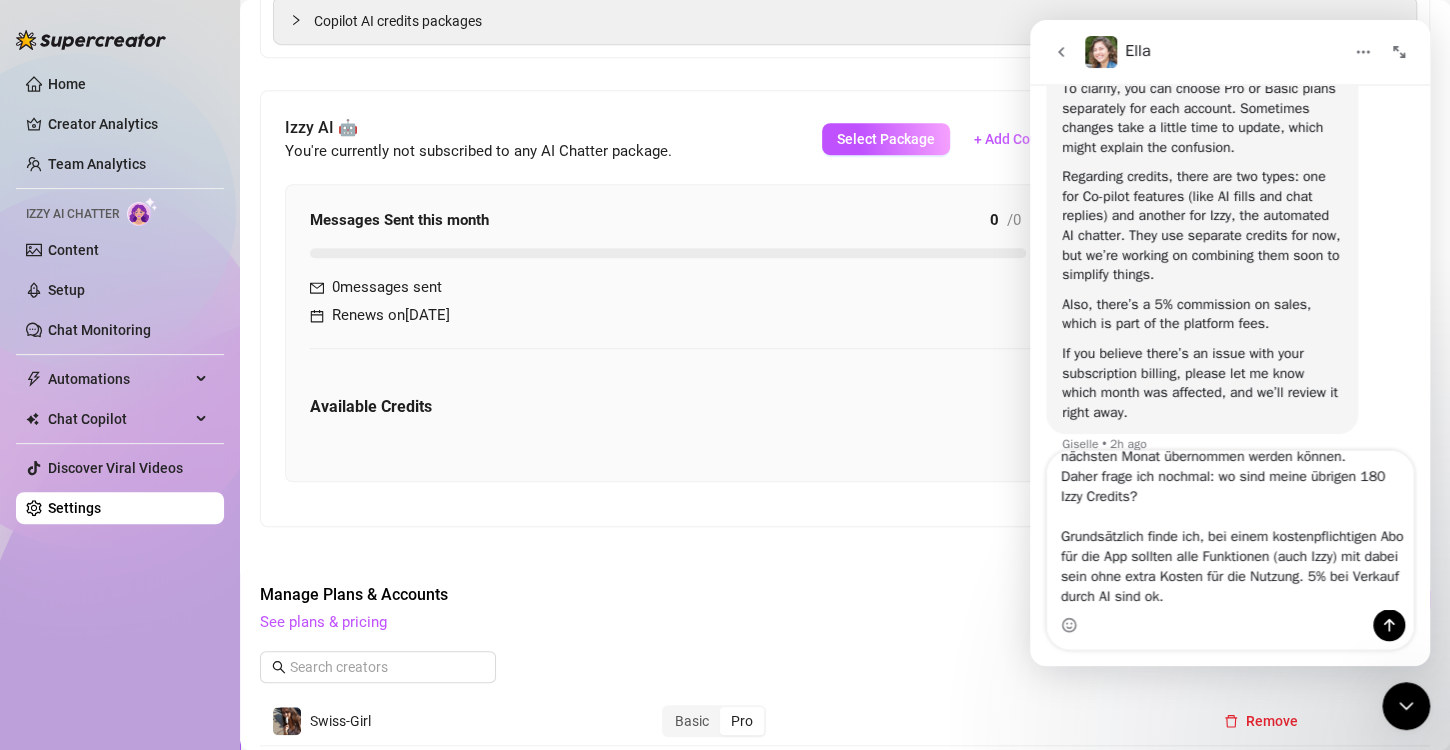scroll, scrollTop: 2100, scrollLeft: 0, axis: vertical 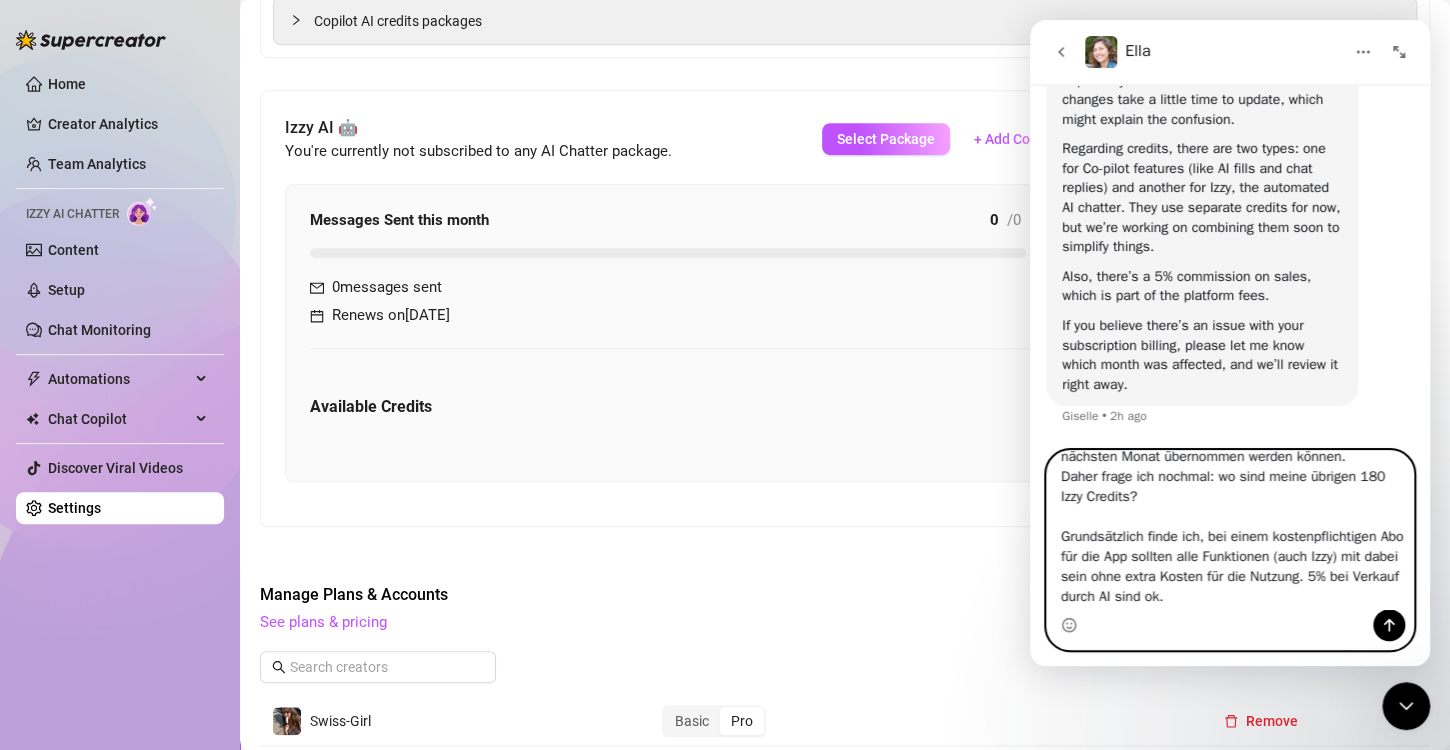 click on "Mit den 5% für Verkäufe die Izzy macht habe ich kein Problem. Ich habe ein Problem damit, dass ich zusätzliche 150 (mindestens) zahlen soll um Izzy zu nutzen beziehungsweise um sie nur mal zu testen. Als ich sie das letzte mal getestet habe, hatte sie nämlich noch Probleme mit der Sprache ([LANGUAGE] als Dialekt von [LANGUAGE]) Ich weiss also noch gar nicht, ob ich sie wirklich nutzen kann.
Ich hatte ausserdem 200 Izzy Credits, von denen habe ich keine 20 verbraucht bei dem letzten Test. Jetzt sind aber trotzdem alle weg.
Und da stand, dass übriggebliebene Credits in den nächsten Monat übernommen werden können.
Daher frage ich nochmal: wo sind meine übrigen 180 Izzy Credits?
Grundsätzlich finde ich, bei einem kostenpflichtigen Abo für die App sollten alle Funktionen (auch Izzy) mit dabei sein ohne extra Kosten für die Nutzung. 5% bei Verkauf durch AI sind ok." at bounding box center [1230, 530] 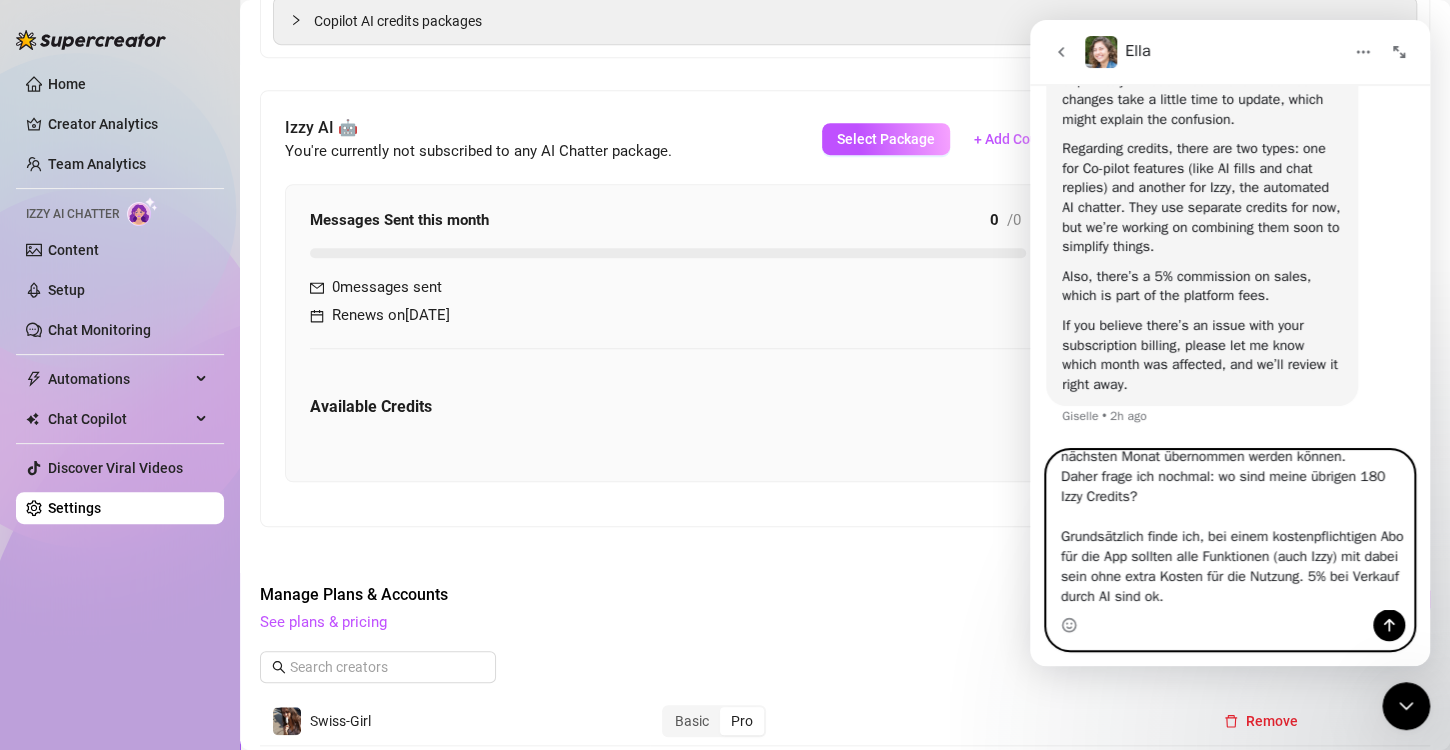 scroll, scrollTop: 333, scrollLeft: 0, axis: vertical 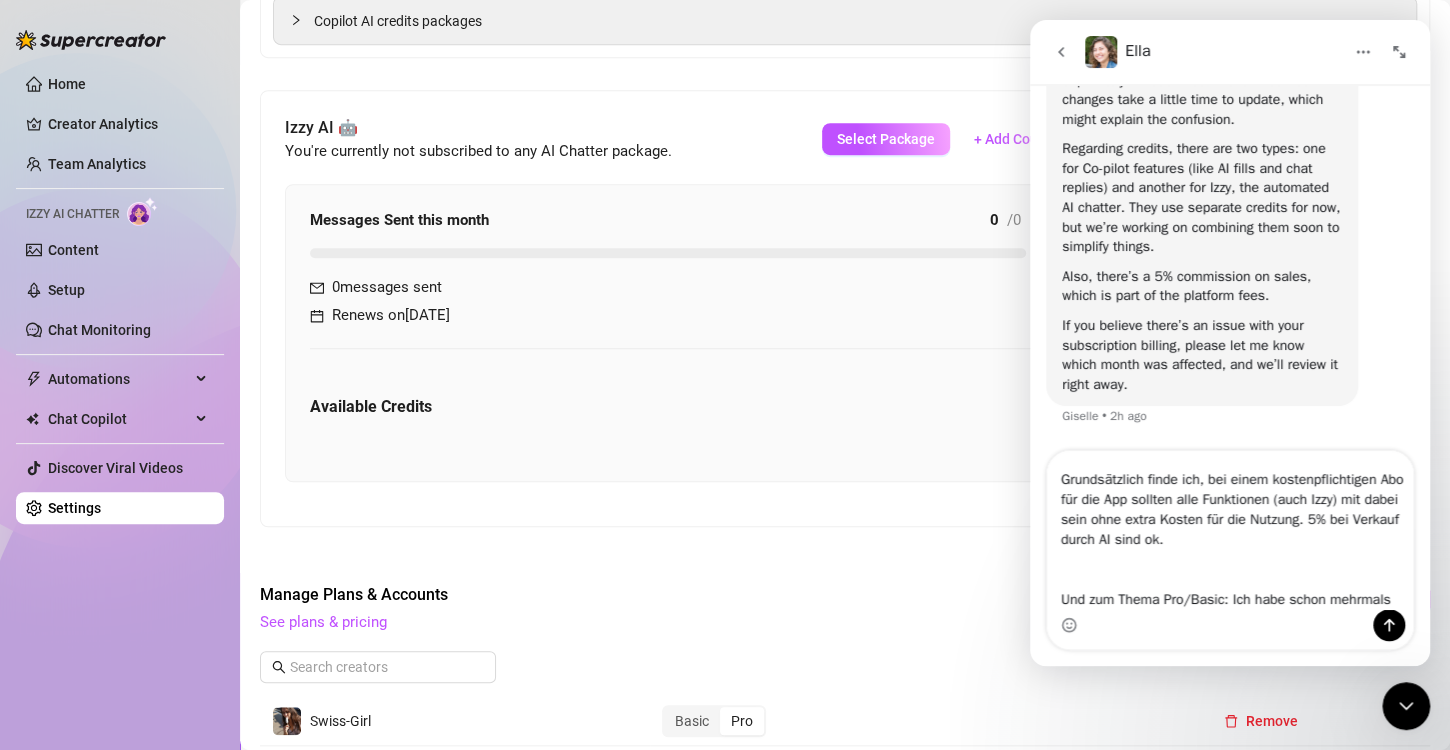 click on "Izzy AI 🤖 You're currently not subscribed to any AI Chatter package. Select Package + Add Coupon Messages Sent this month 0 /  0 0 % 0  messages sent Renews on  [DATE] Available Credits" at bounding box center [681, 308] 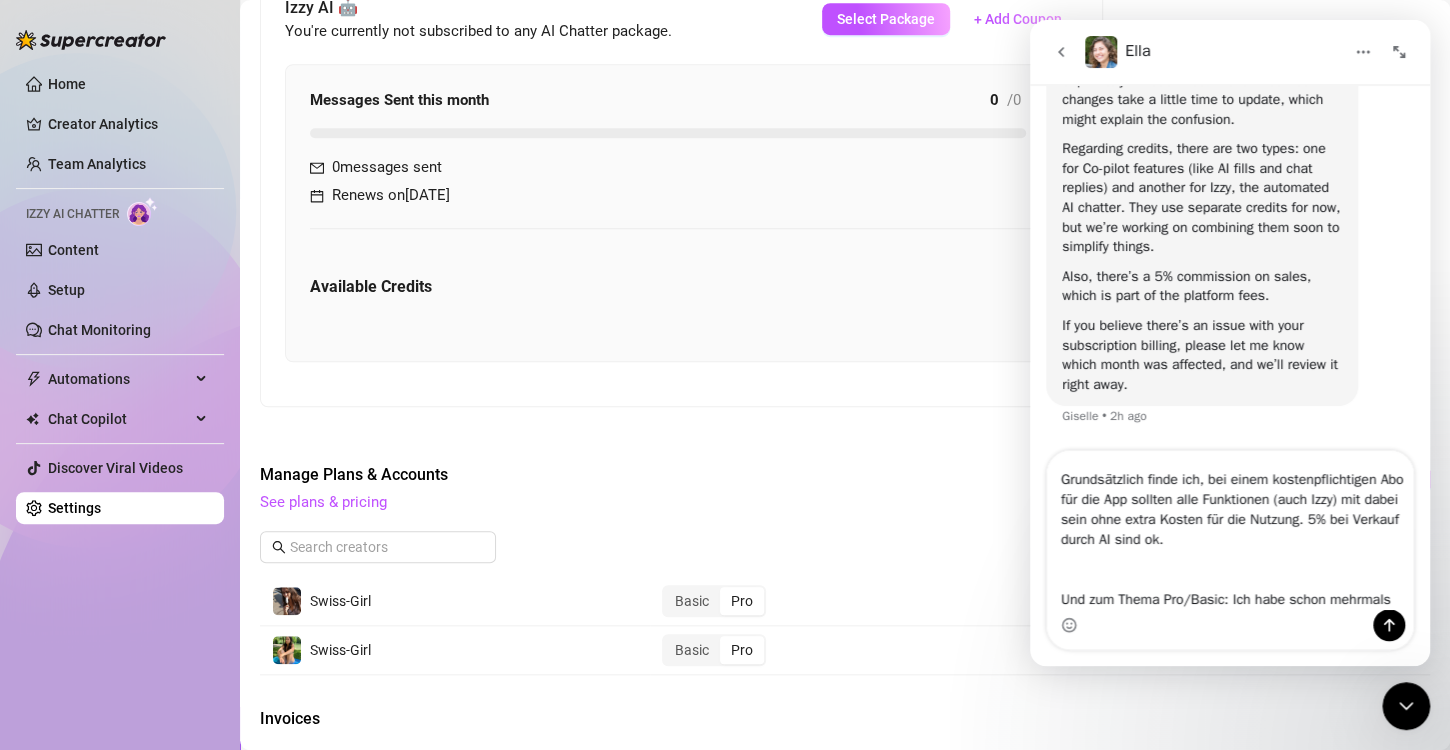 scroll, scrollTop: 604, scrollLeft: 0, axis: vertical 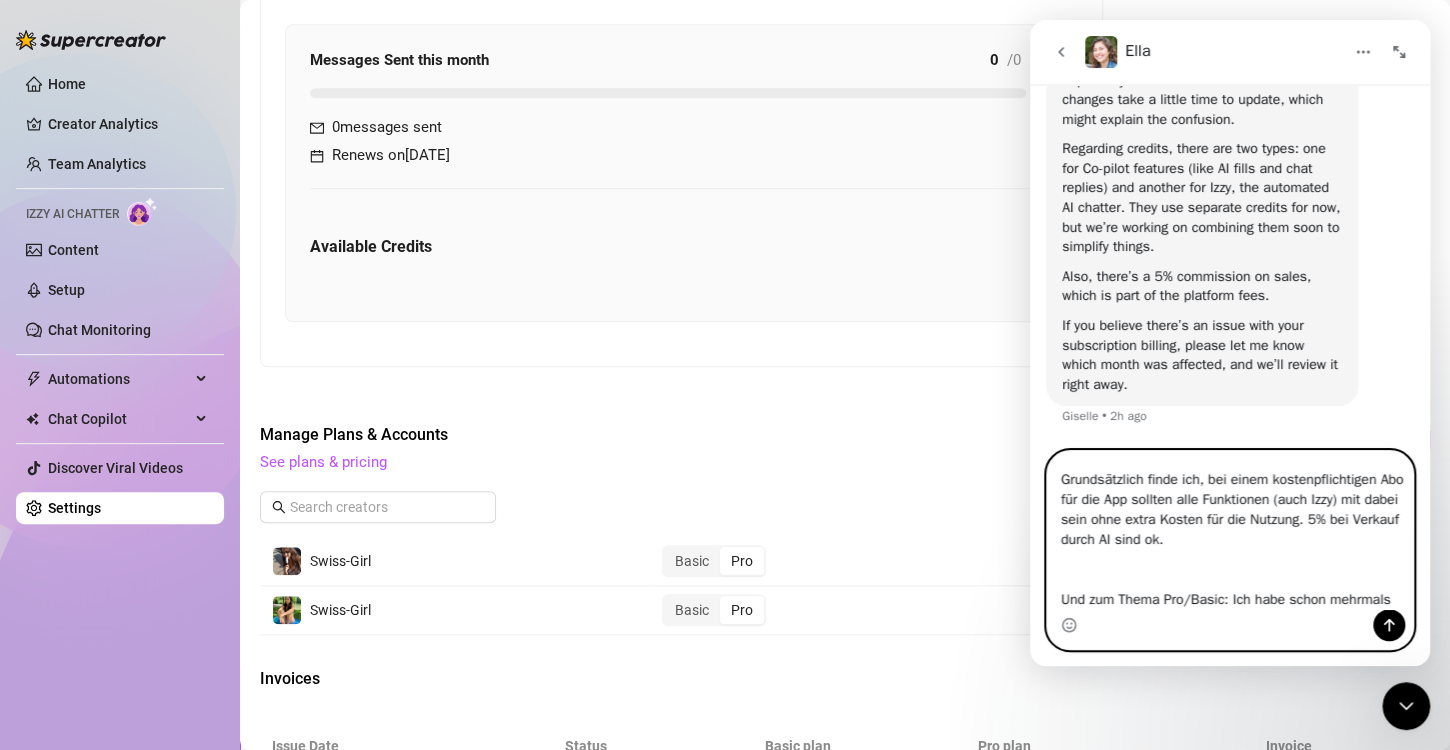 click on "Mit den 5% für Verkäufe die Izzy macht habe ich kein Problem. Ich habe ein Problem damit, dass ich zusätzliche [AMOUNT] (mindestens) zahlen soll um Izzy zu nutzen beziehungsweise um sie nur mal zu testen. Als ich sie das letzte mal getestet habe, hatte sie nämlich noch Probleme mit der Sprache (Schweizerdeutsch als Dialekt von Deutsch) Ich weiss also noch gar nicht, ob ich sie wirklich nutzen kann.
Ich hatte ausserdem [CREDITS] Izzy Credits, von denen habe ich keine [CREDITS_USED] verbraucht bei dem letzten Test. Jetzt sind aber trotzdem alle weg.
Und da stand, dass übriggebliebene Credits in den nächsten Monat übernommen werden können.
Daher frage ich nochmal: wo sind meine übrigen [CREDITS_REMAINING] Izzy Credits?
Grundsätzlich finde ich, bei einem kostenpflichtigen Abo für die App sollten alle Funktionen (auch Izzy) mit dabei sein ohne extra Kosten für die Nutzung. 5% bei Verkauf durch AI sind ok.
Und zum Thema Pro/Basic: Ich habe schon mehrmals" at bounding box center (1230, 530) 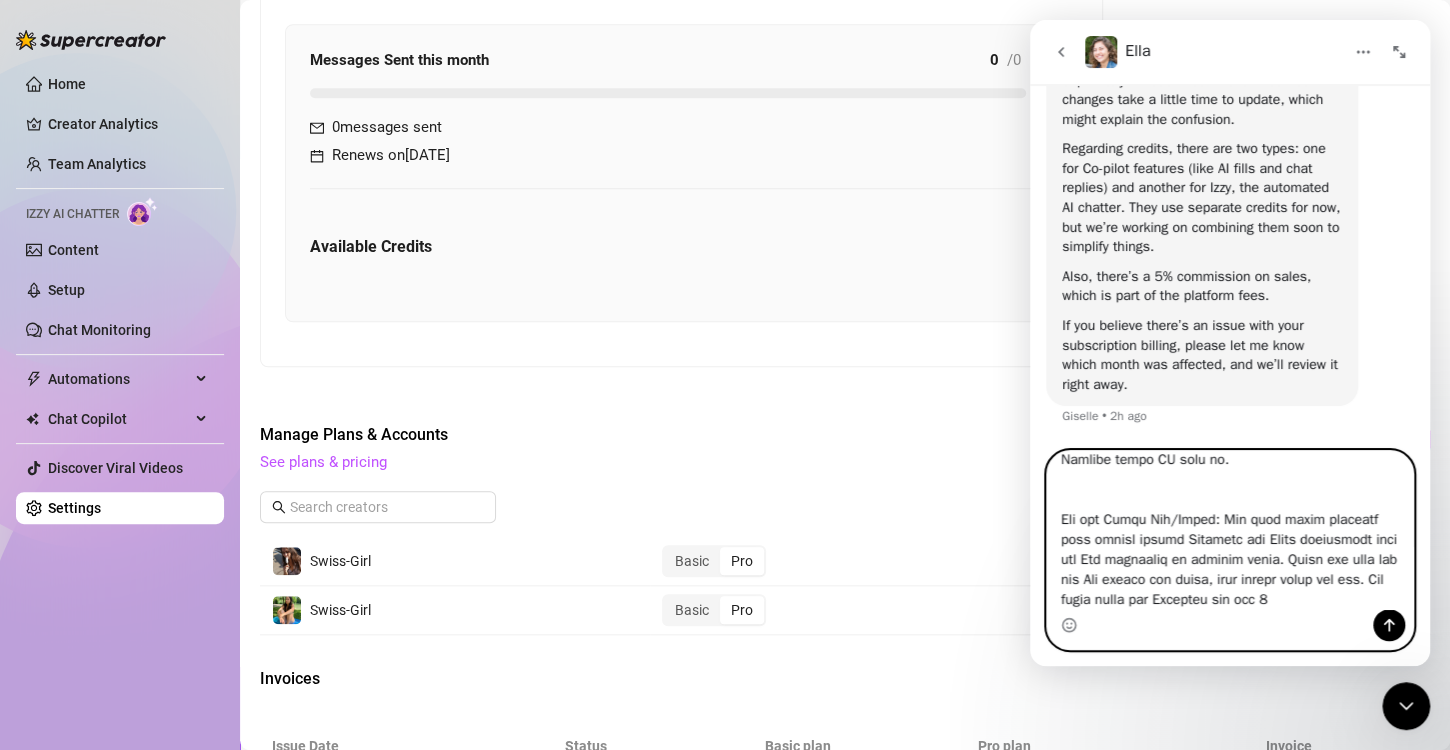 scroll, scrollTop: 433, scrollLeft: 0, axis: vertical 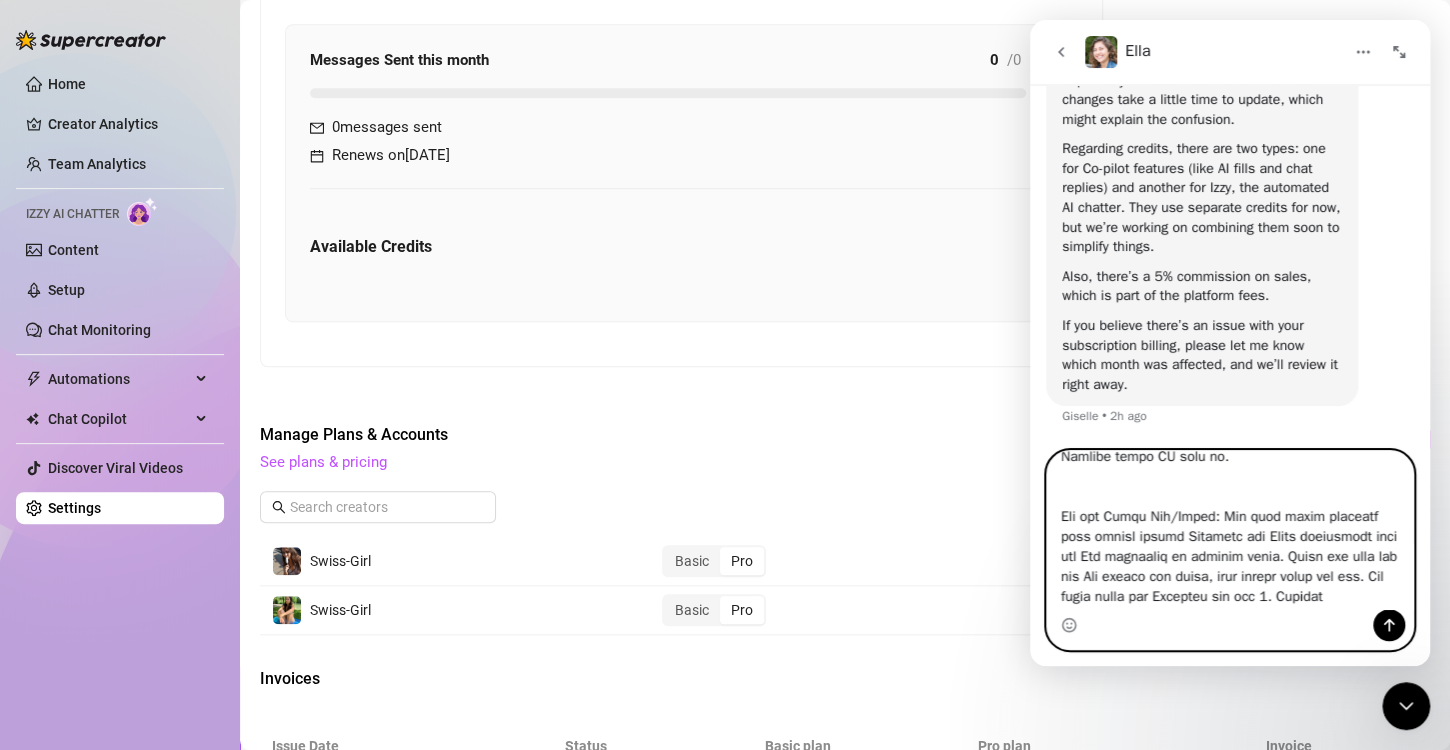 drag, startPoint x: 1058, startPoint y: 495, endPoint x: 1158, endPoint y: 597, distance: 142.84258 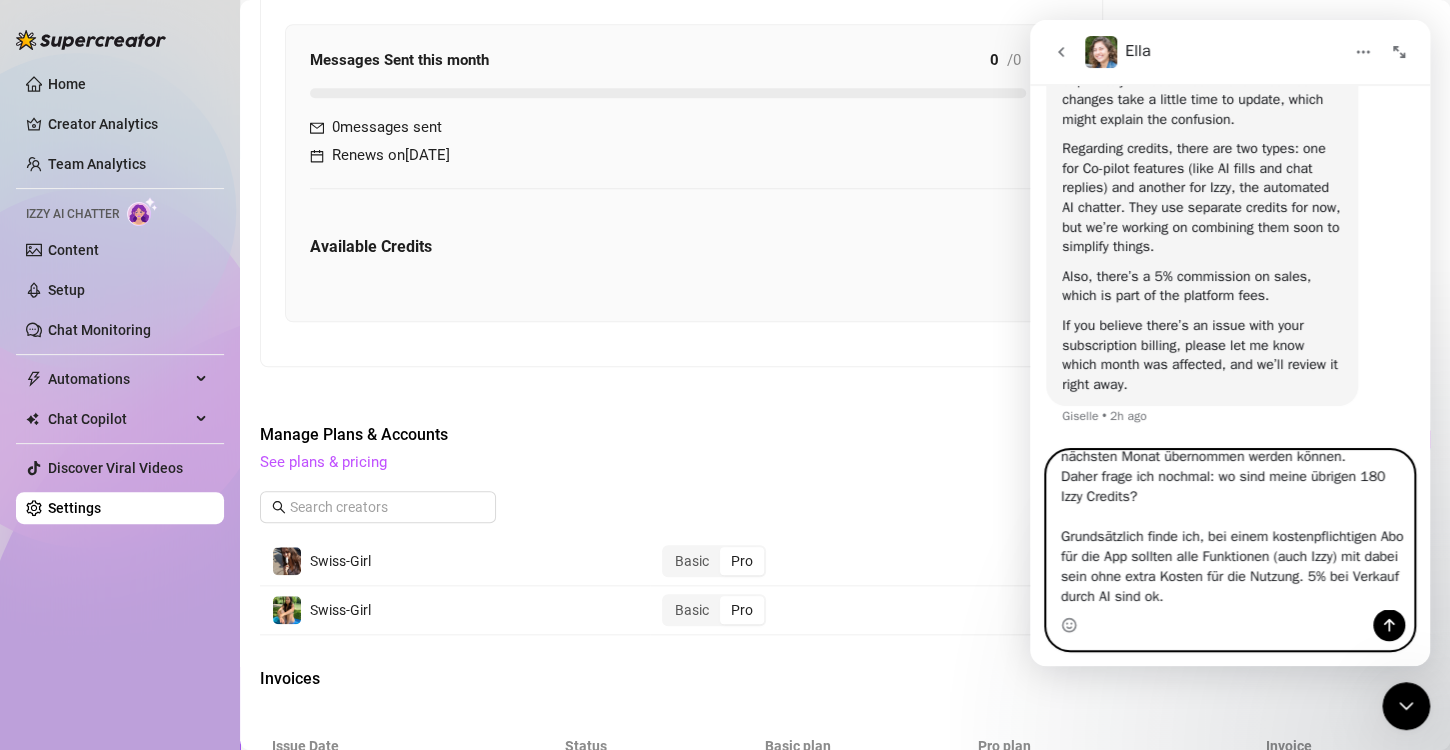 type on "Mit den 5% für Verkäufe die Izzy macht habe ich kein Problem. Ich habe ein Problem damit, dass ich zusätzliche 150 (mindestens) zahlen soll um Izzy zu nutzen beziehungsweise um sie nur mal zu testen. Als ich sie das letzte mal getestet habe, hatte sie nämlich noch Probleme mit der Sprache ([LANGUAGE] als Dialekt von [LANGUAGE]) Ich weiss also noch gar nicht, ob ich sie wirklich nutzen kann.
Ich hatte ausserdem 200 Izzy Credits, von denen habe ich keine 20 verbraucht bei dem letzten Test. Jetzt sind aber trotzdem alle weg.
Und da stand, dass übriggebliebene Credits in den nächsten Monat übernommen werden können.
Daher frage ich nochmal: wo sind meine übrigen 180 Izzy Credits?
Grundsätzlich finde ich, bei einem kostenpflichtigen Abo für die App sollten alle Funktionen (auch Izzy) mit dabei sein ohne extra Kosten für die Nutzung. 5% bei Verkauf durch AI sind ok." 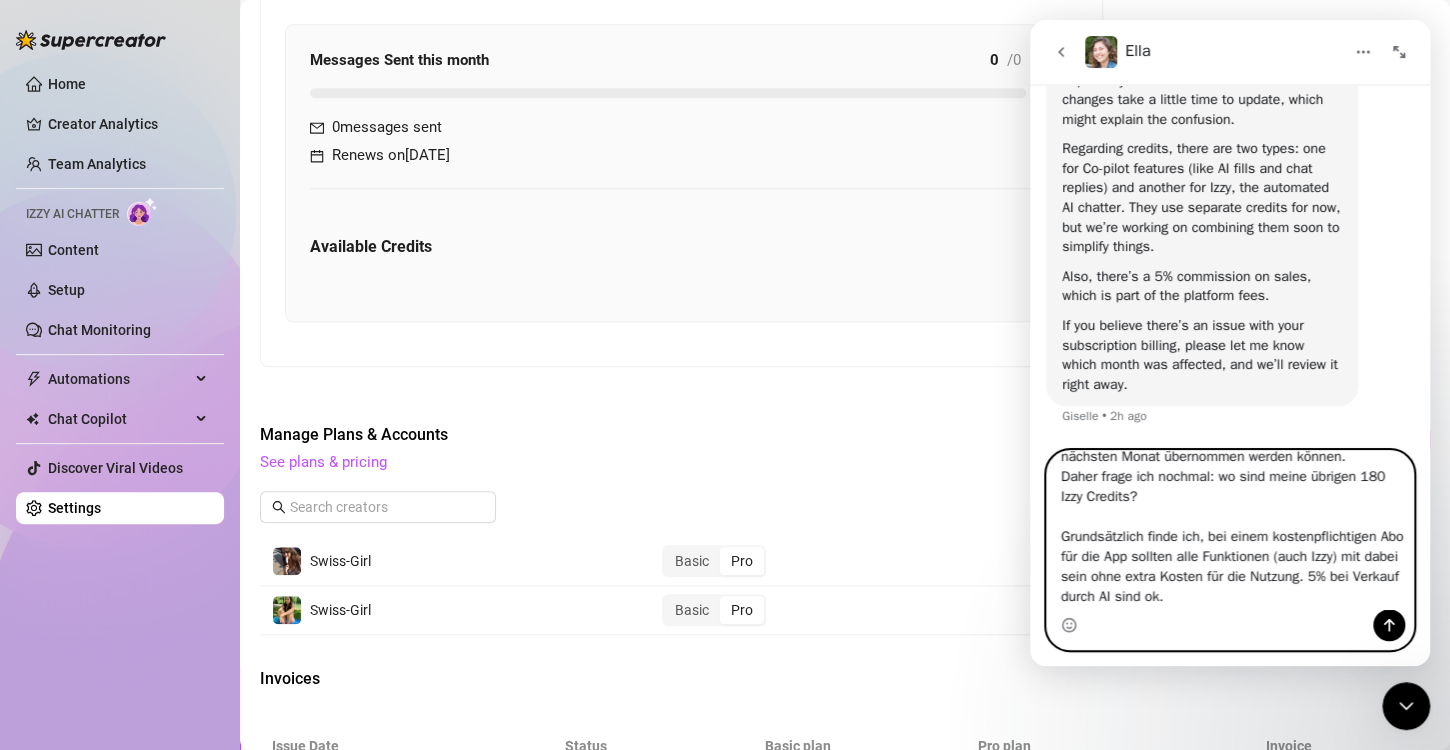 scroll, scrollTop: 276, scrollLeft: 0, axis: vertical 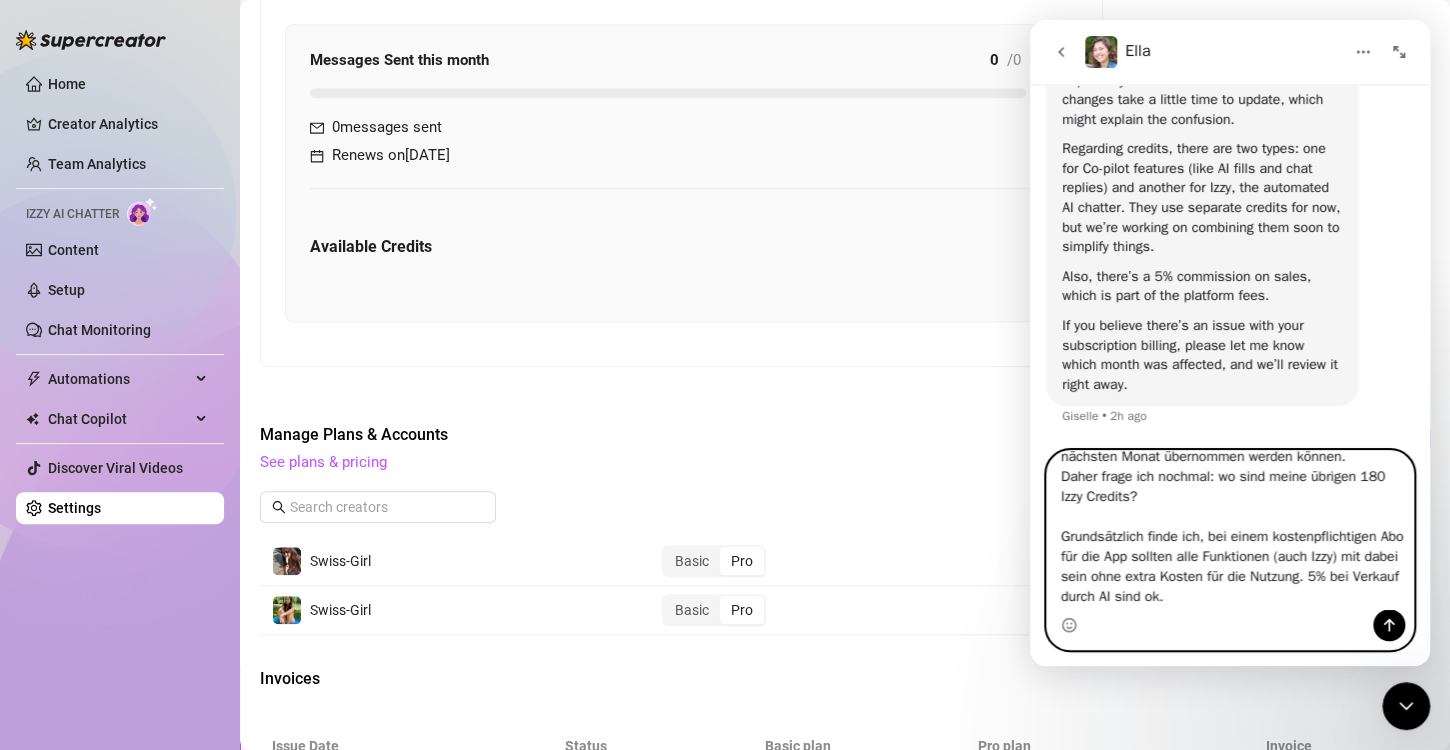 click on "Mit den 5% für Verkäufe die Izzy macht habe ich kein Problem. Ich habe ein Problem damit, dass ich zusätzliche 150 (mindestens) zahlen soll um Izzy zu nutzen beziehungsweise um sie nur mal zu testen. Als ich sie das letzte mal getestet habe, hatte sie nämlich noch Probleme mit der Sprache ([LANGUAGE] als Dialekt von [LANGUAGE]) Ich weiss also noch gar nicht, ob ich sie wirklich nutzen kann.
Ich hatte ausserdem 200 Izzy Credits, von denen habe ich keine 20 verbraucht bei dem letzten Test. Jetzt sind aber trotzdem alle weg.
Und da stand, dass übriggebliebene Credits in den nächsten Monat übernommen werden können.
Daher frage ich nochmal: wo sind meine übrigen 180 Izzy Credits?
Grundsätzlich finde ich, bei einem kostenpflichtigen Abo für die App sollten alle Funktionen (auch Izzy) mit dabei sein ohne extra Kosten für die Nutzung. 5% bei Verkauf durch AI sind ok." at bounding box center [1230, 530] 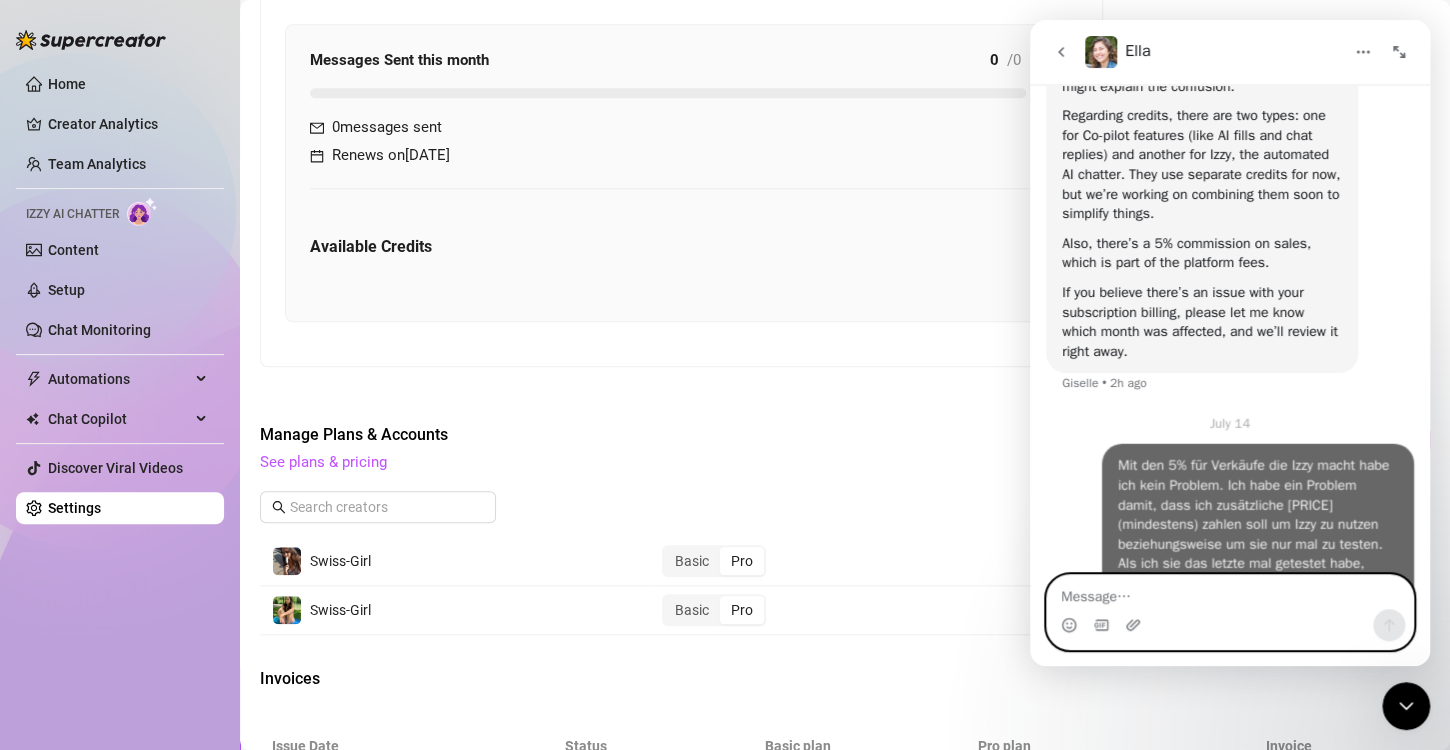 scroll, scrollTop: 0, scrollLeft: 0, axis: both 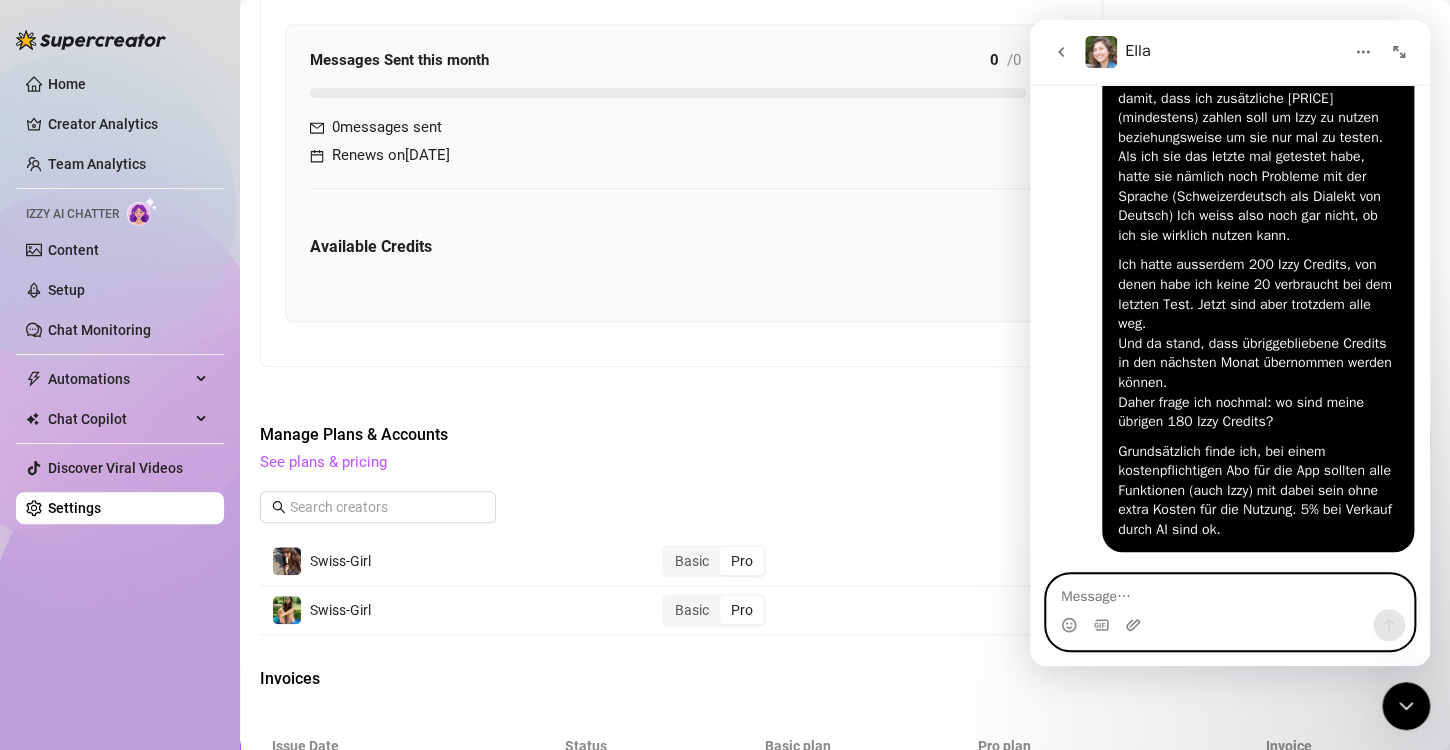 type 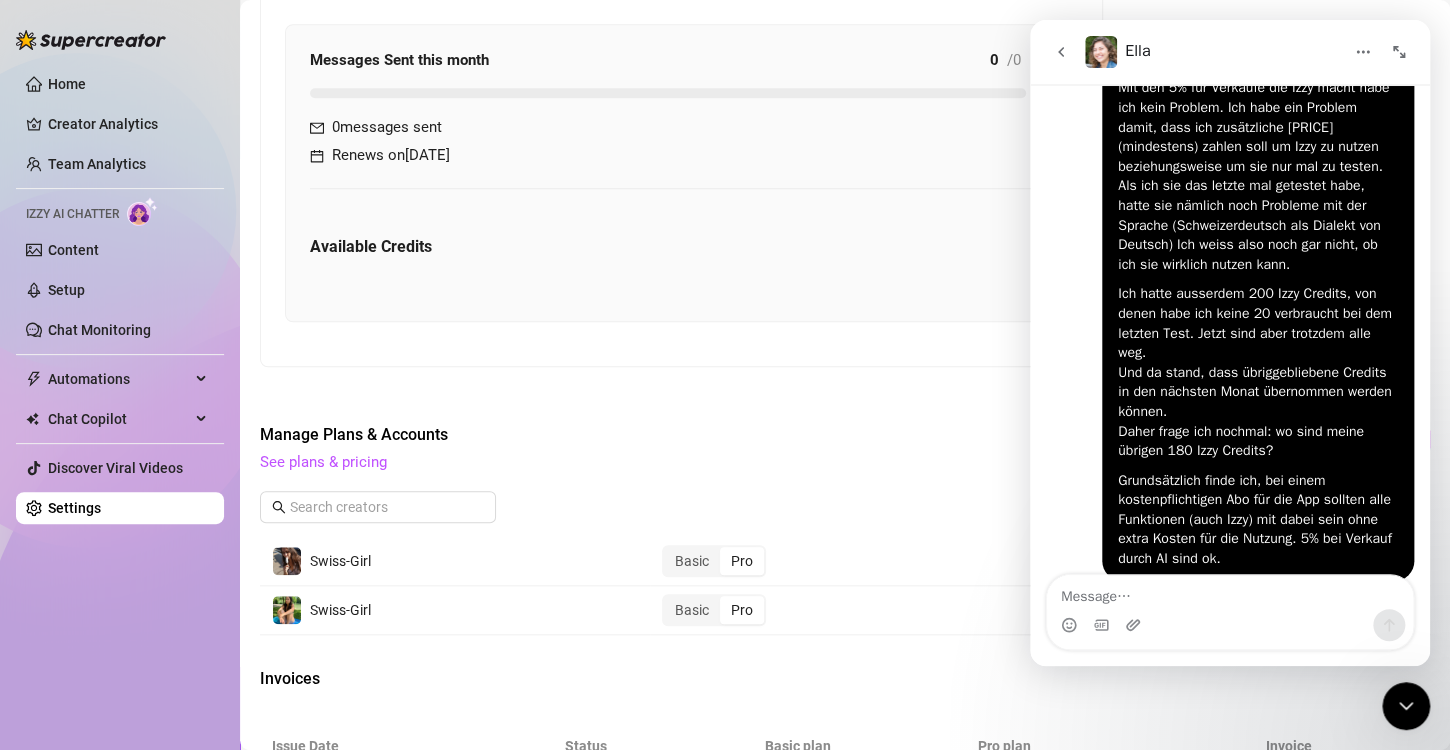 scroll, scrollTop: 2500, scrollLeft: 0, axis: vertical 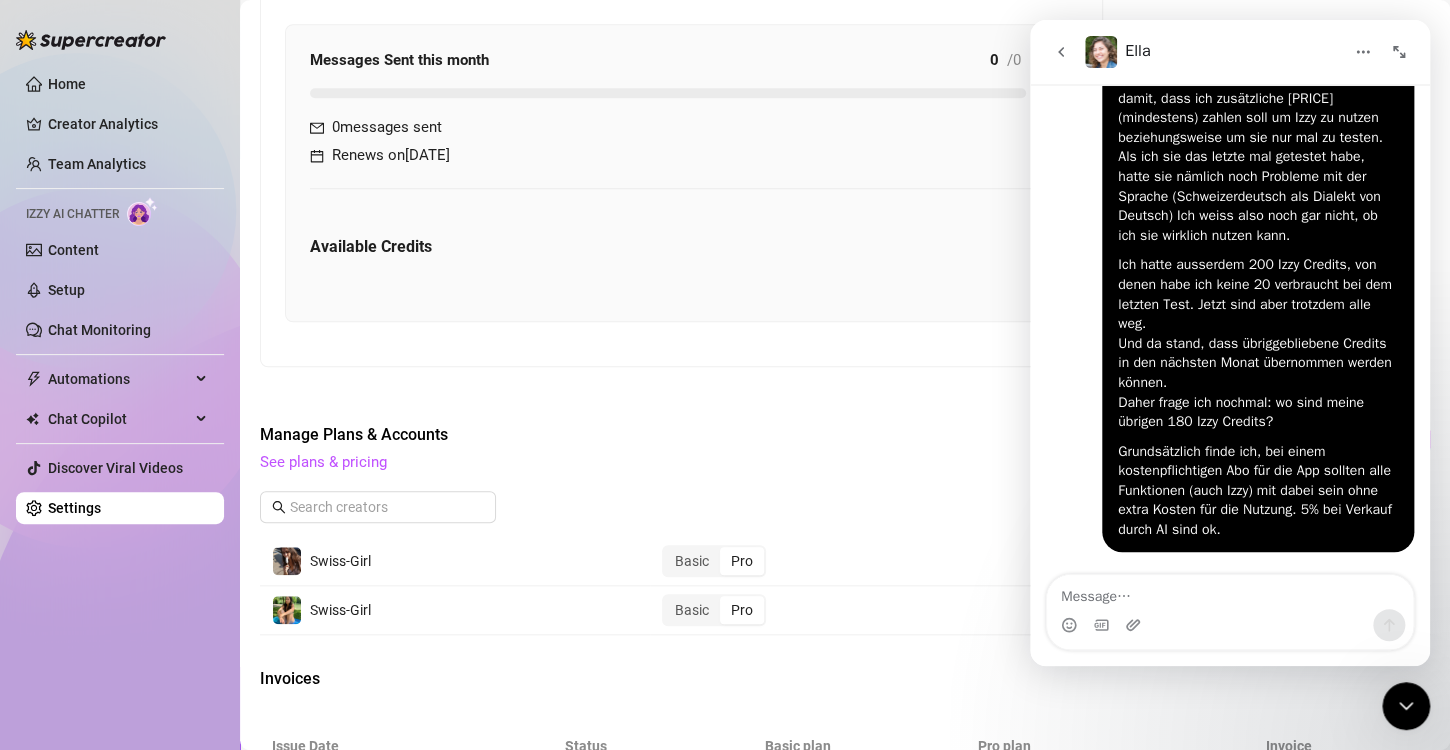 click 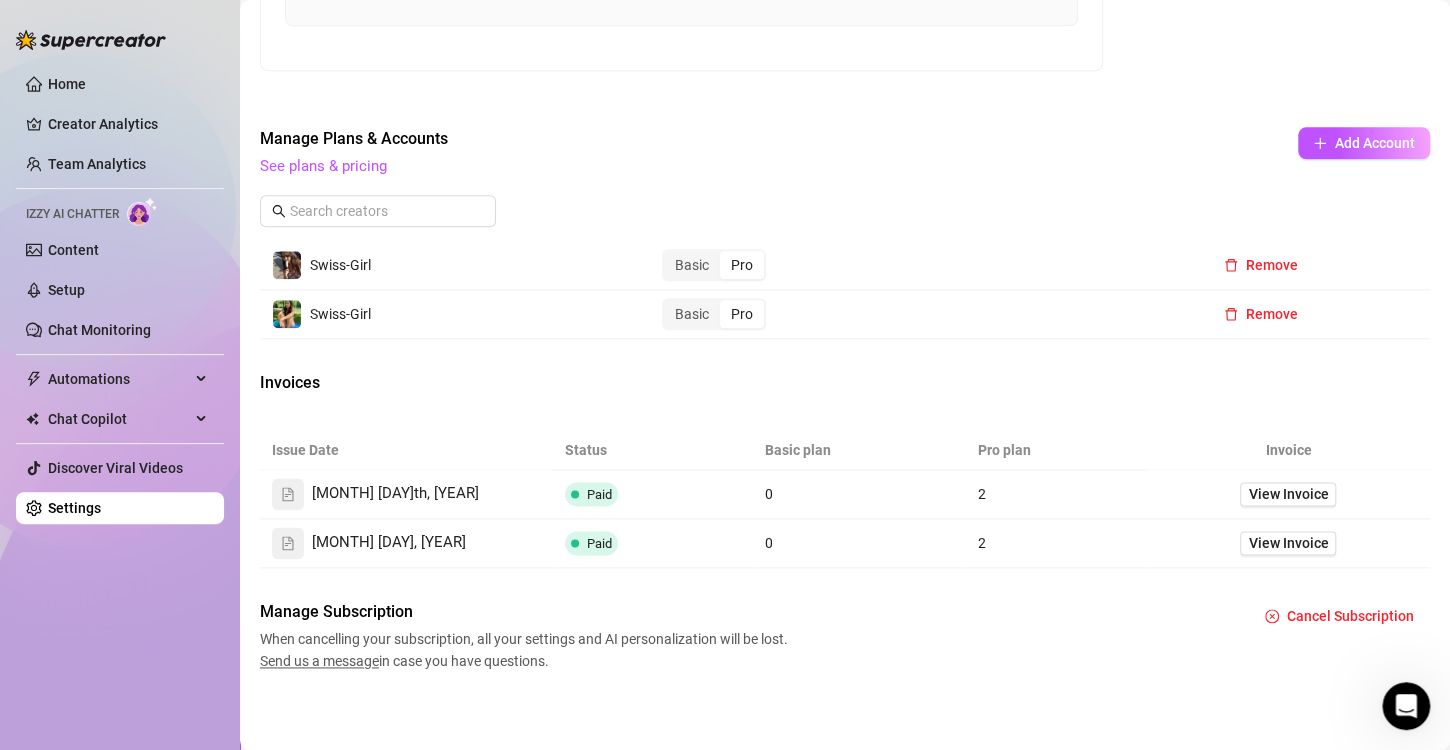 scroll, scrollTop: 902, scrollLeft: 0, axis: vertical 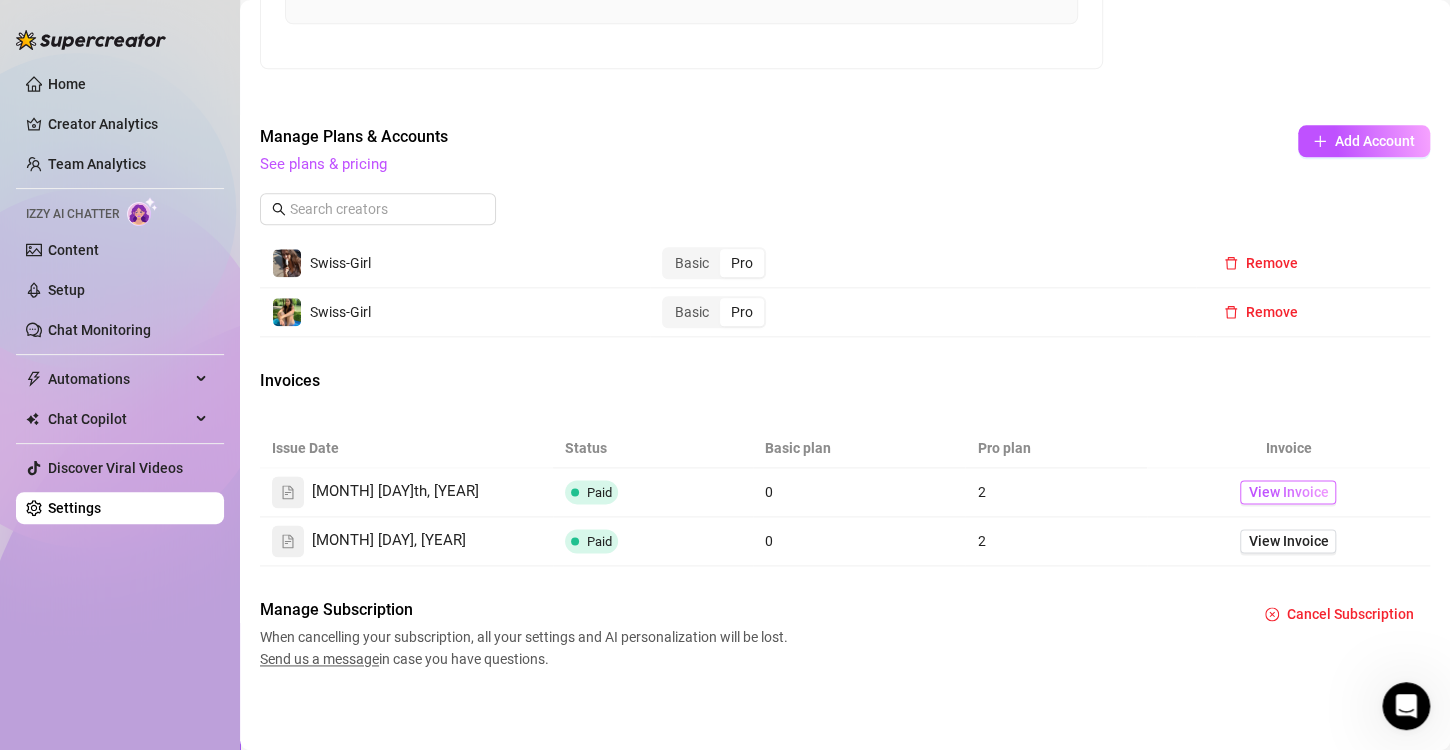 click on "View Invoice" at bounding box center [1288, 492] 